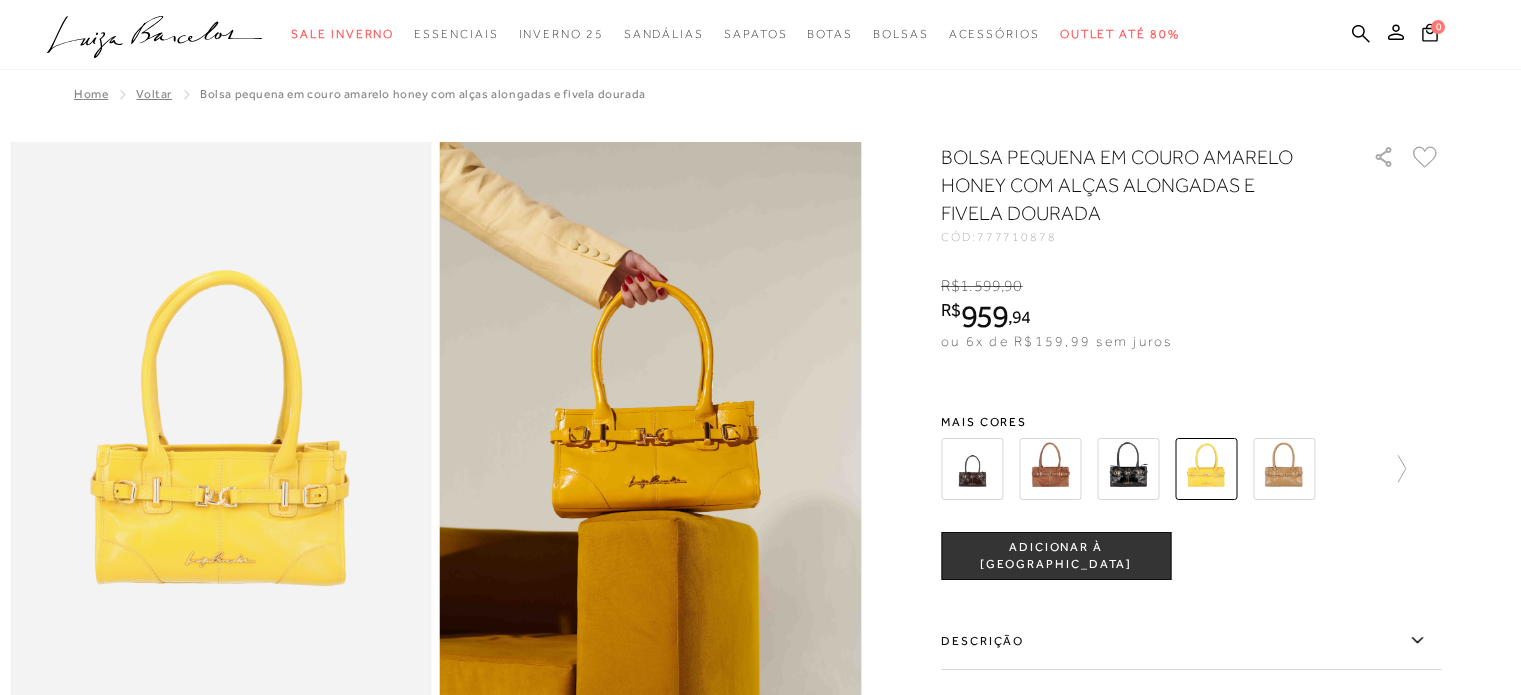 scroll, scrollTop: 350, scrollLeft: 0, axis: vertical 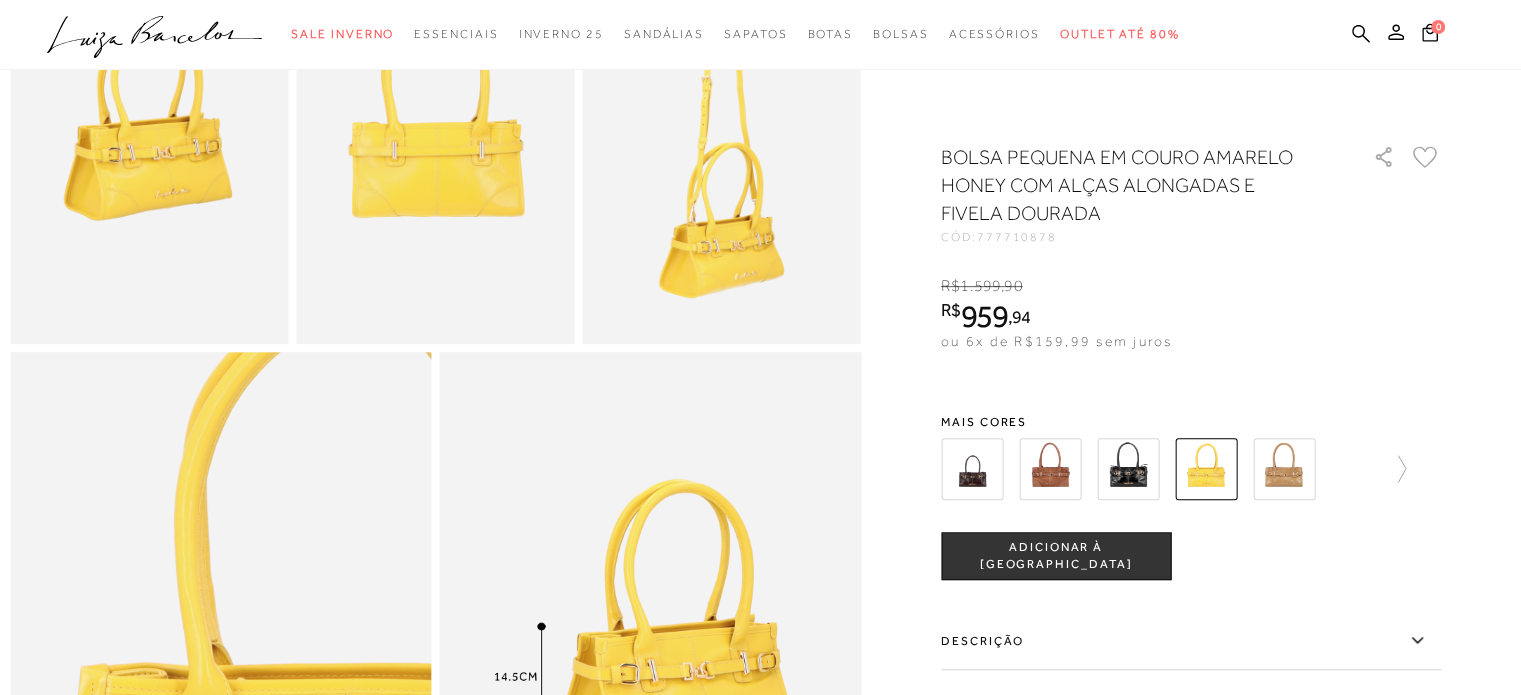 click at bounding box center (1128, 469) 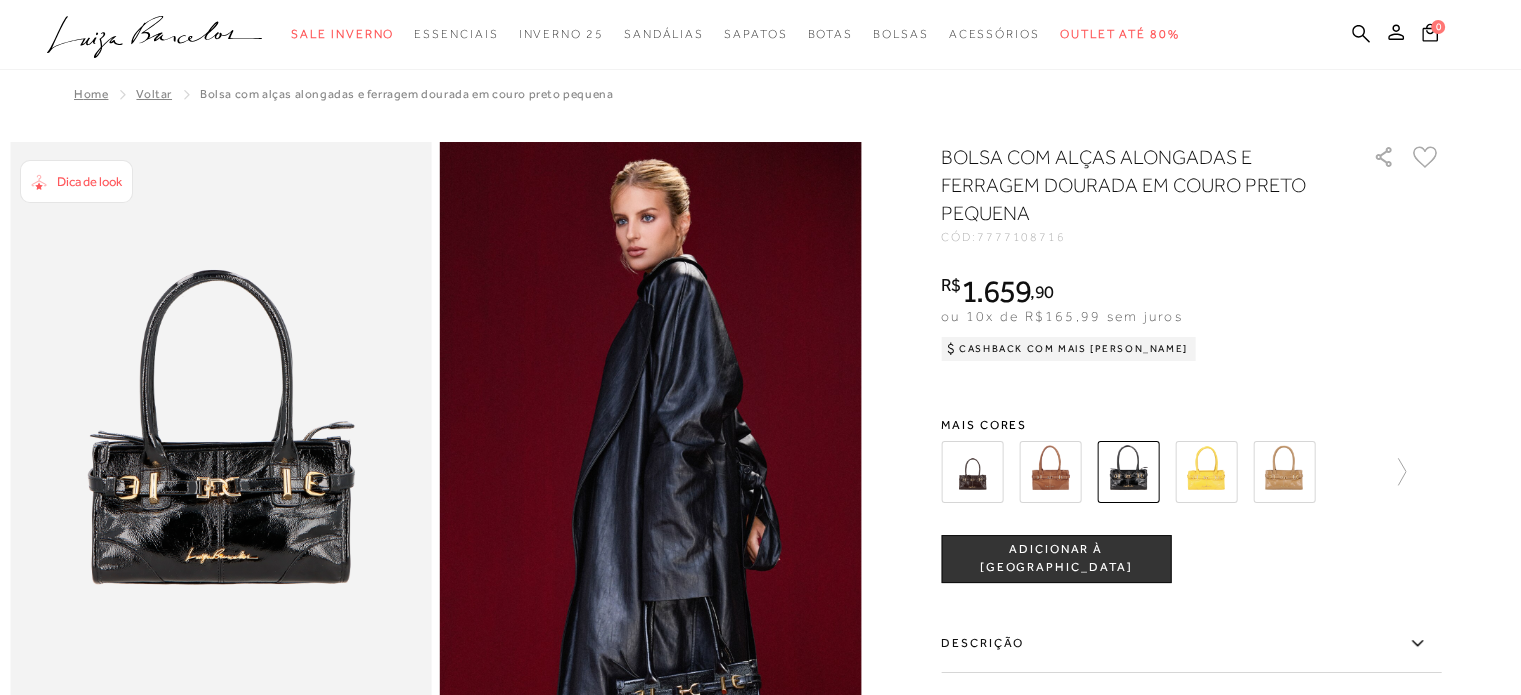scroll, scrollTop: 0, scrollLeft: 0, axis: both 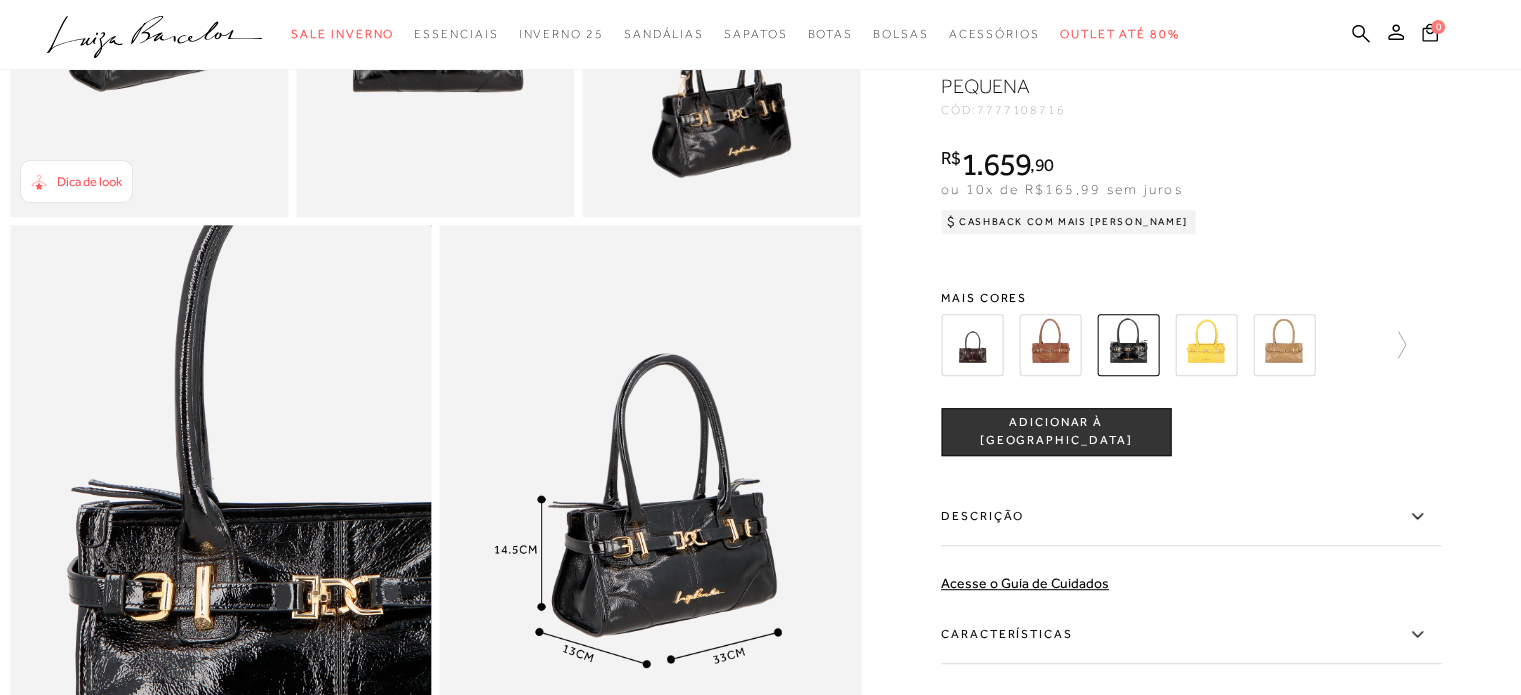 click at bounding box center (972, 345) 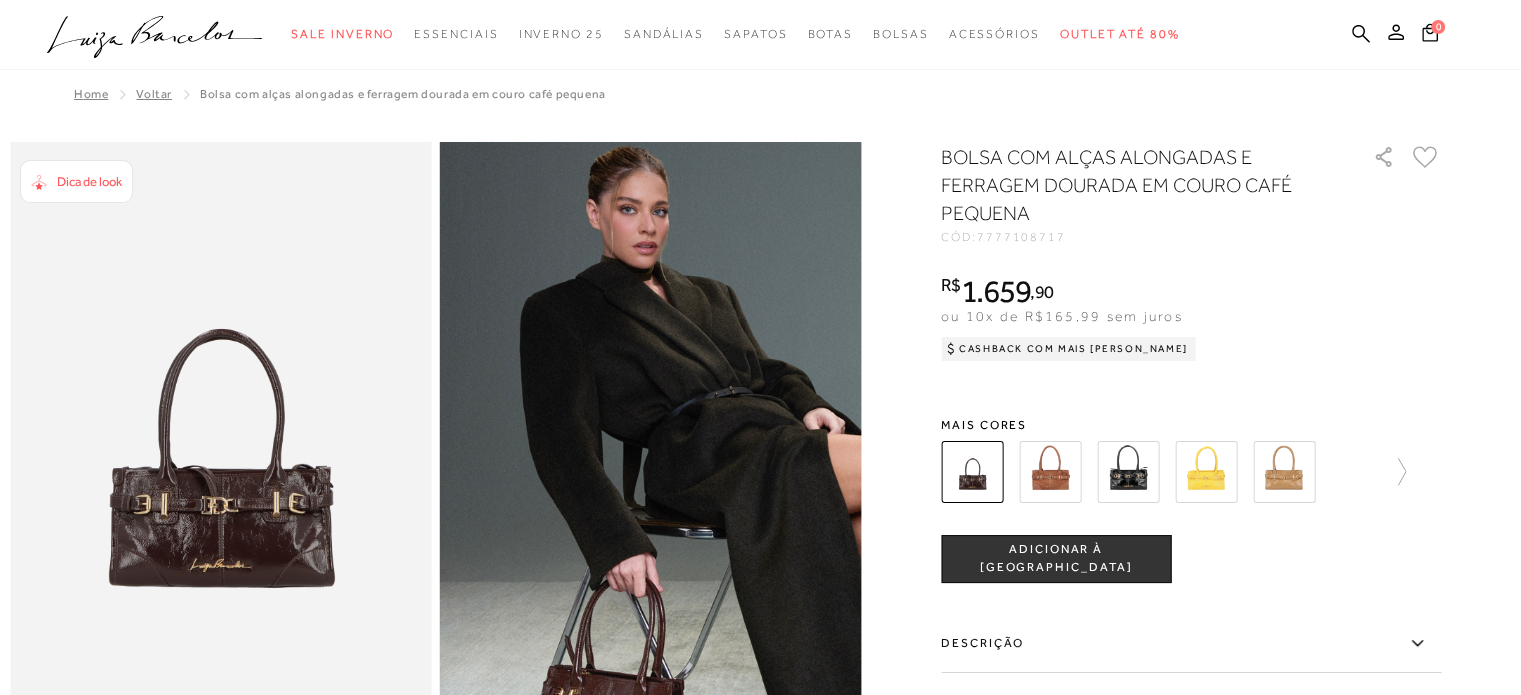 scroll, scrollTop: 0, scrollLeft: 0, axis: both 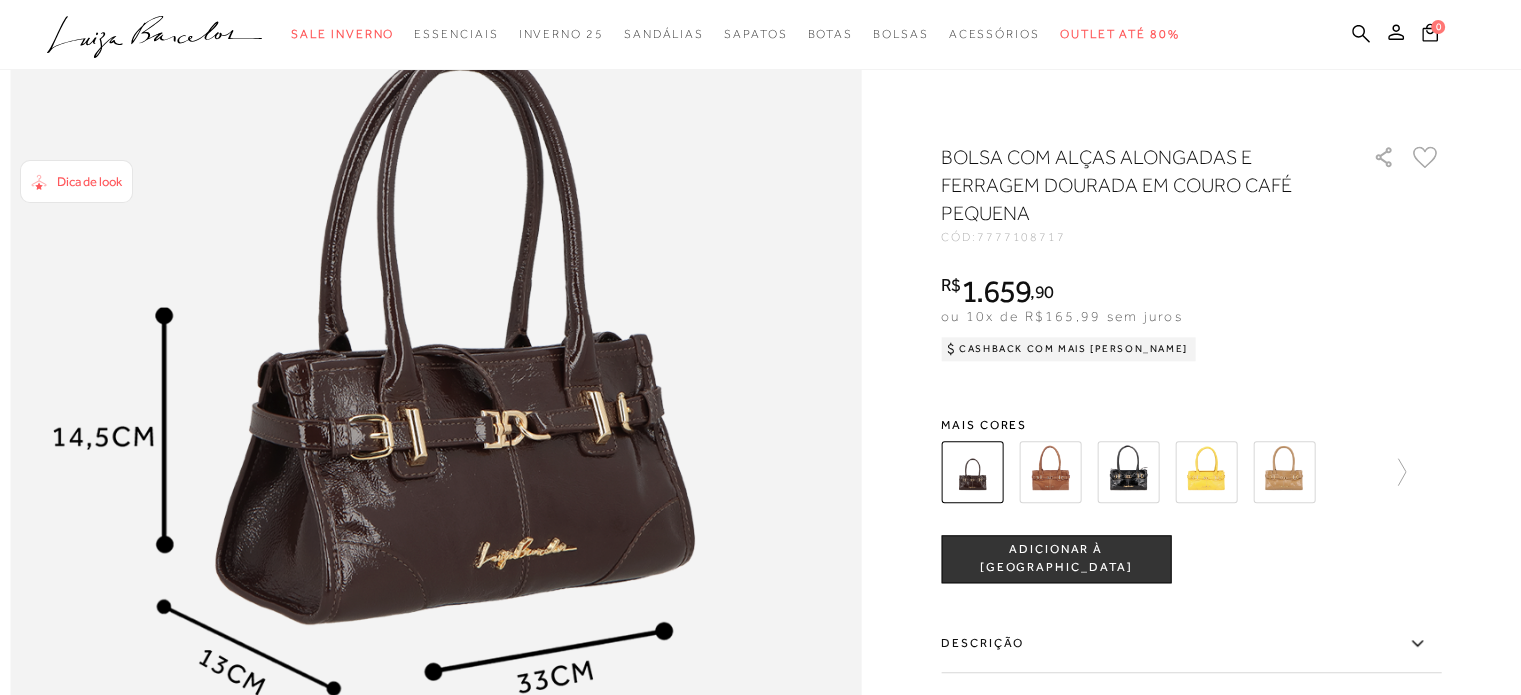 click at bounding box center [1284, 472] 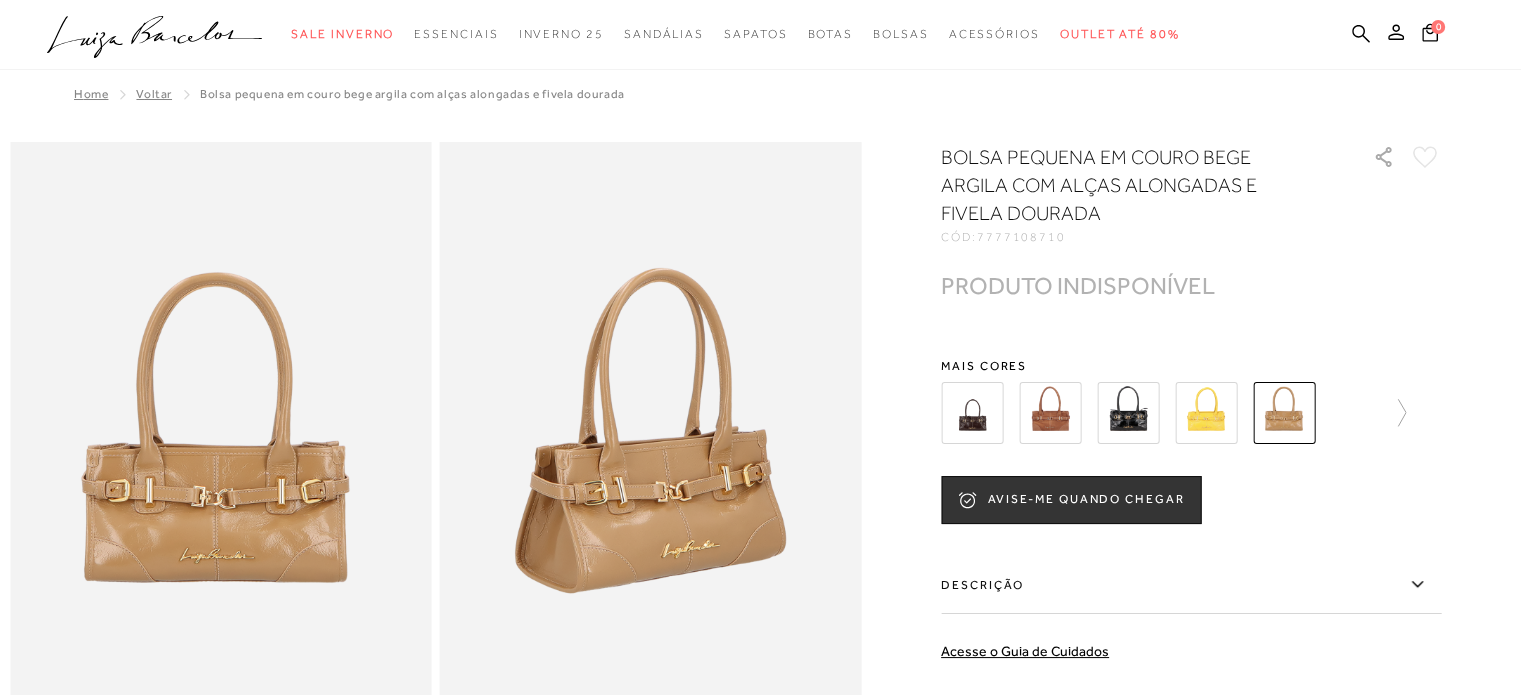 scroll, scrollTop: 0, scrollLeft: 0, axis: both 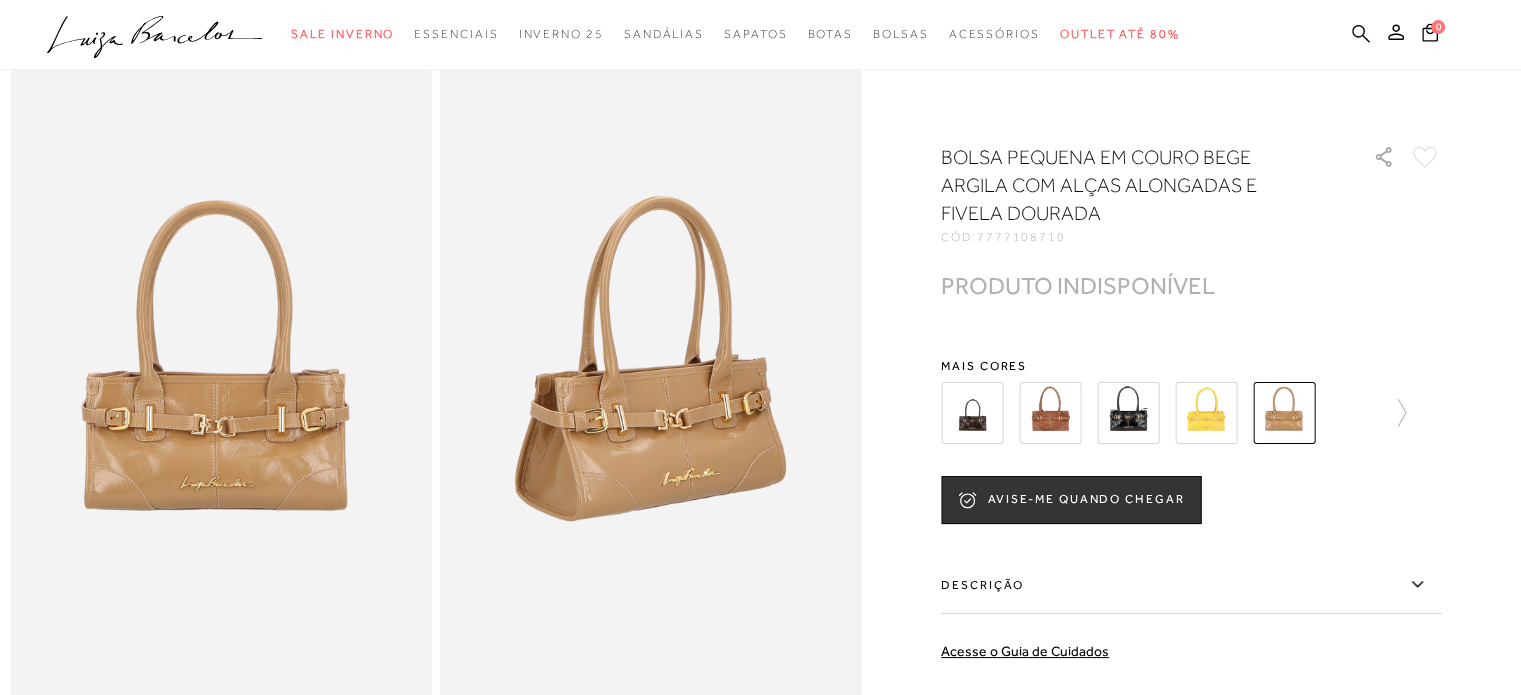 click 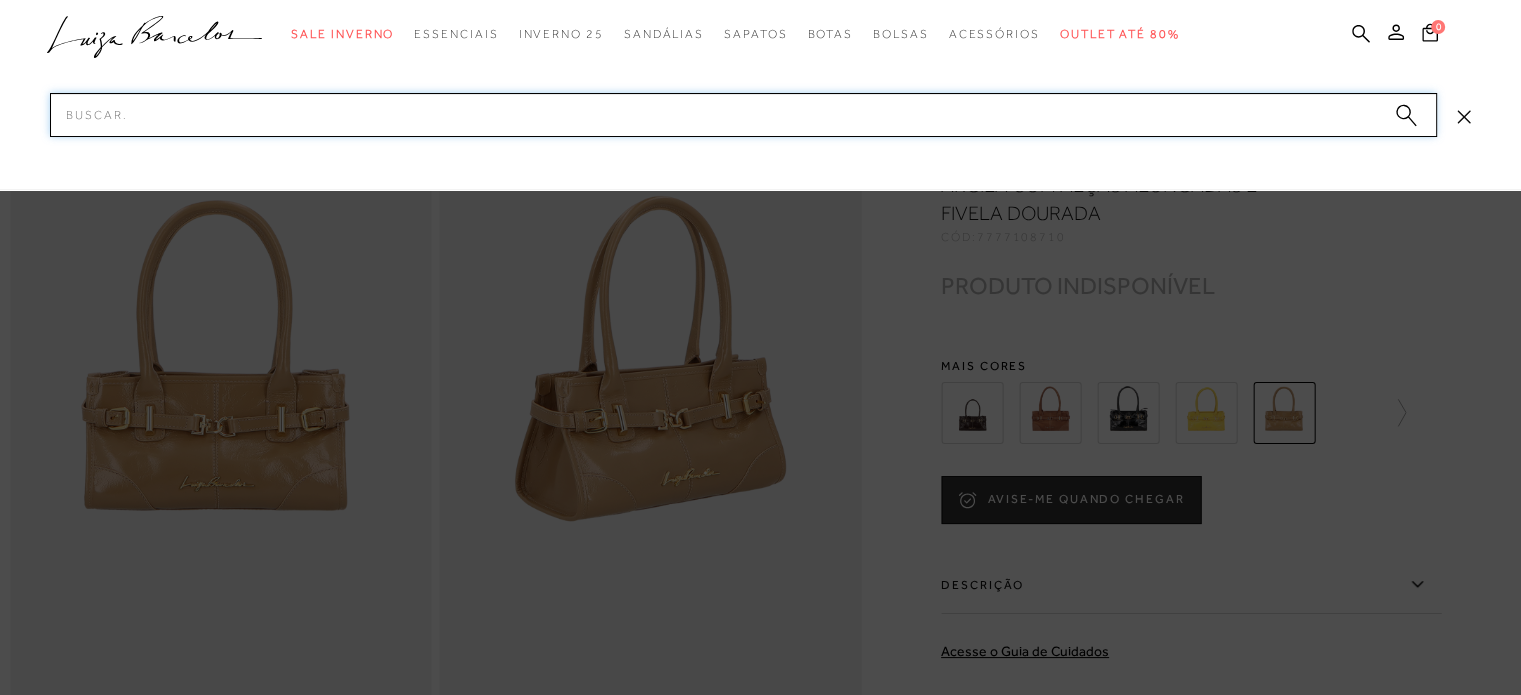 click on "Pesquisar" at bounding box center [743, 115] 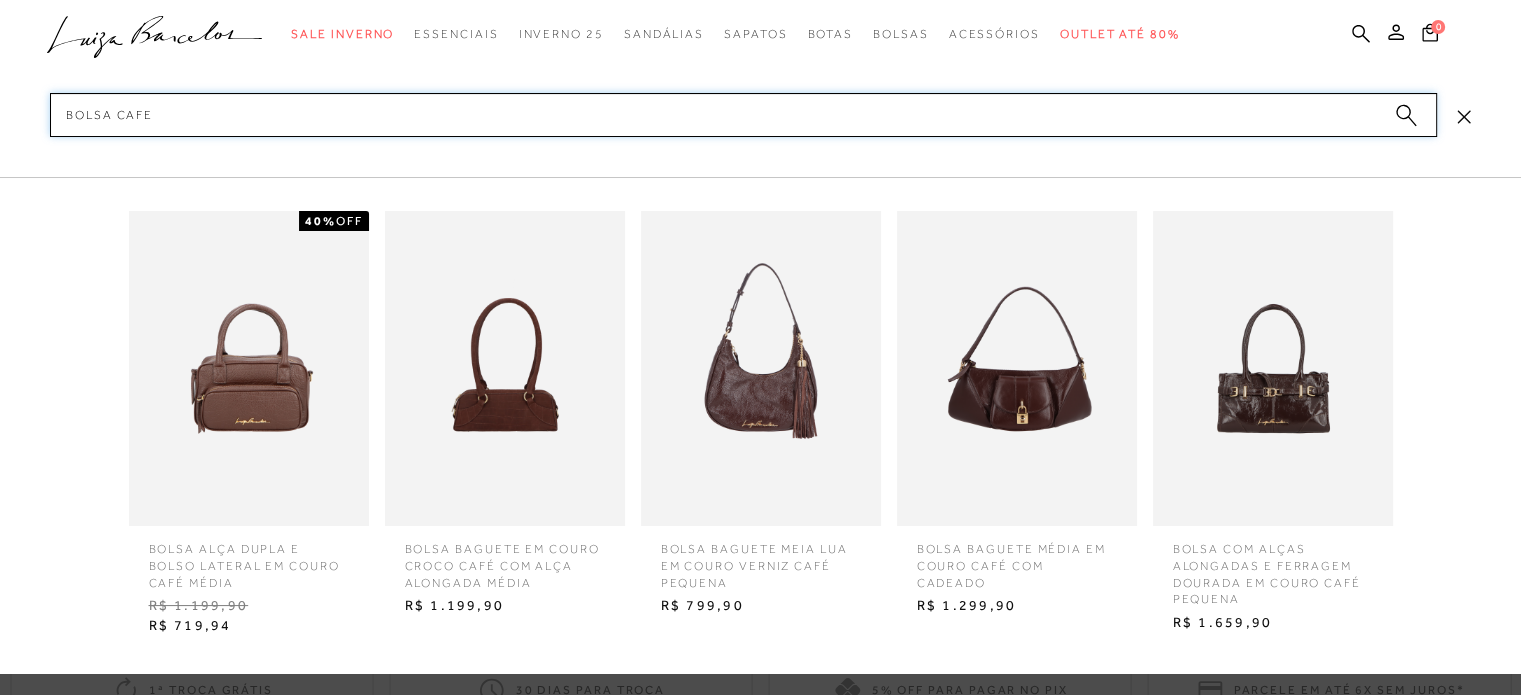 scroll, scrollTop: 648, scrollLeft: 0, axis: vertical 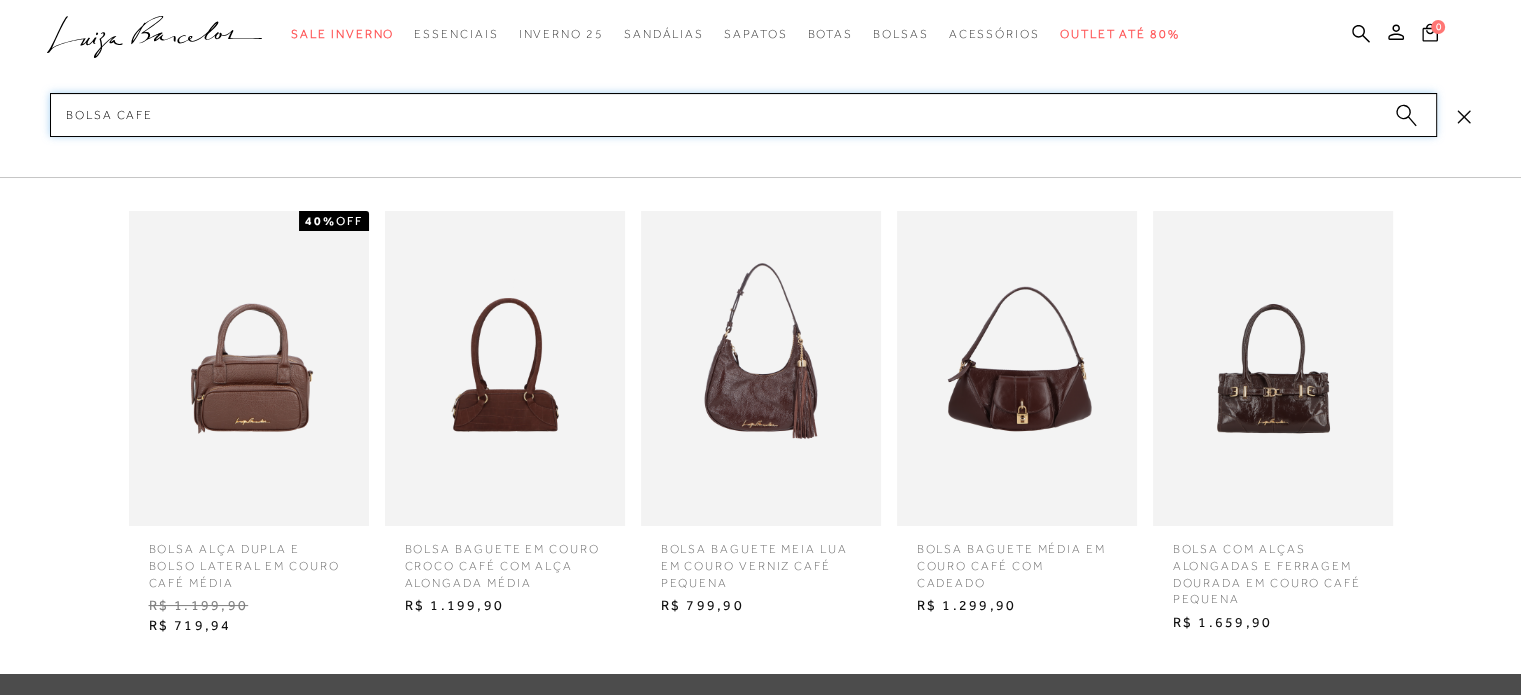 type on "bolsa cafe" 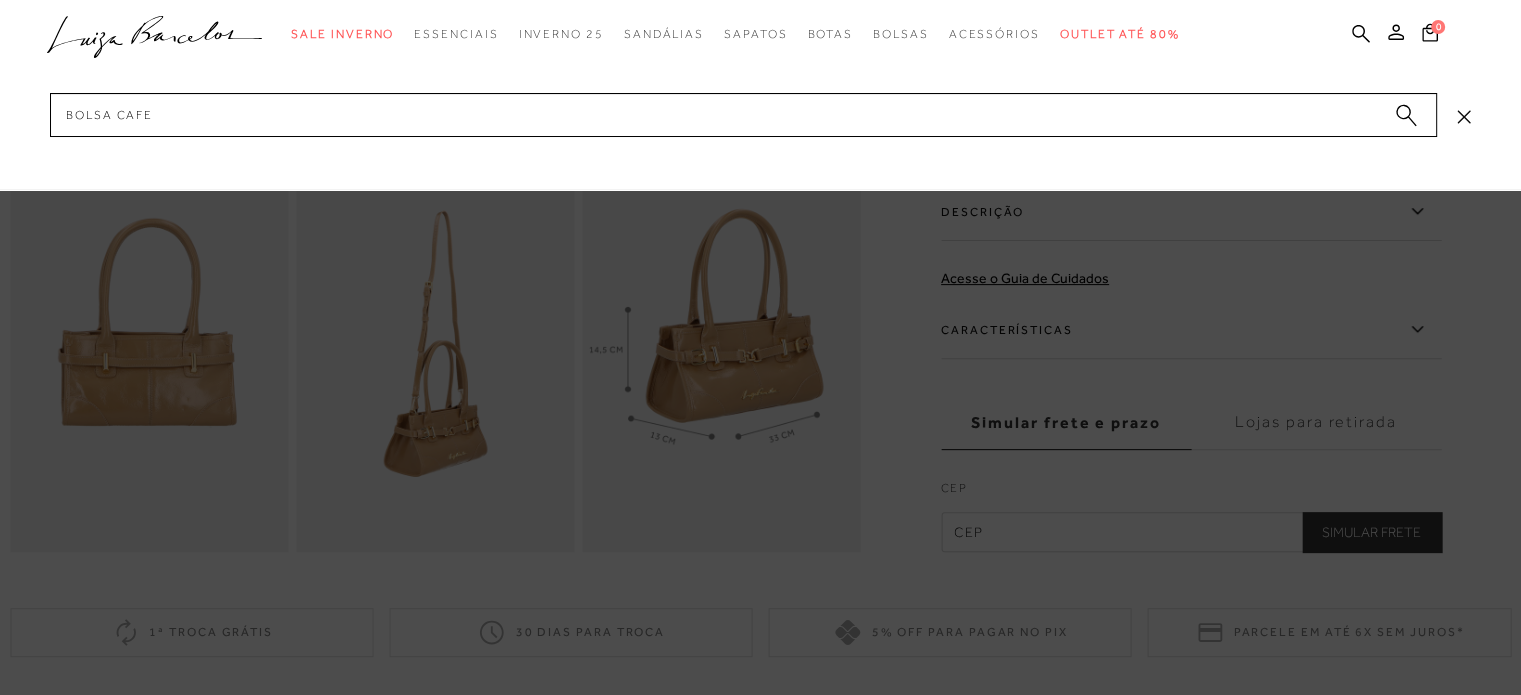 drag, startPoint x: 1504, startPoint y: 443, endPoint x: 1505, endPoint y: 507, distance: 64.00781 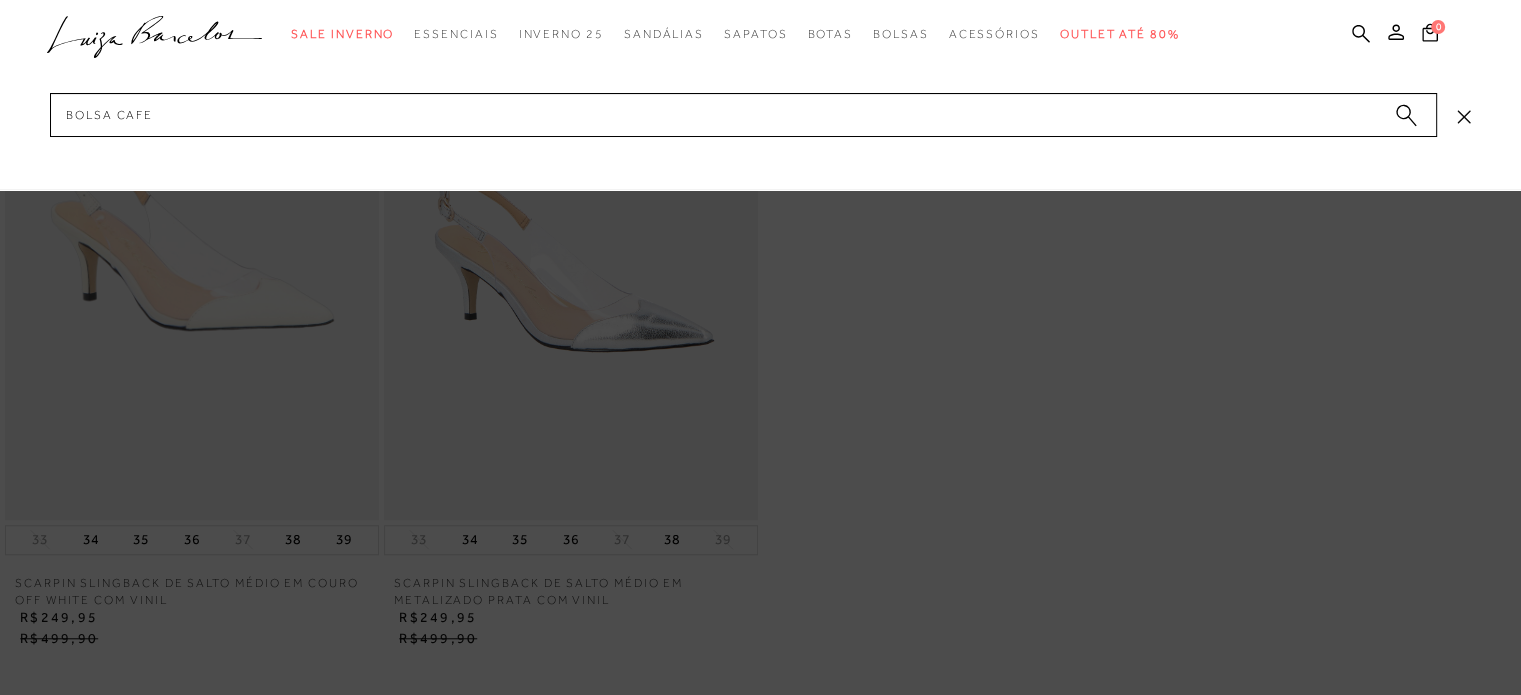 scroll, scrollTop: 1575, scrollLeft: 0, axis: vertical 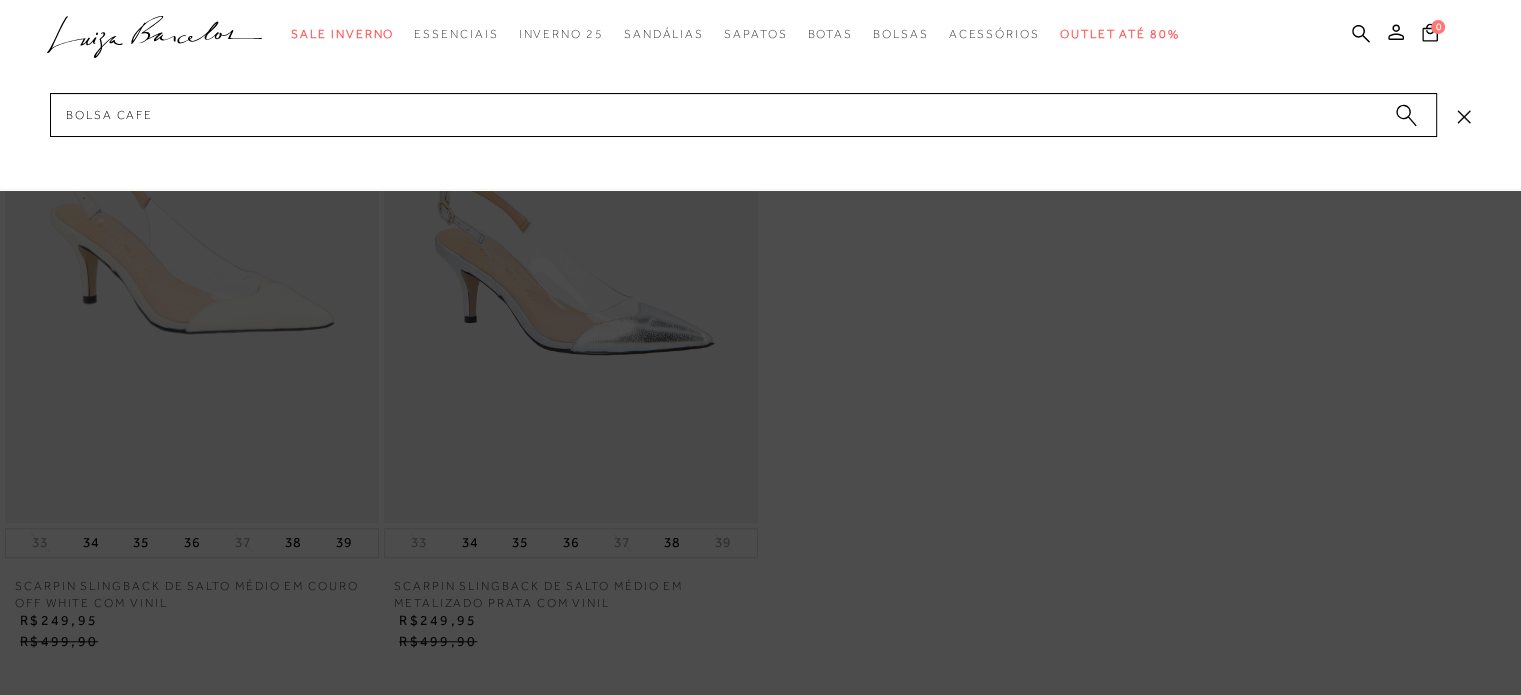 click at bounding box center (760, 95) 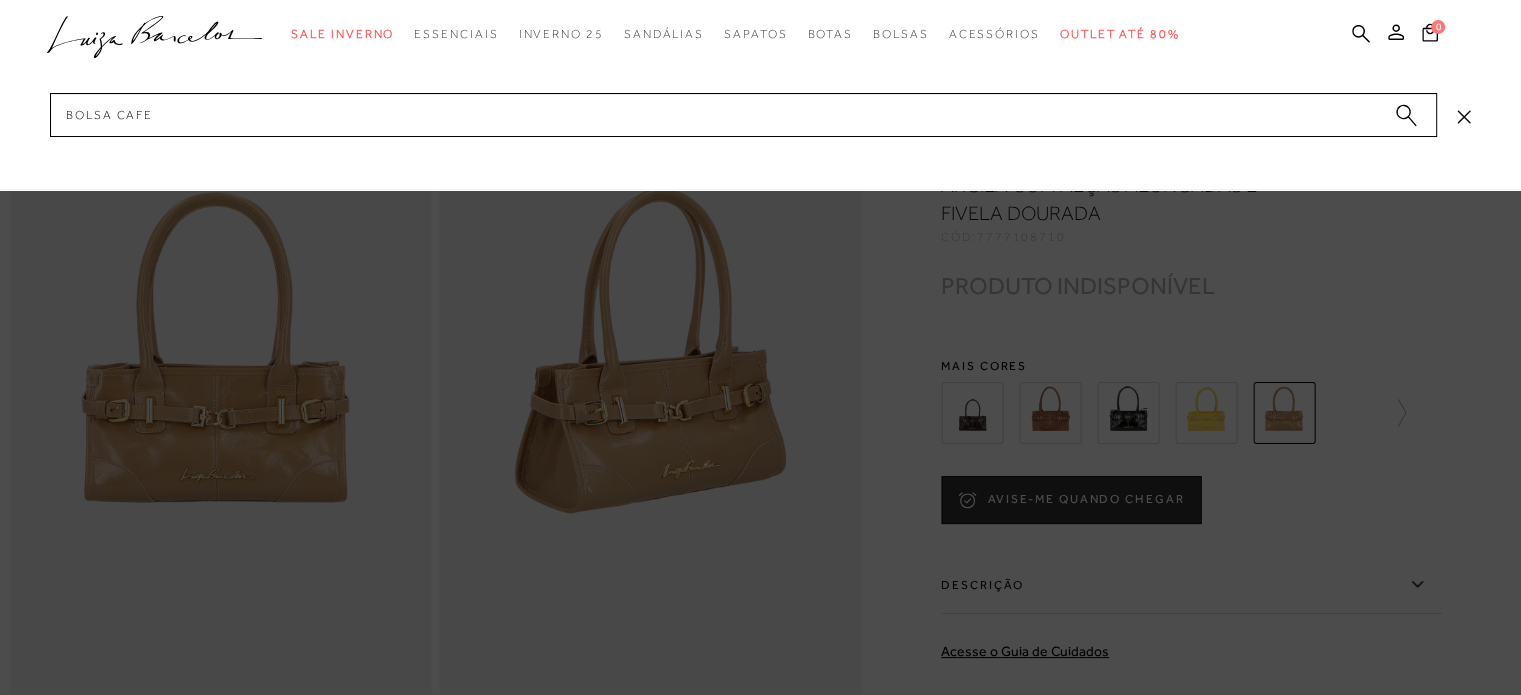 scroll, scrollTop: 0, scrollLeft: 0, axis: both 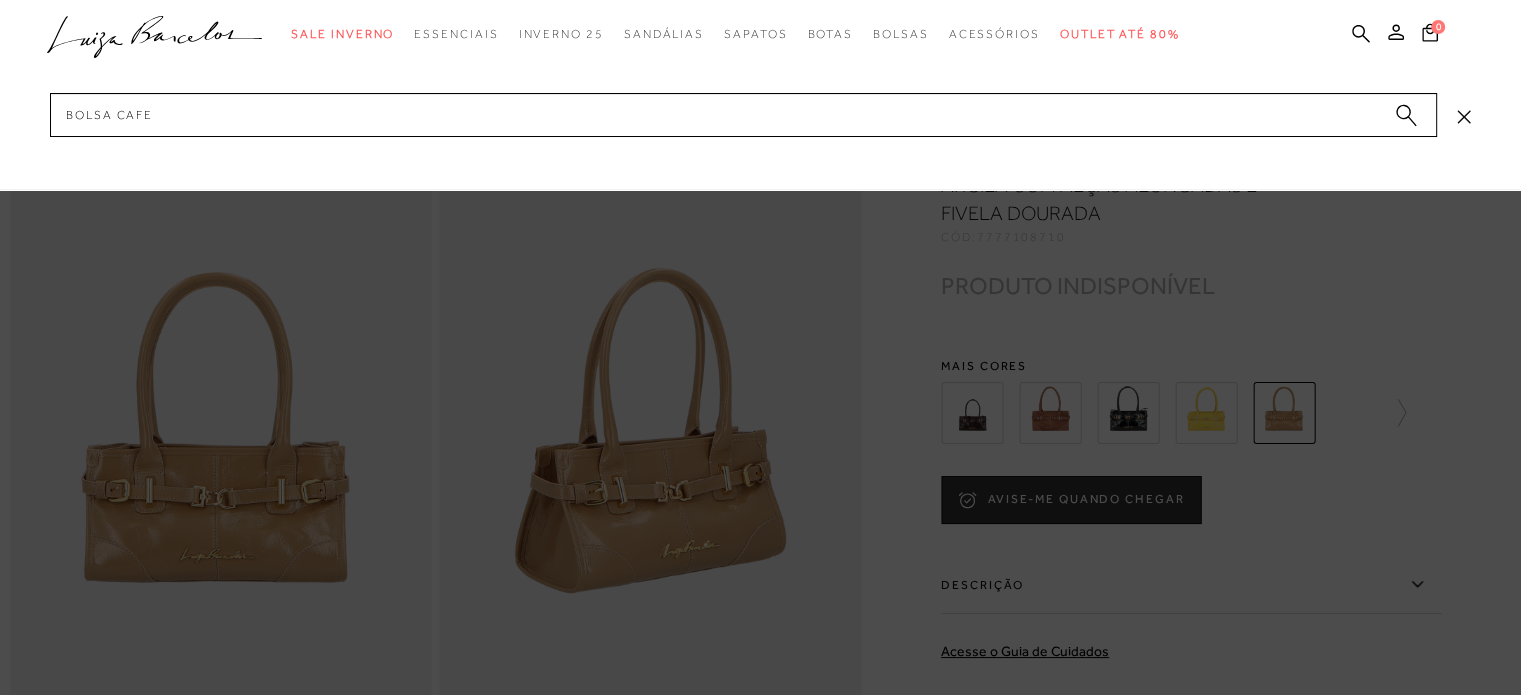 click at bounding box center (760, 347) 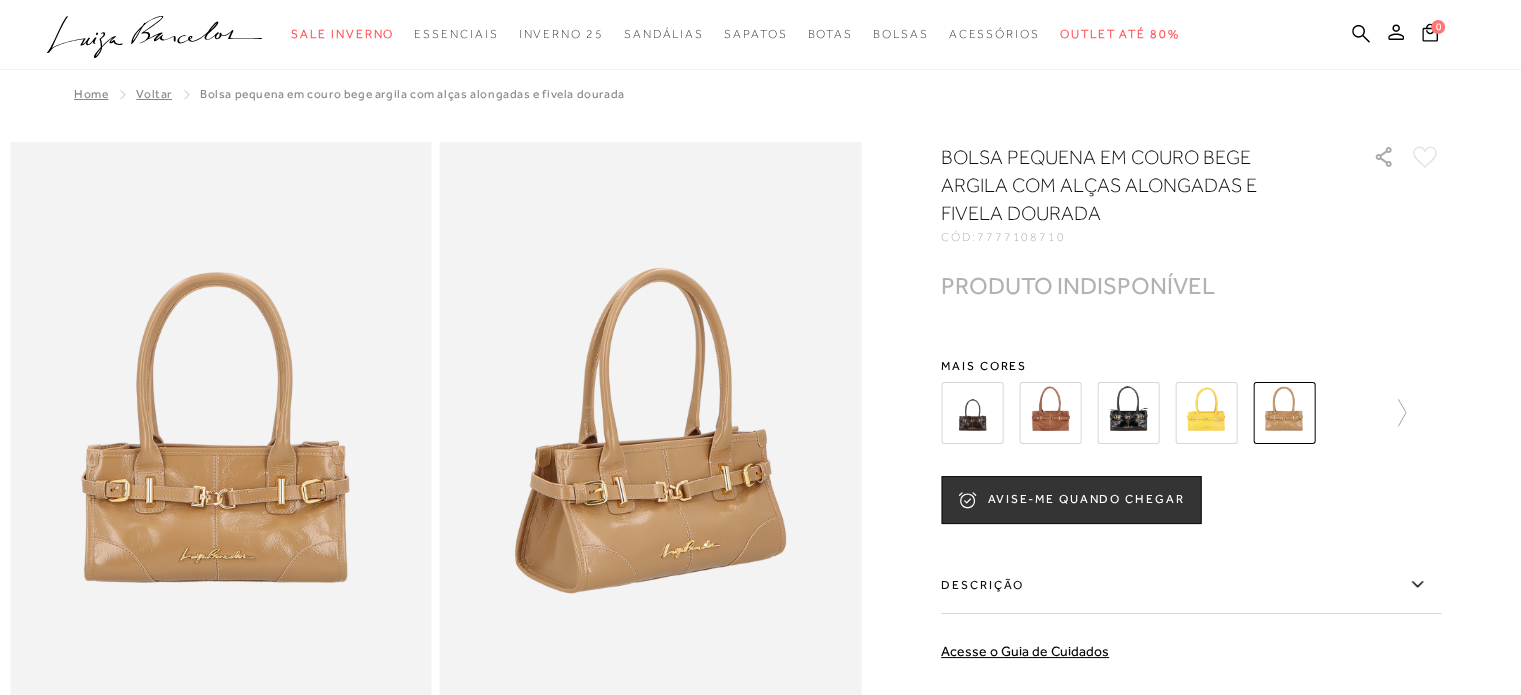 click on "AVISE-ME QUANDO CHEGAR" at bounding box center (1191, 500) 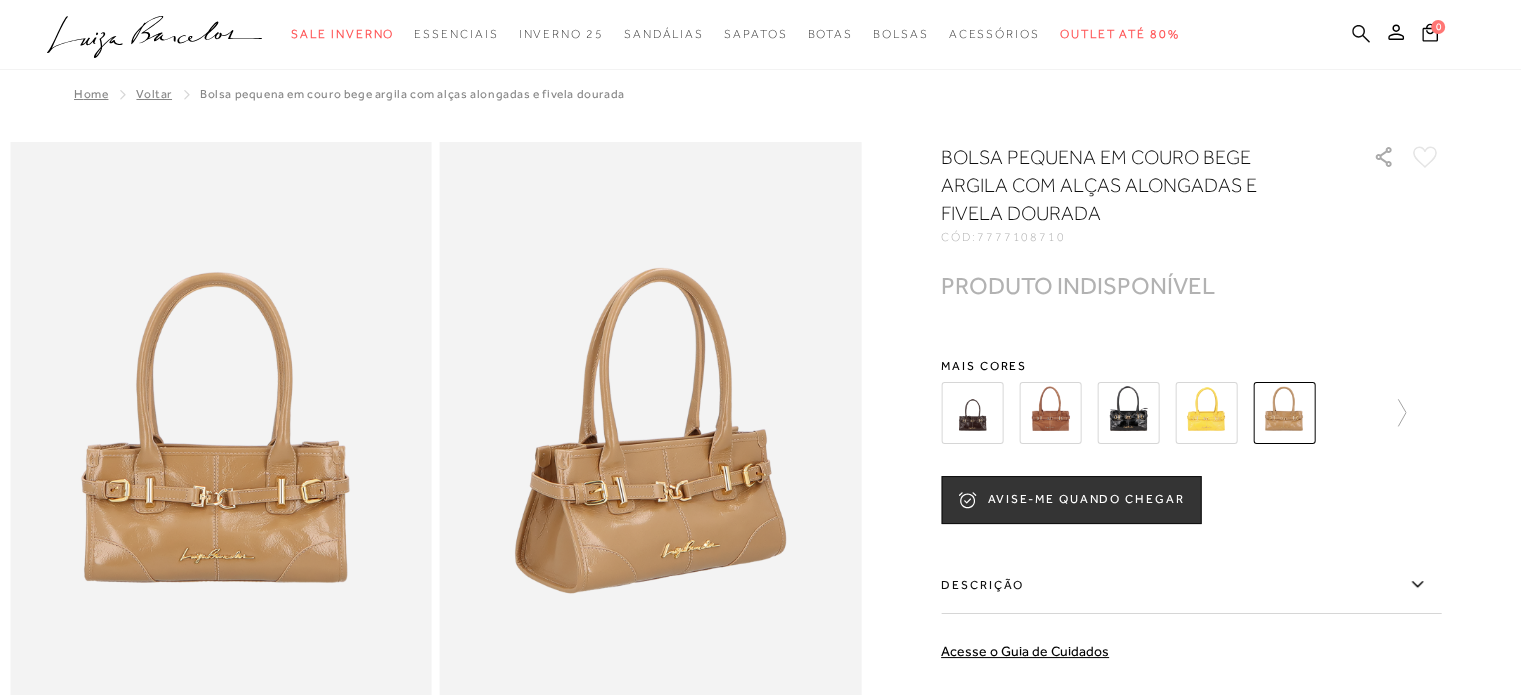 click 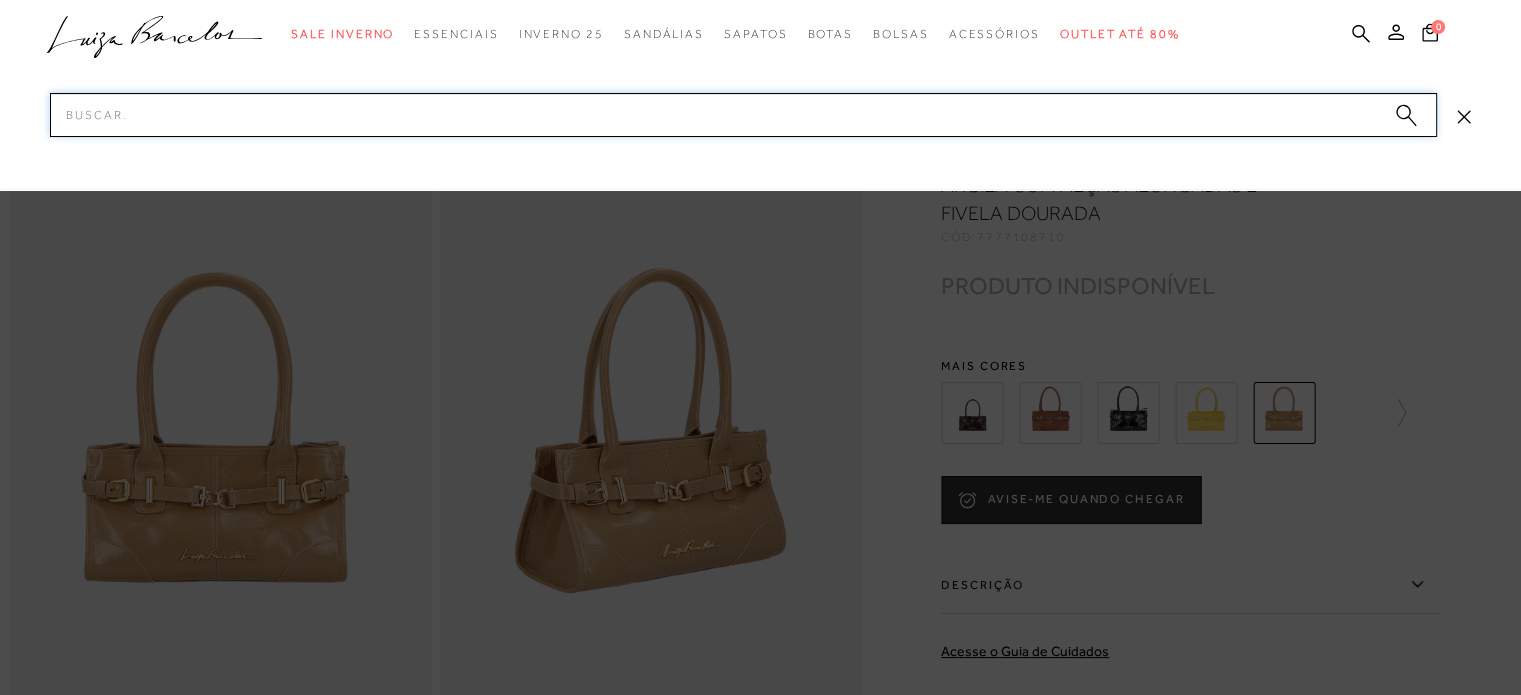 click on "Pesquisar" at bounding box center [743, 115] 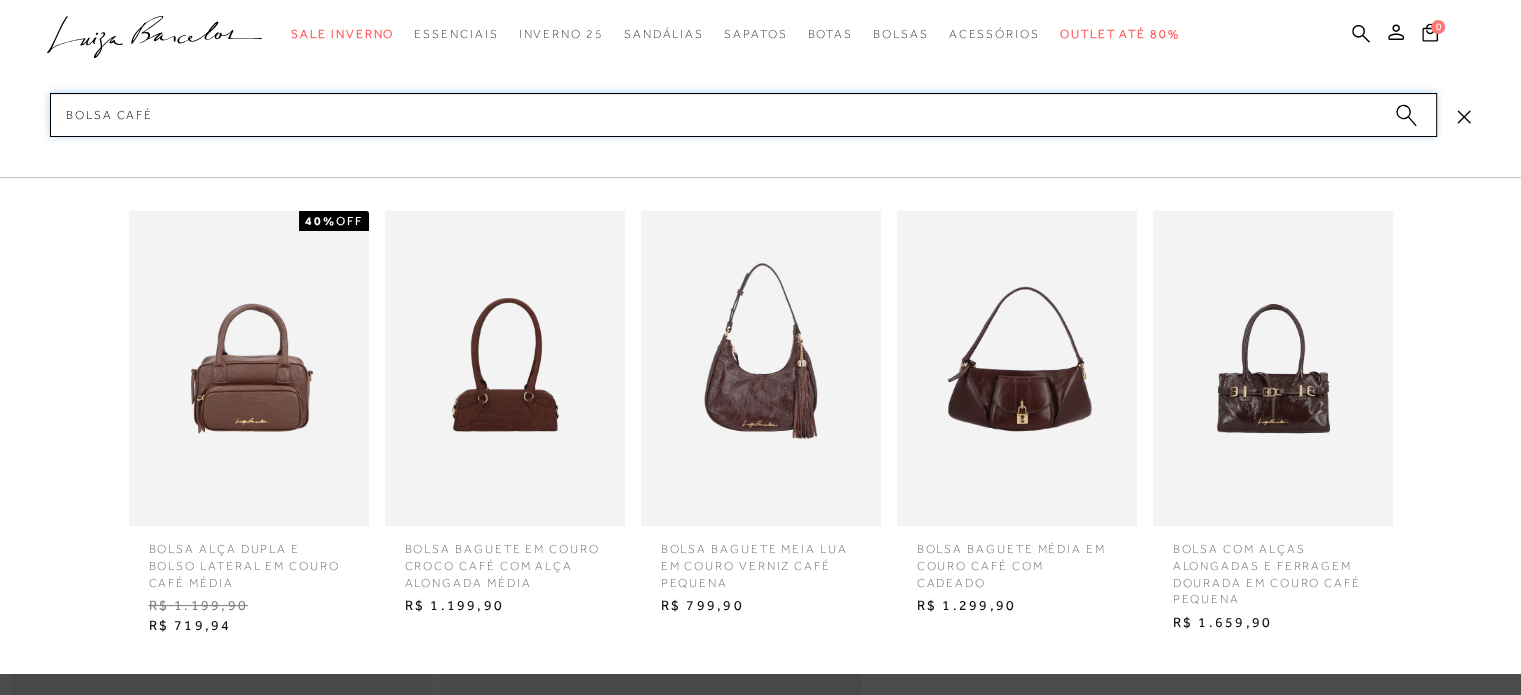 type on "bolsa café" 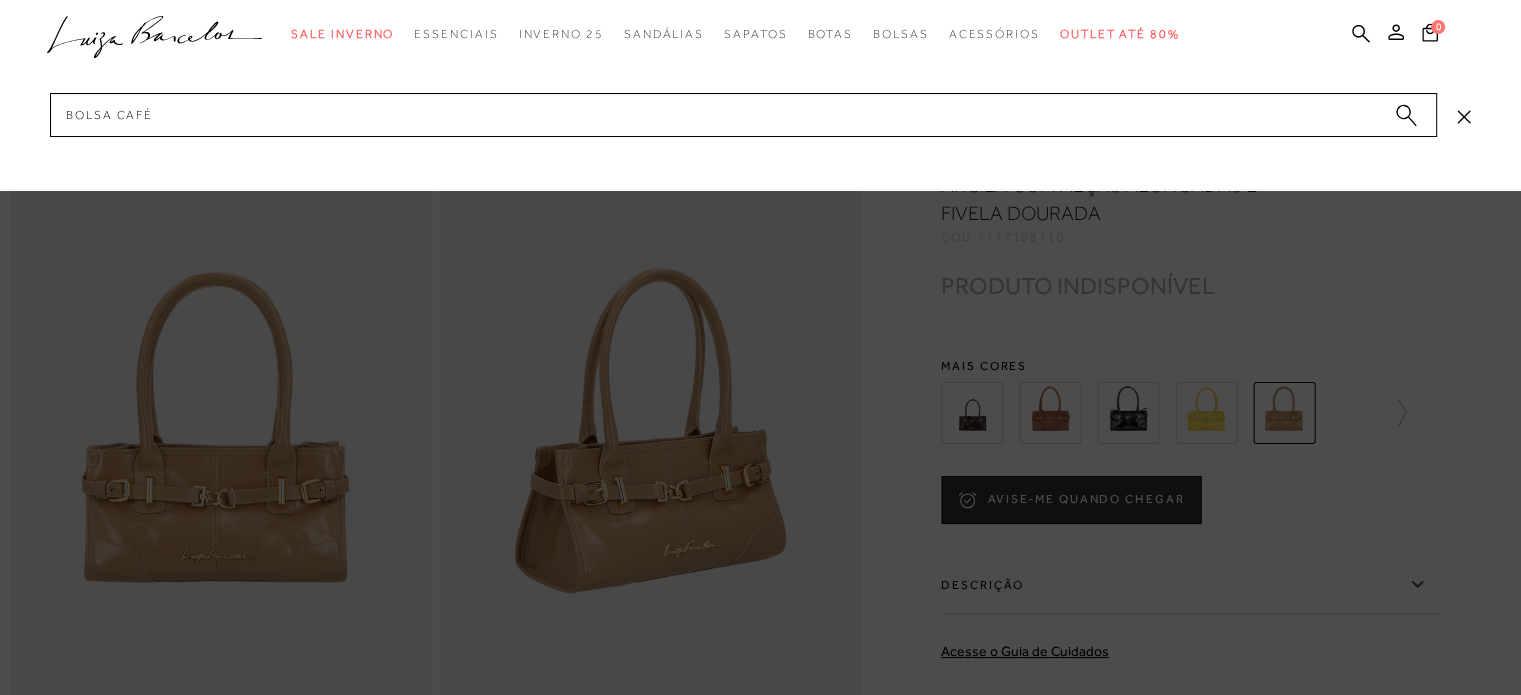 click on "categoryHeader
.a{fill-rule:evenodd;}
Sale Inverno
Modelo Sapatos Mules" at bounding box center (760, 0) 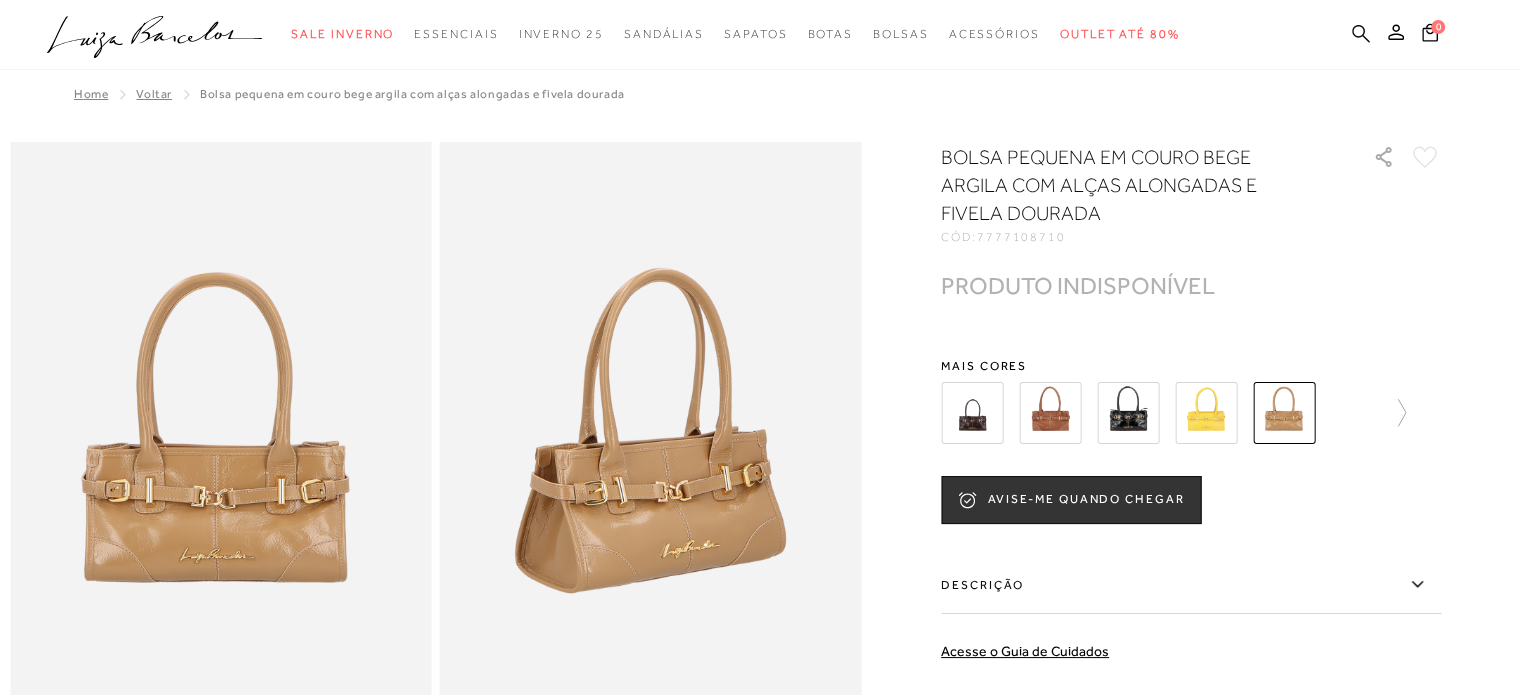 click 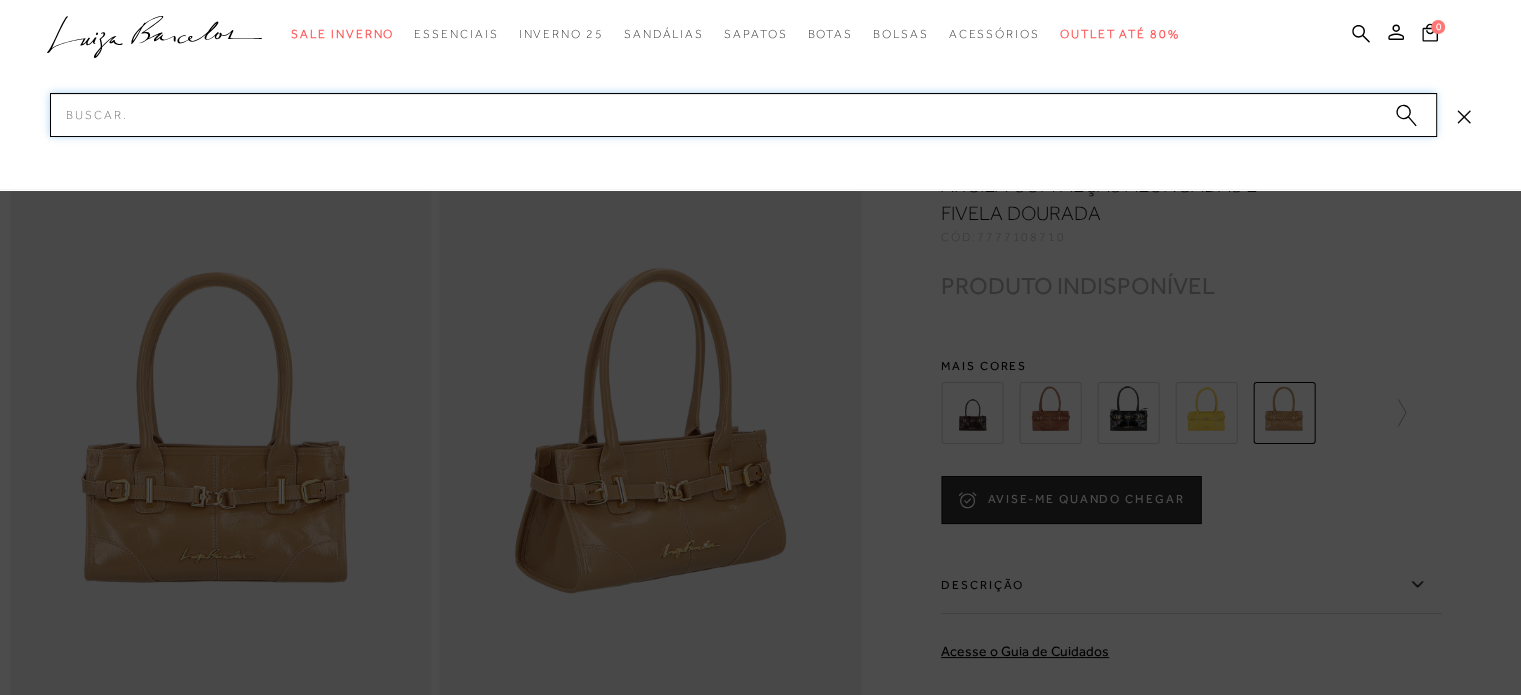 paste on "Bolsa Feminina Atenas" 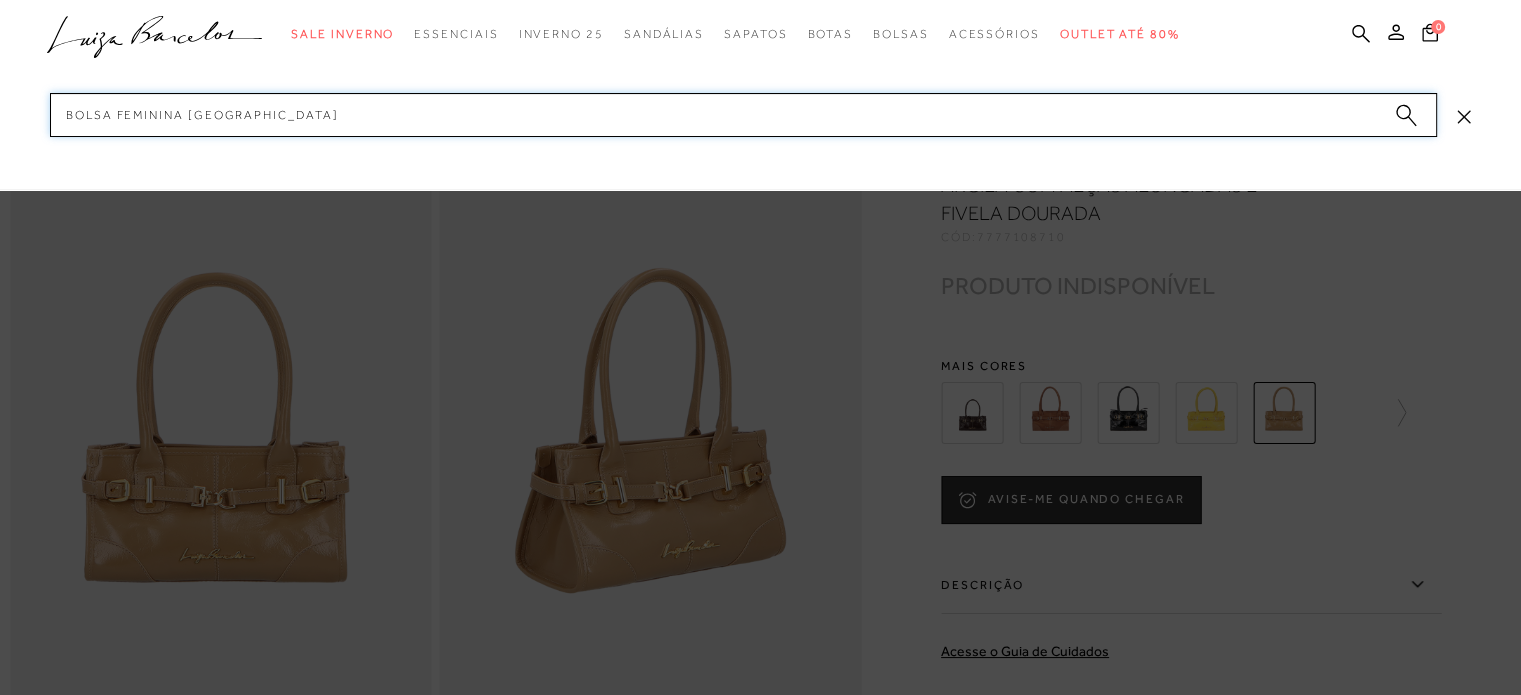 type 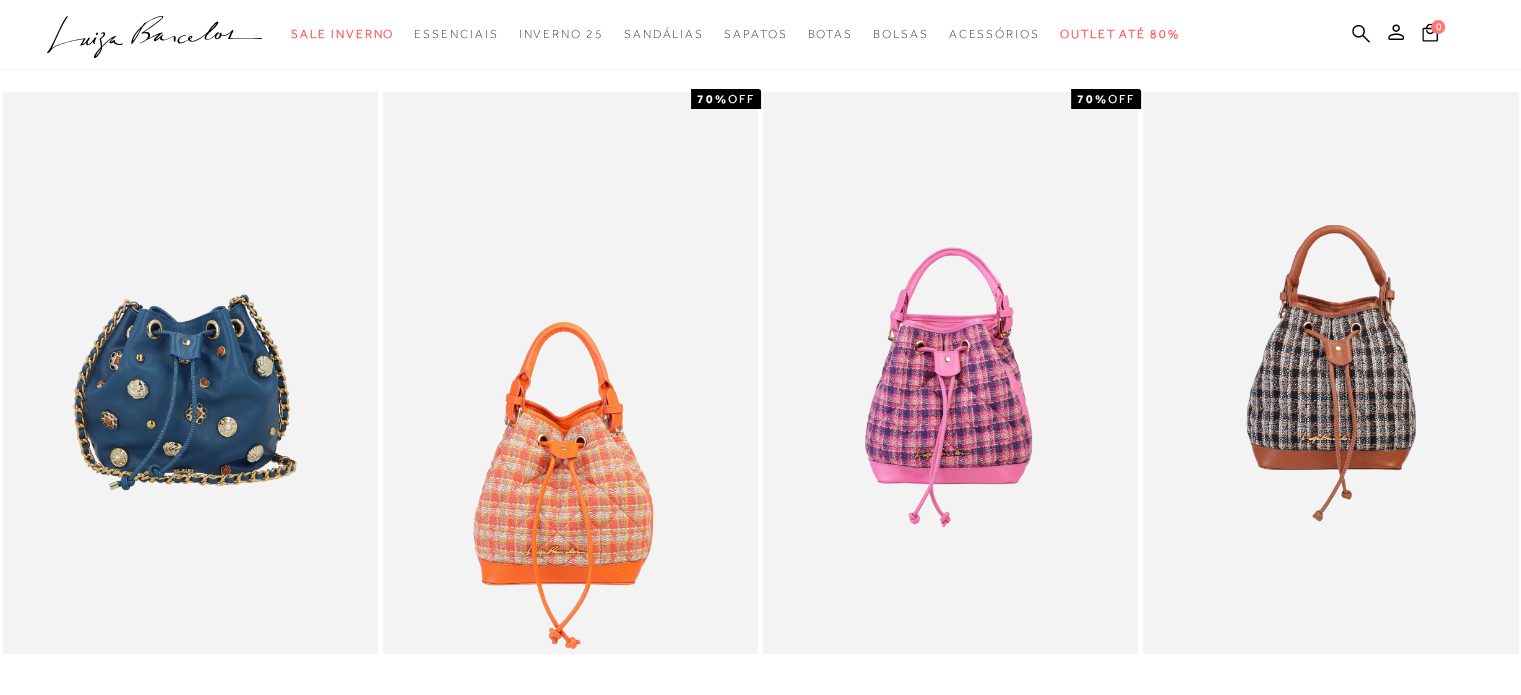 scroll, scrollTop: 0, scrollLeft: 0, axis: both 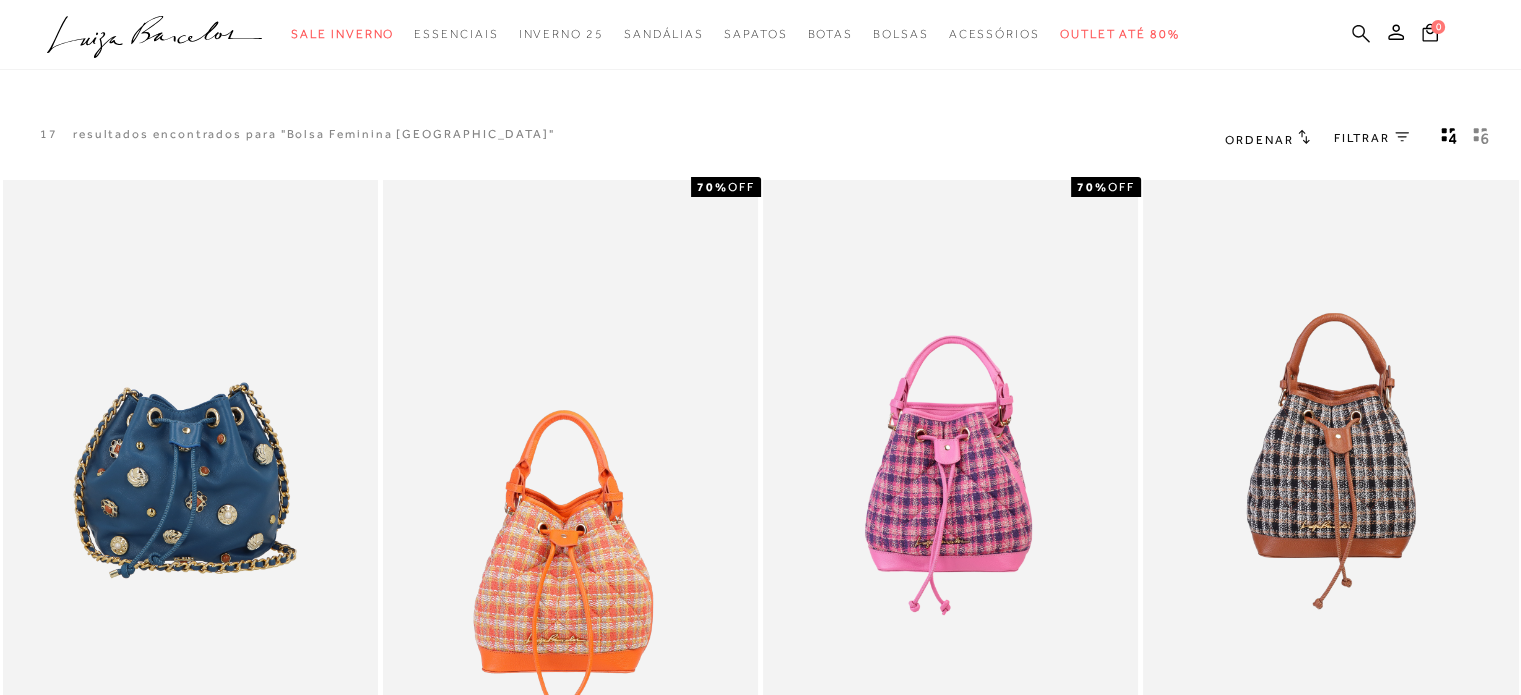 click 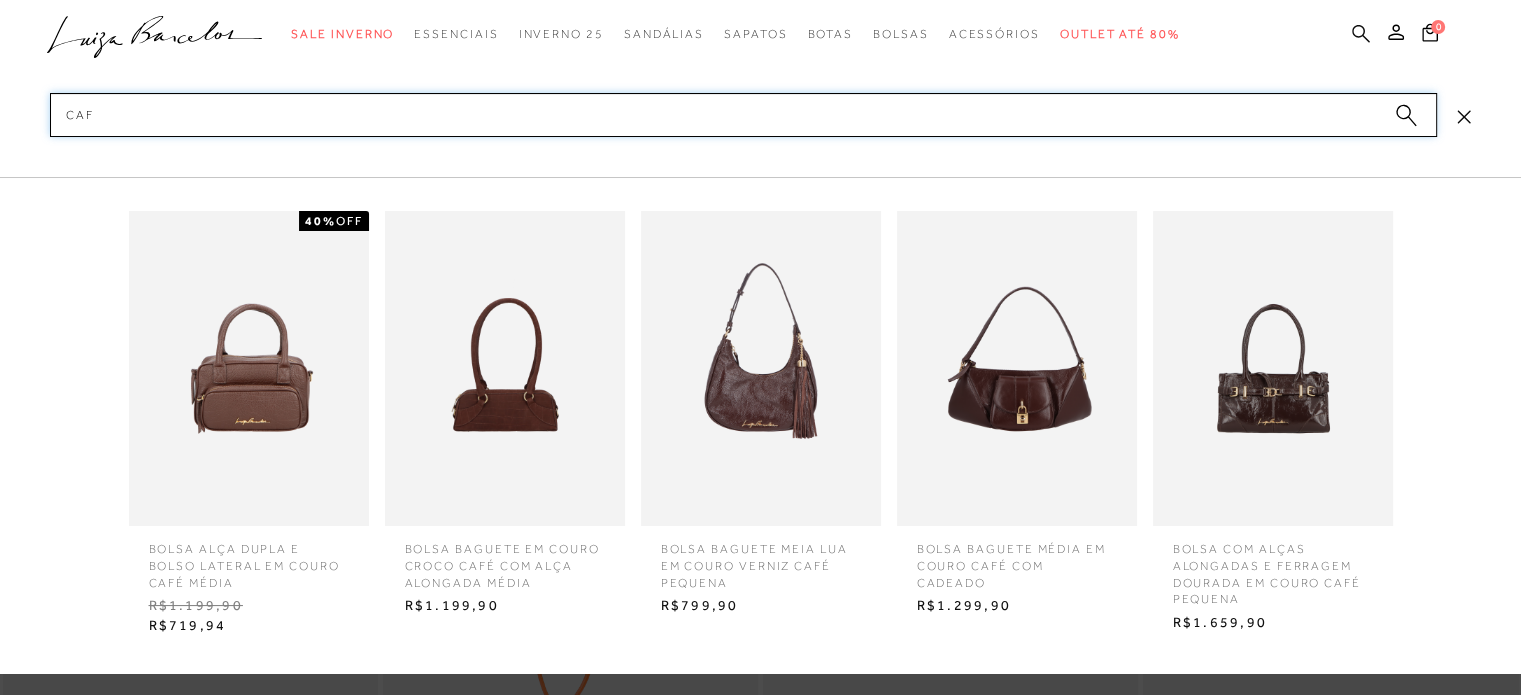 type on "café" 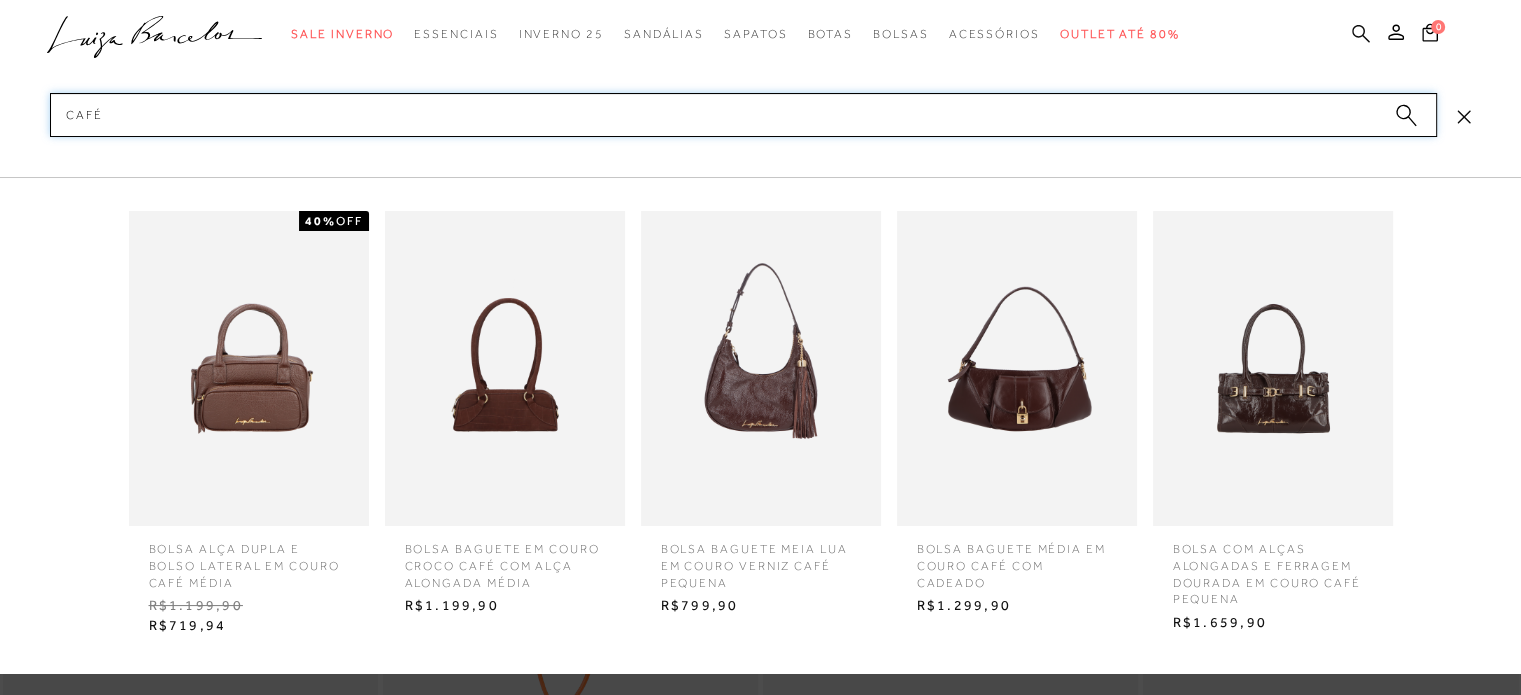 type 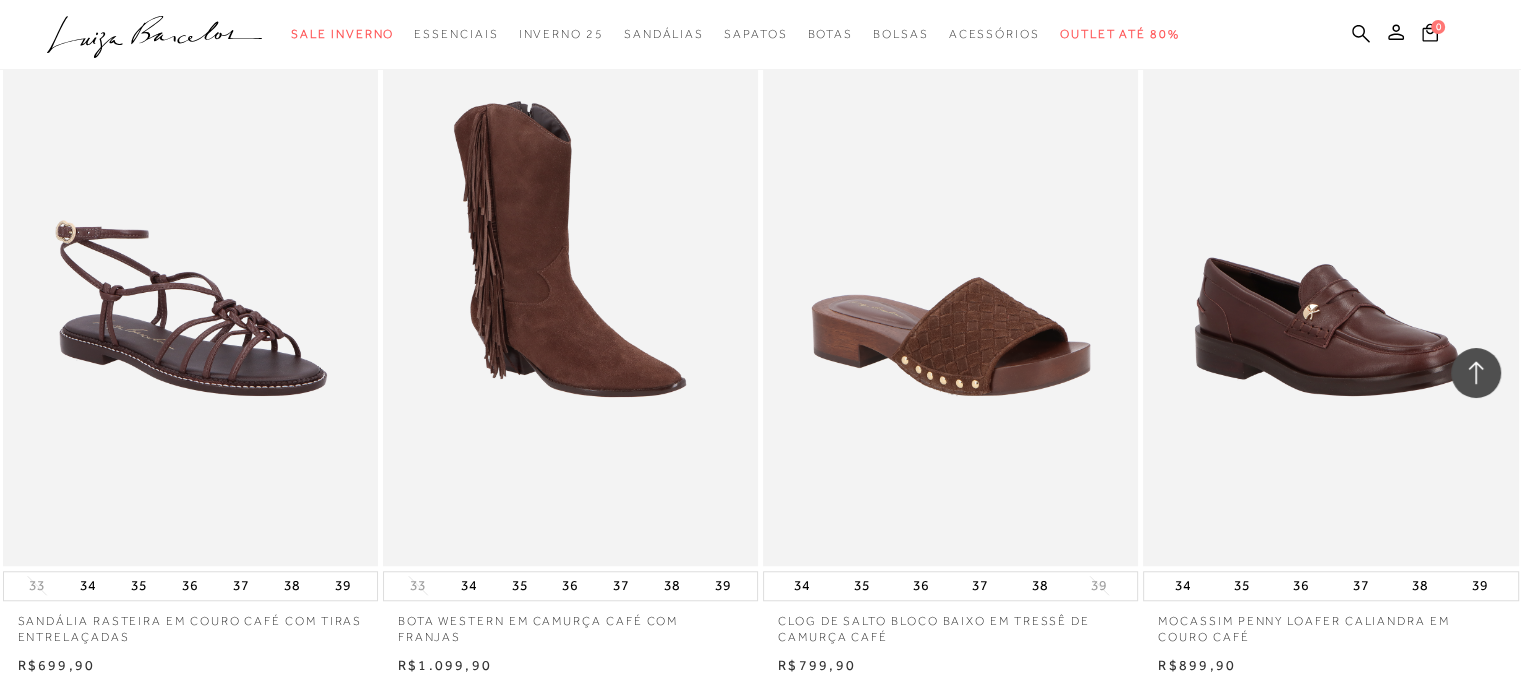scroll, scrollTop: 1570, scrollLeft: 0, axis: vertical 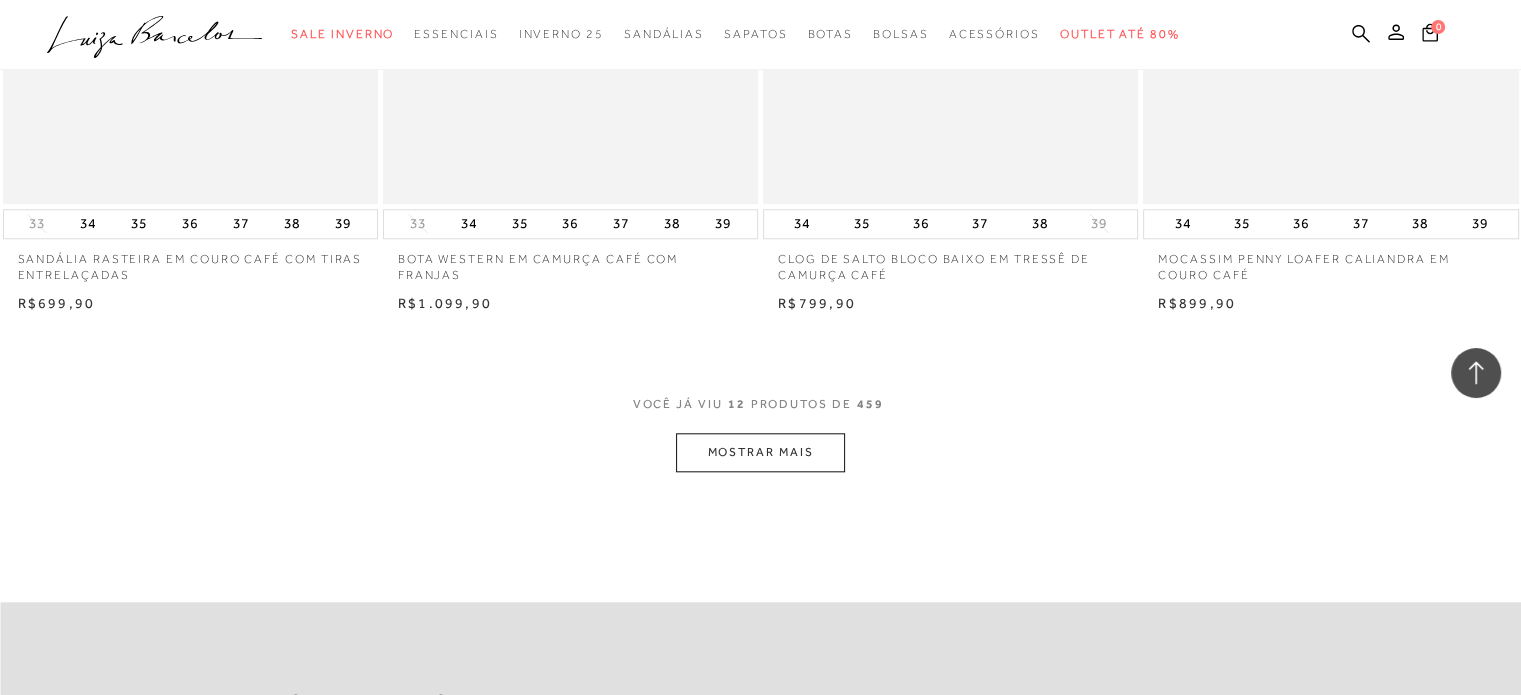 click on "MOSTRAR MAIS" at bounding box center (760, 452) 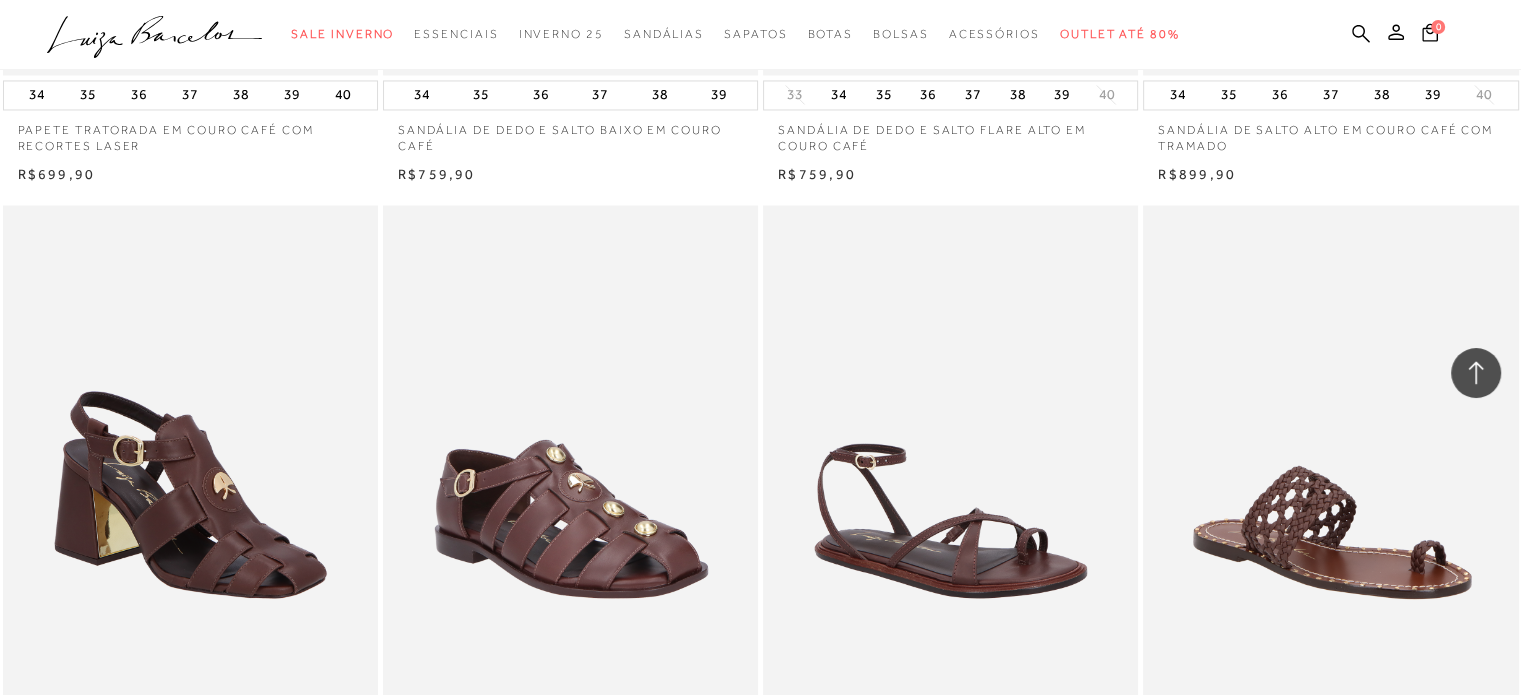 scroll, scrollTop: 3454, scrollLeft: 0, axis: vertical 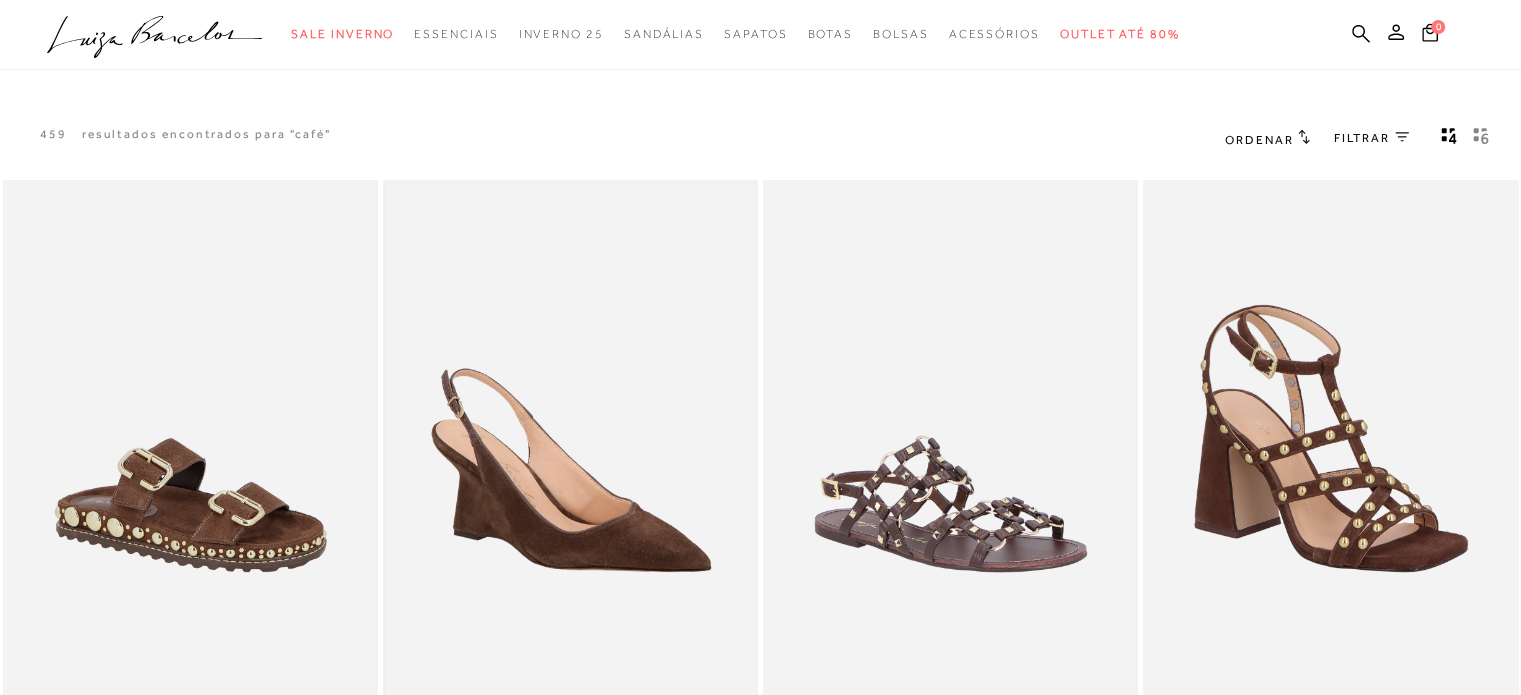 click at bounding box center [570, 461] 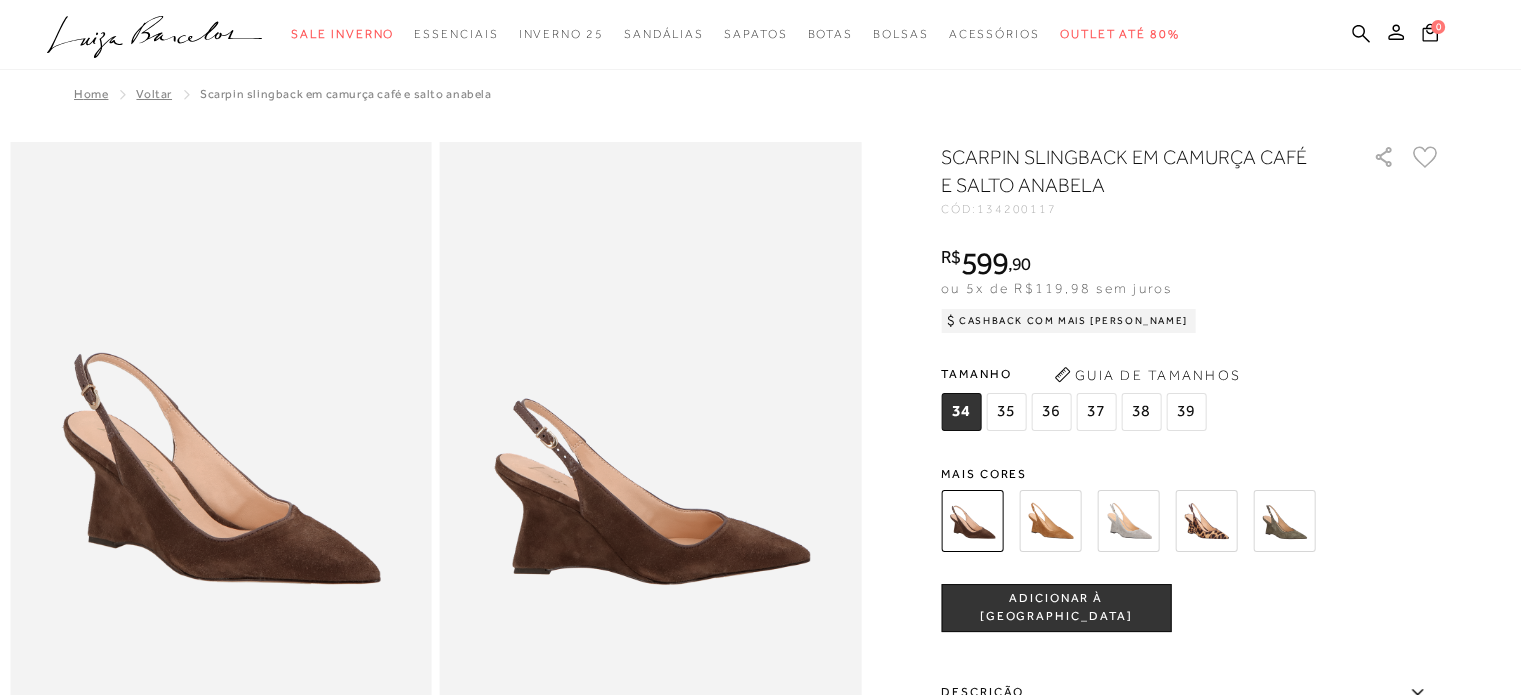 click at bounding box center (1284, 521) 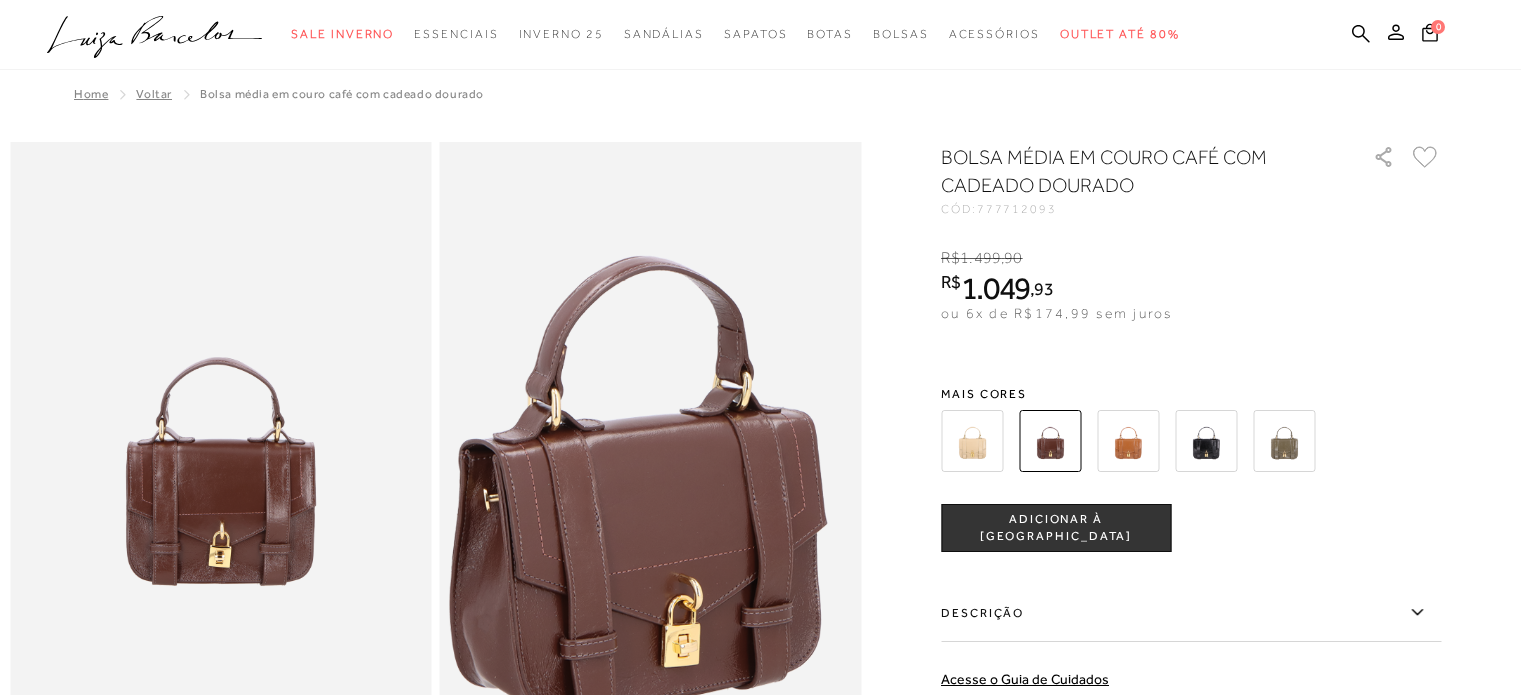 scroll, scrollTop: 0, scrollLeft: 0, axis: both 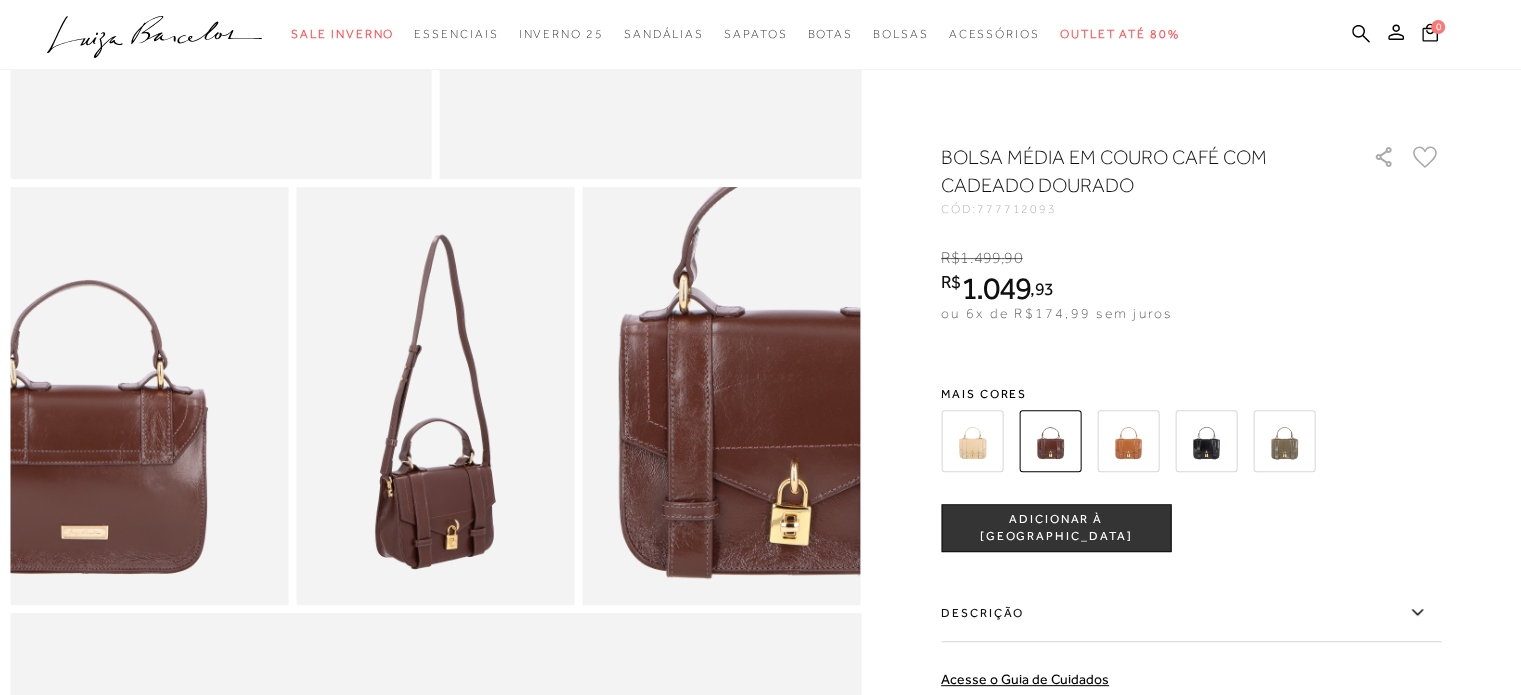 click at bounding box center (88, 407) 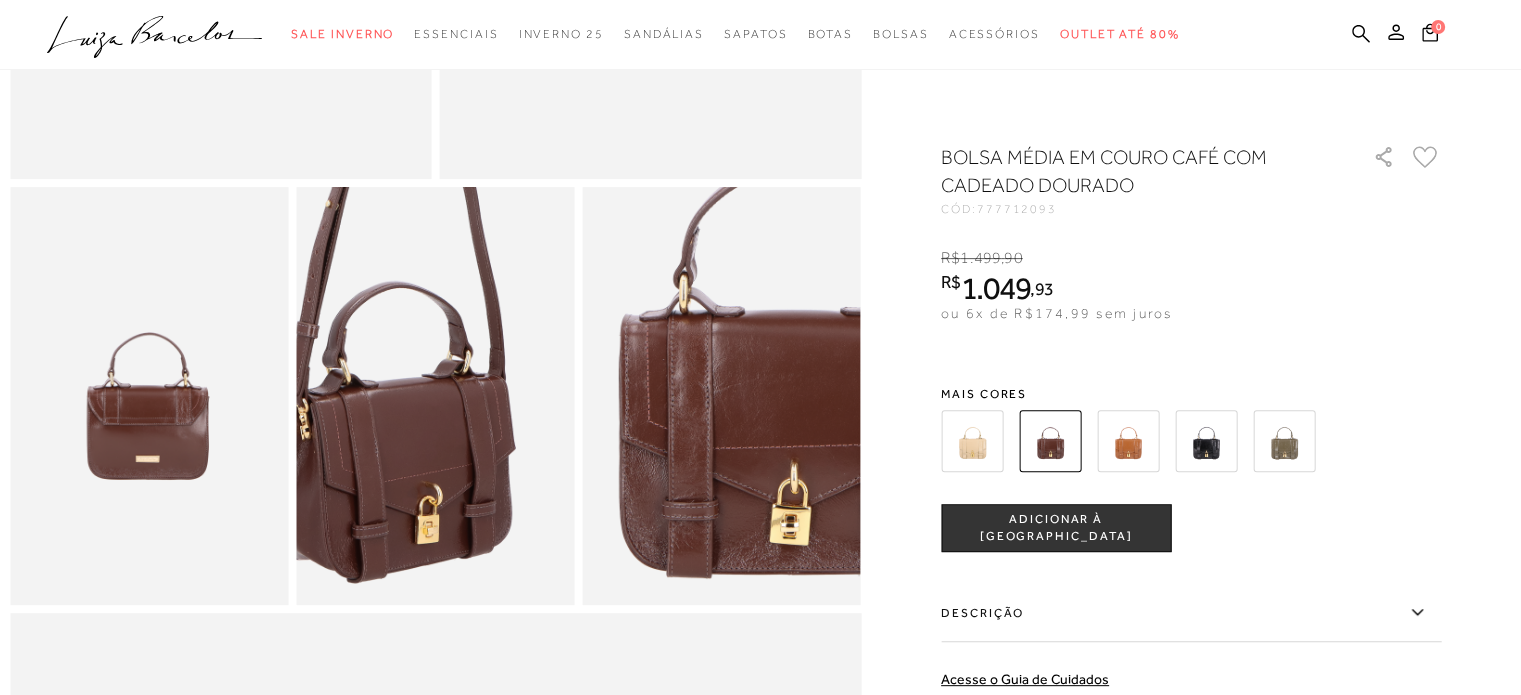 click at bounding box center [395, 238] 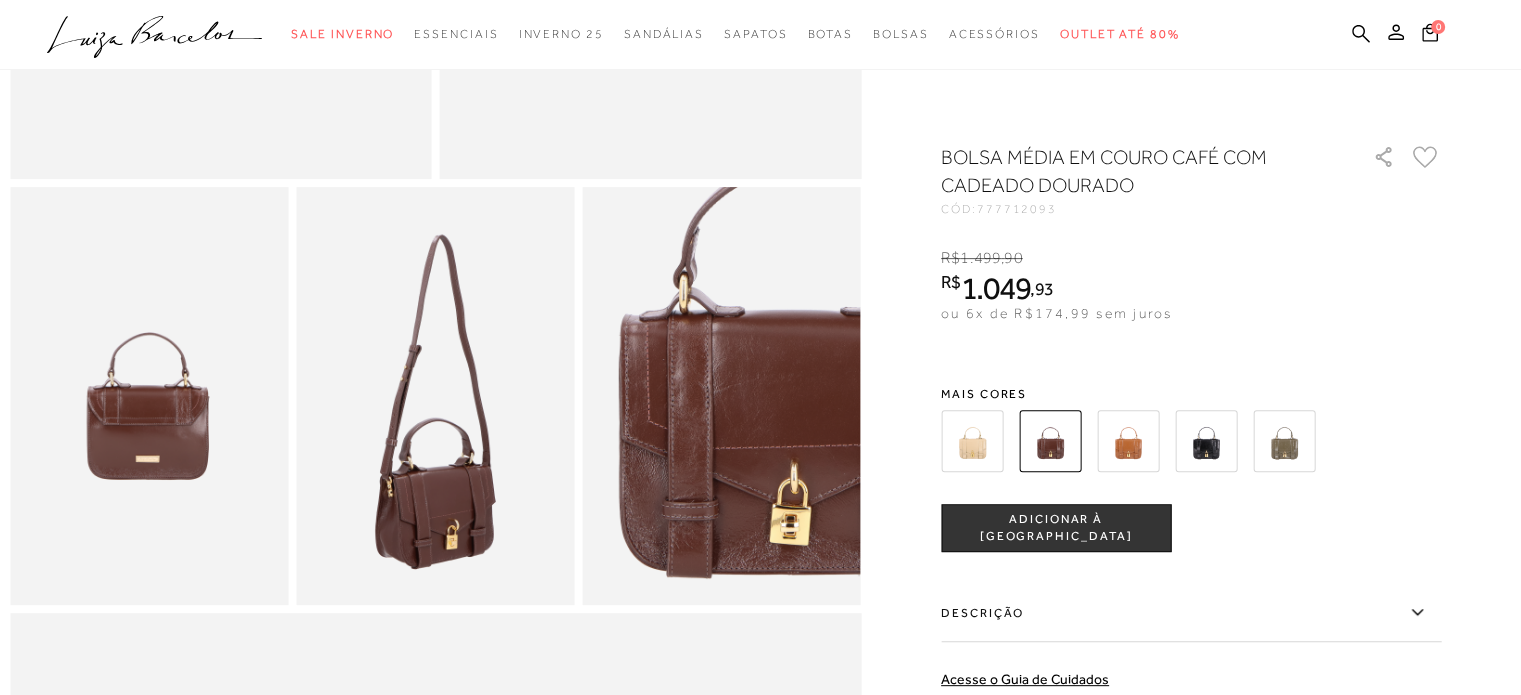 click at bounding box center [722, 395] 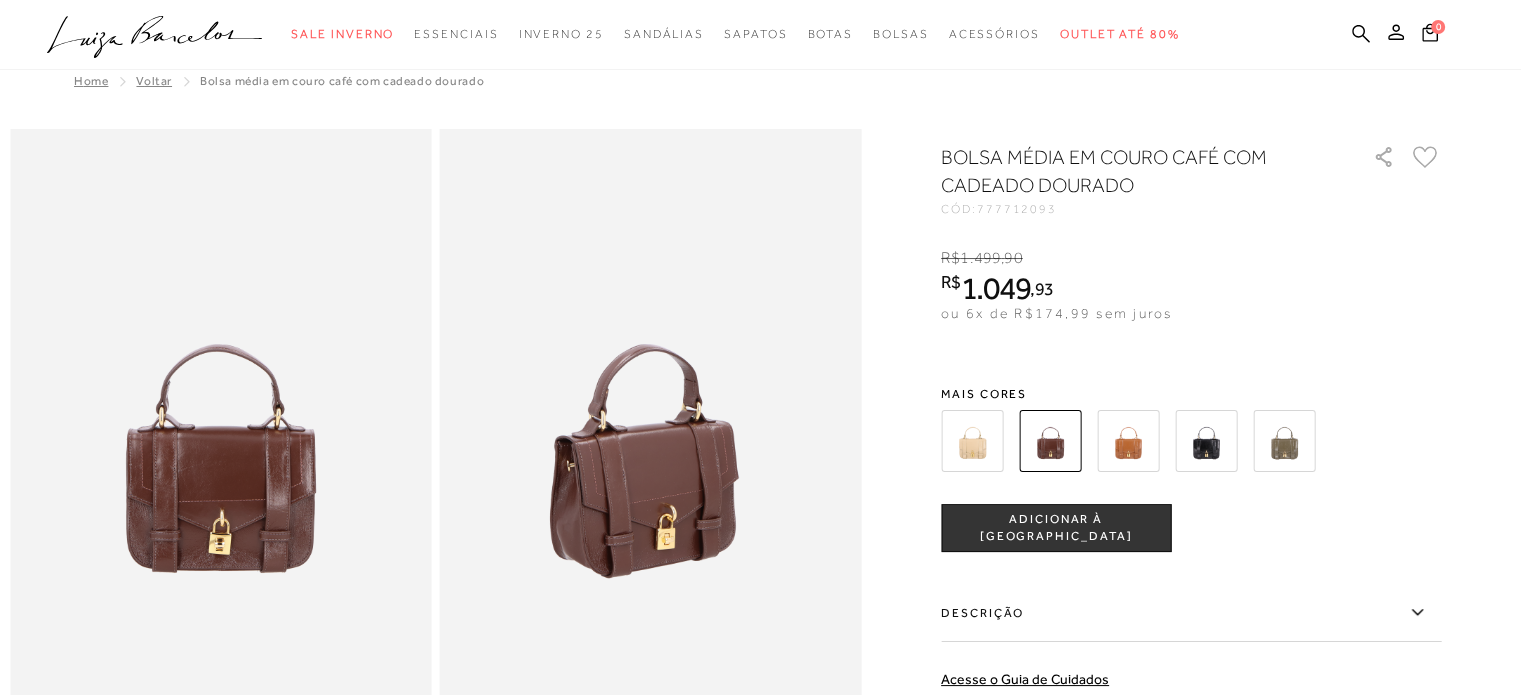 scroll, scrollTop: 0, scrollLeft: 0, axis: both 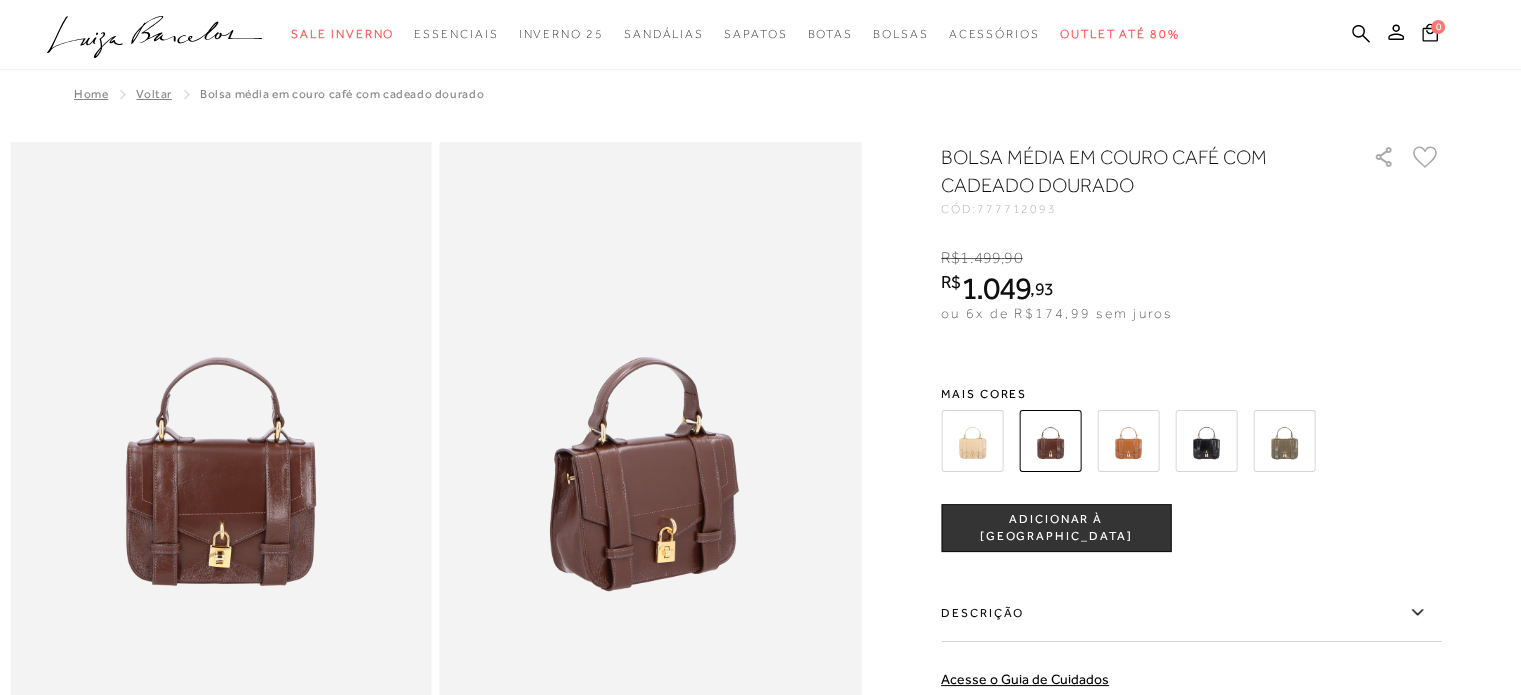 click at bounding box center (972, 441) 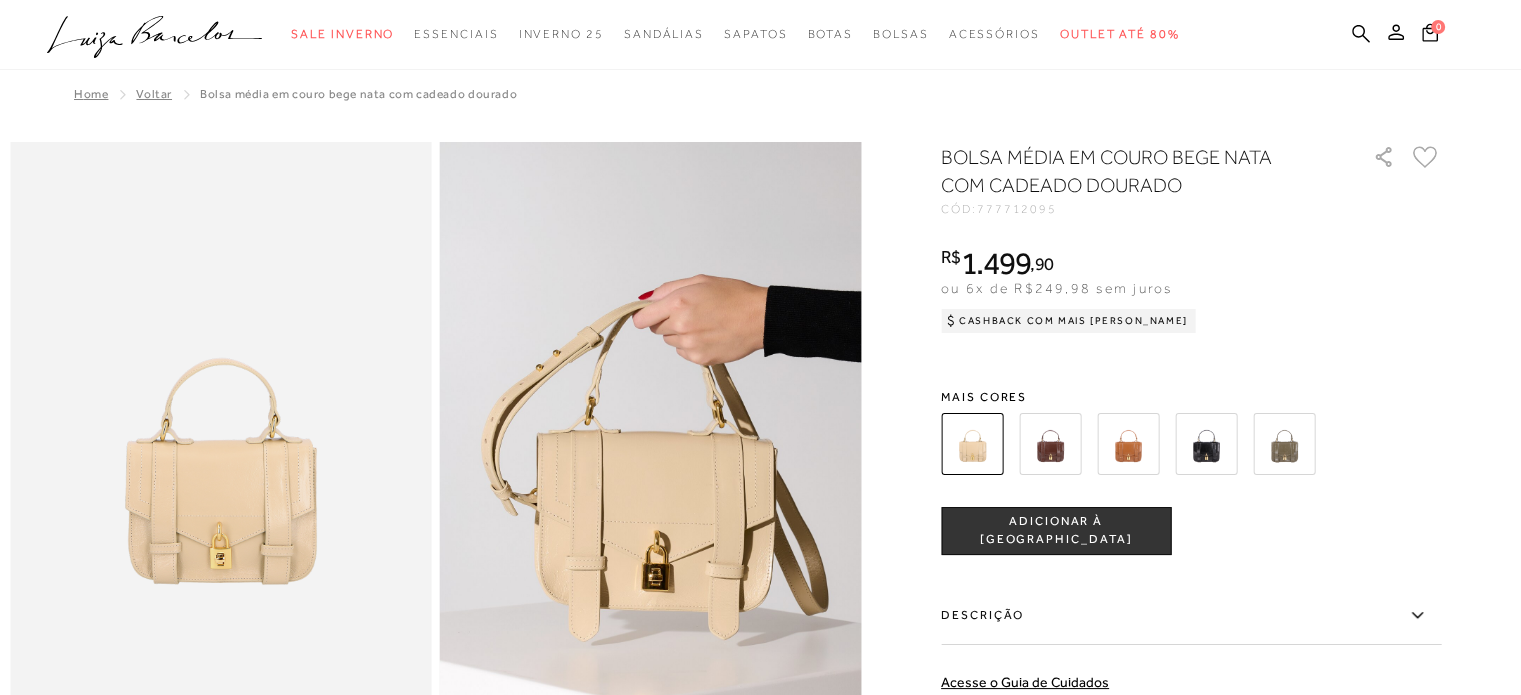 scroll, scrollTop: 0, scrollLeft: 0, axis: both 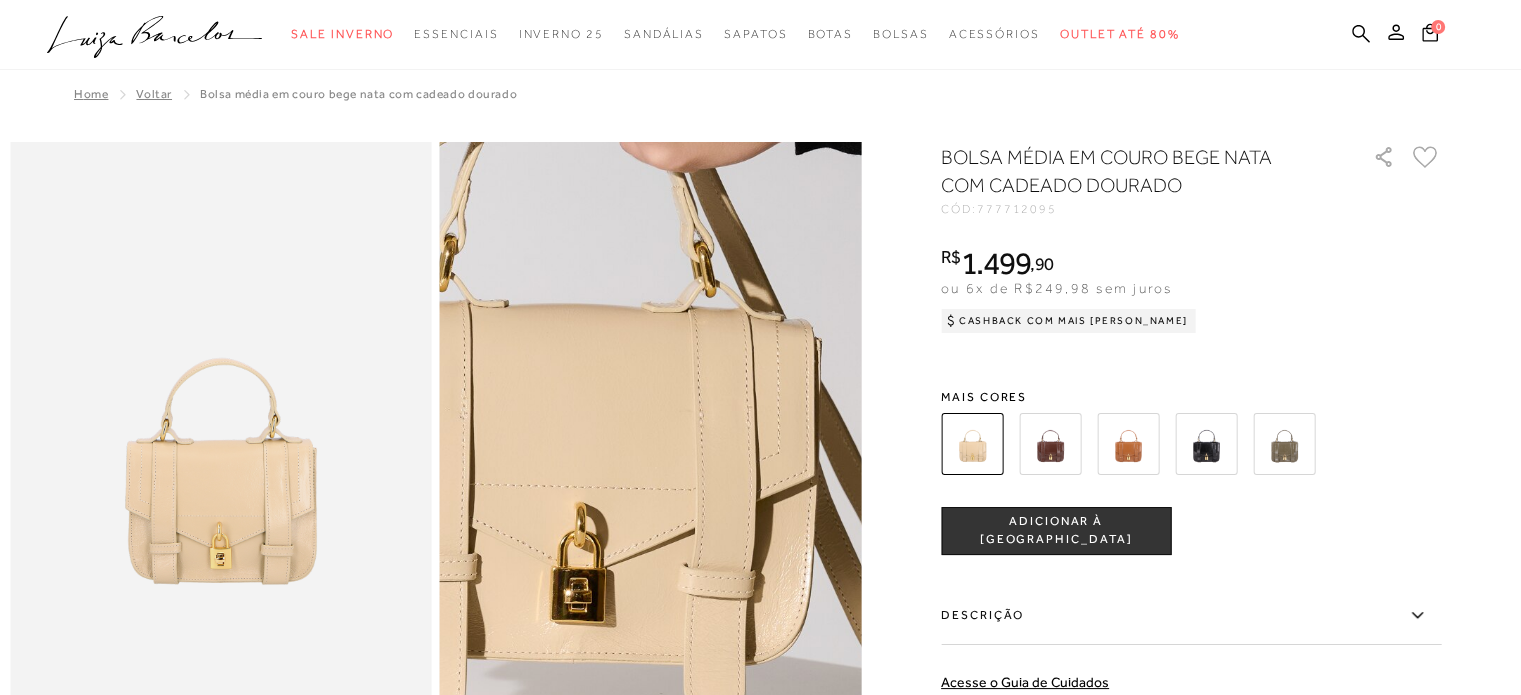 click at bounding box center (567, 357) 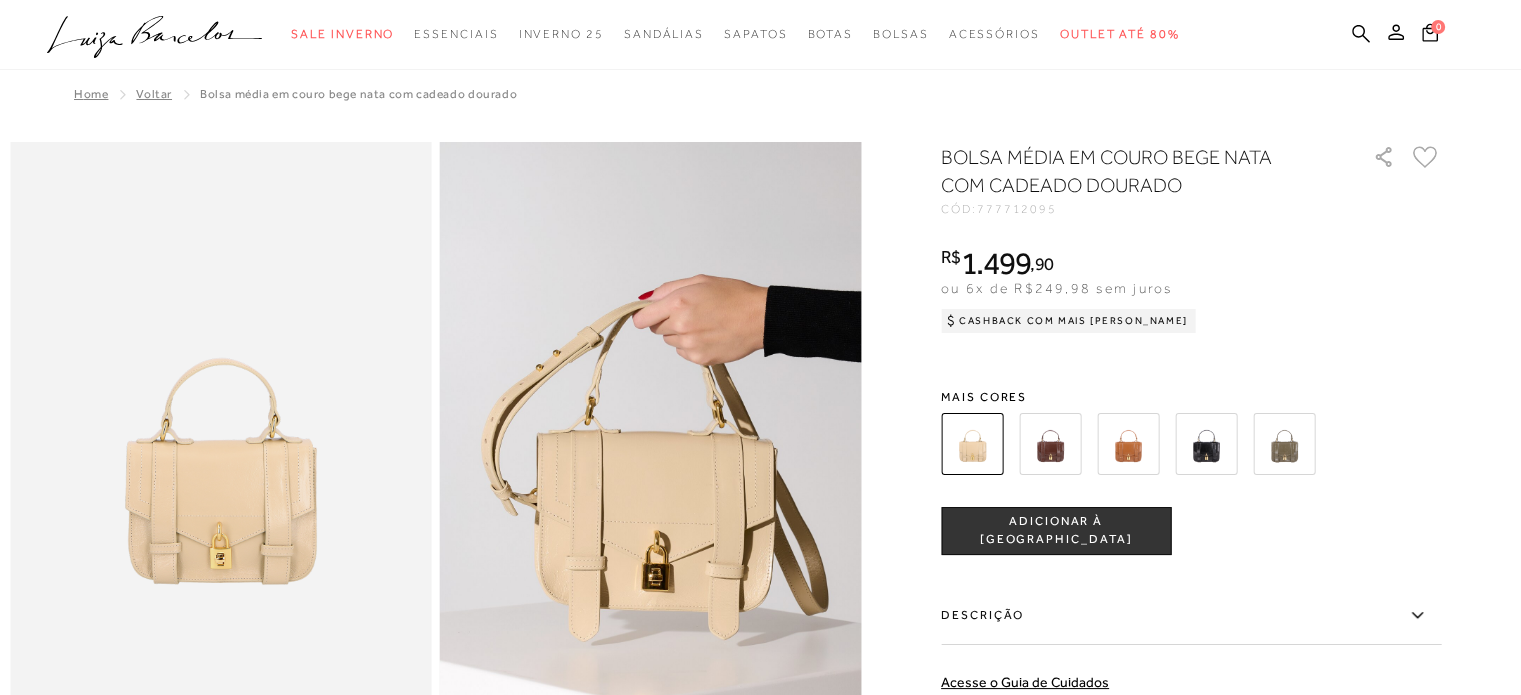 click at bounding box center (1128, 444) 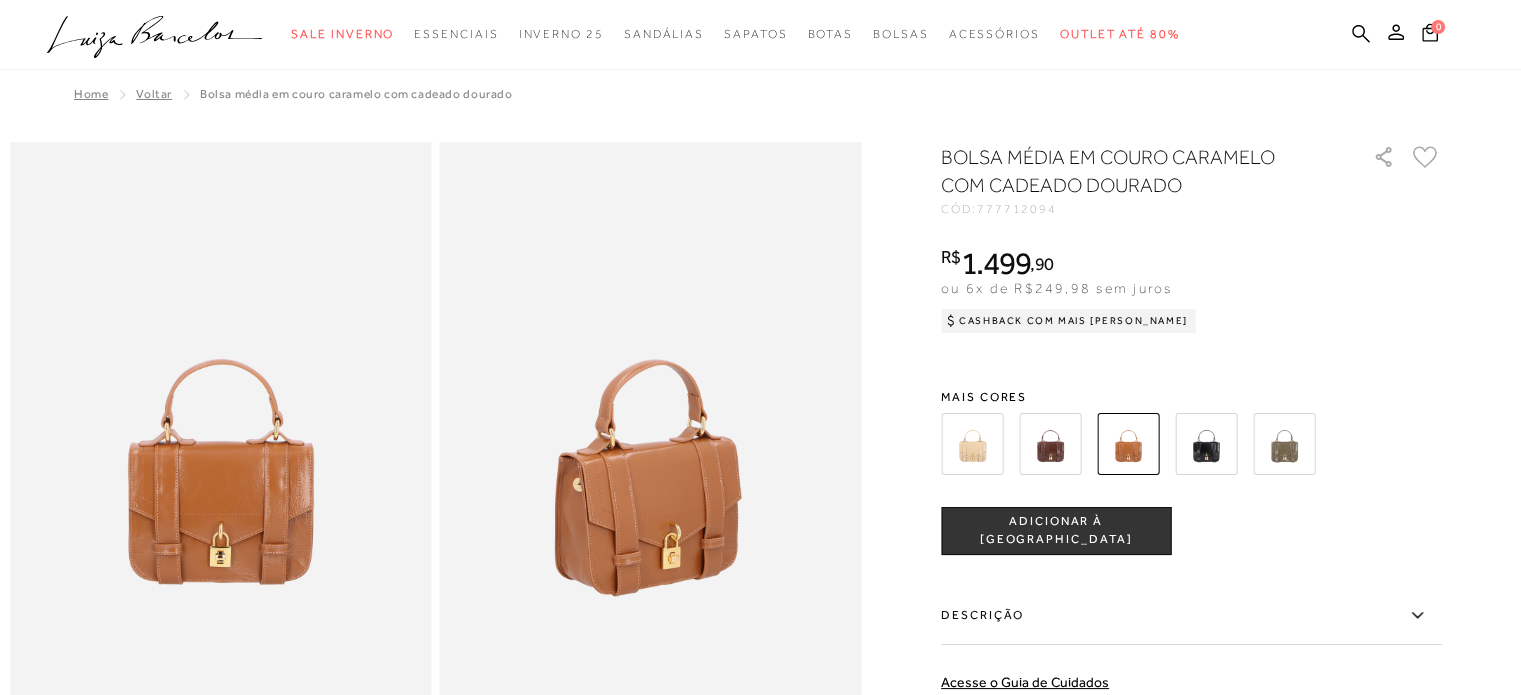scroll, scrollTop: 0, scrollLeft: 0, axis: both 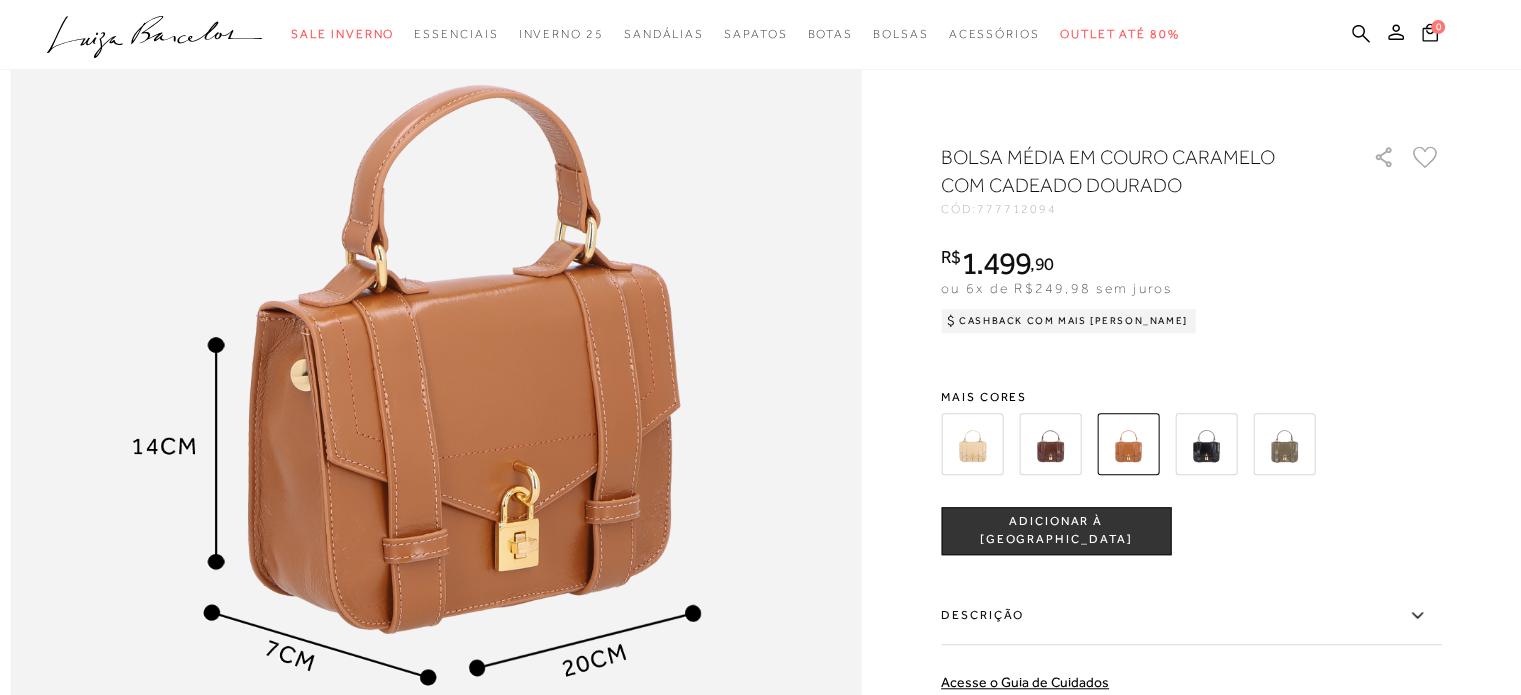 click at bounding box center [1206, 444] 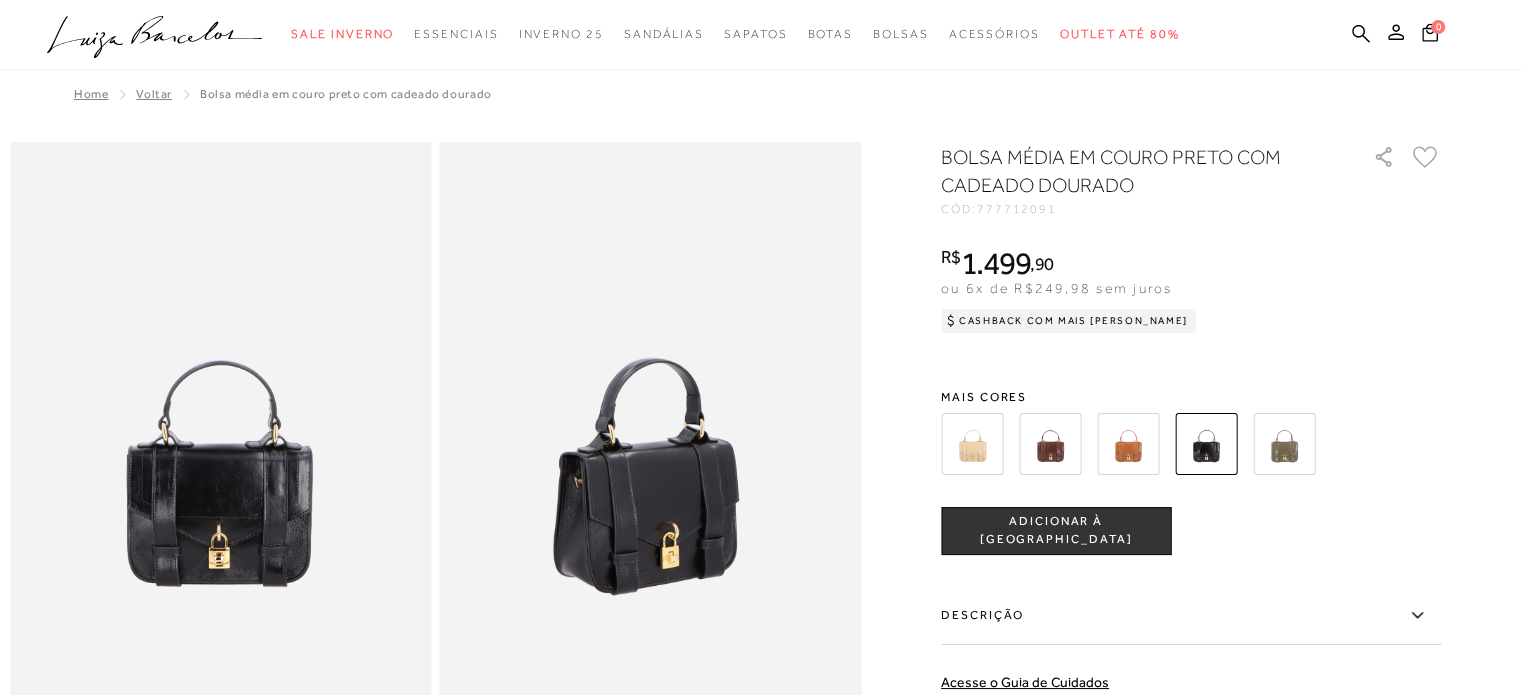 scroll, scrollTop: 0, scrollLeft: 0, axis: both 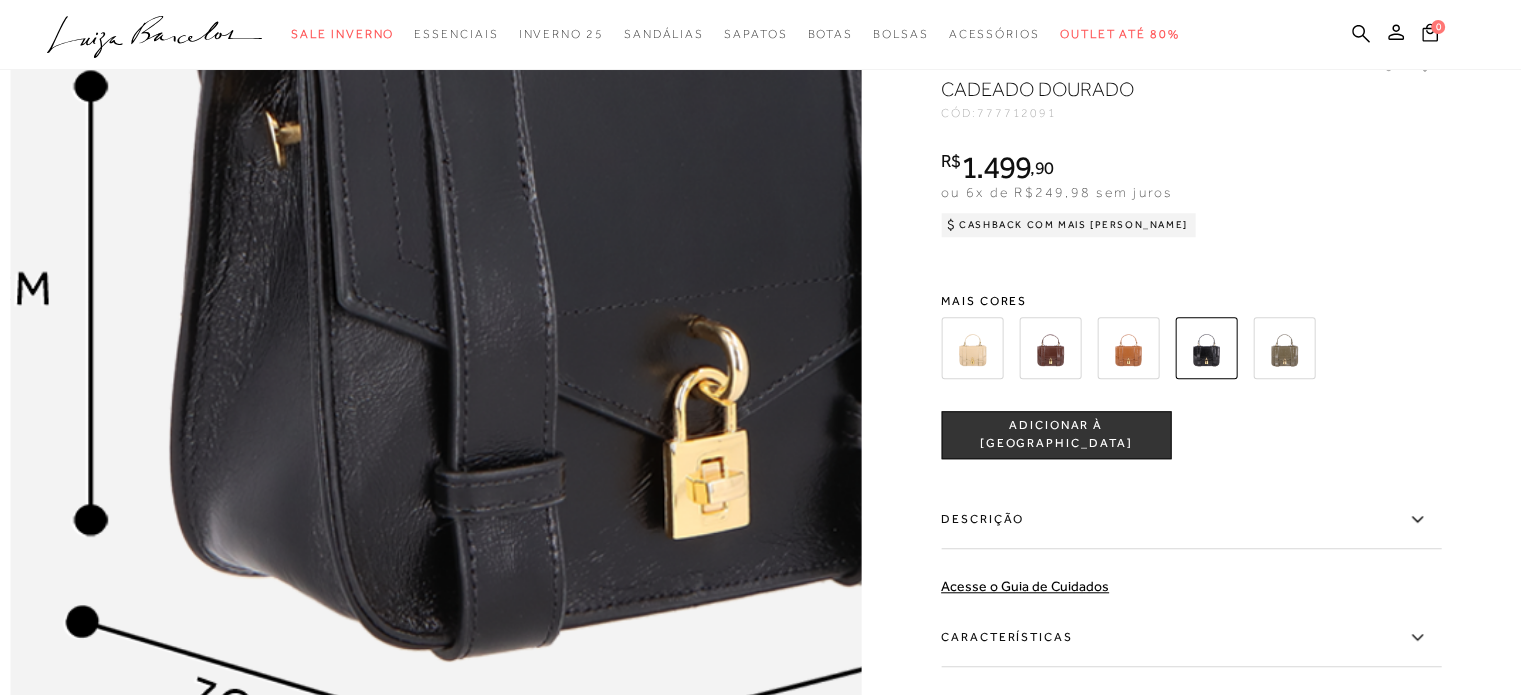 click at bounding box center [530, 253] 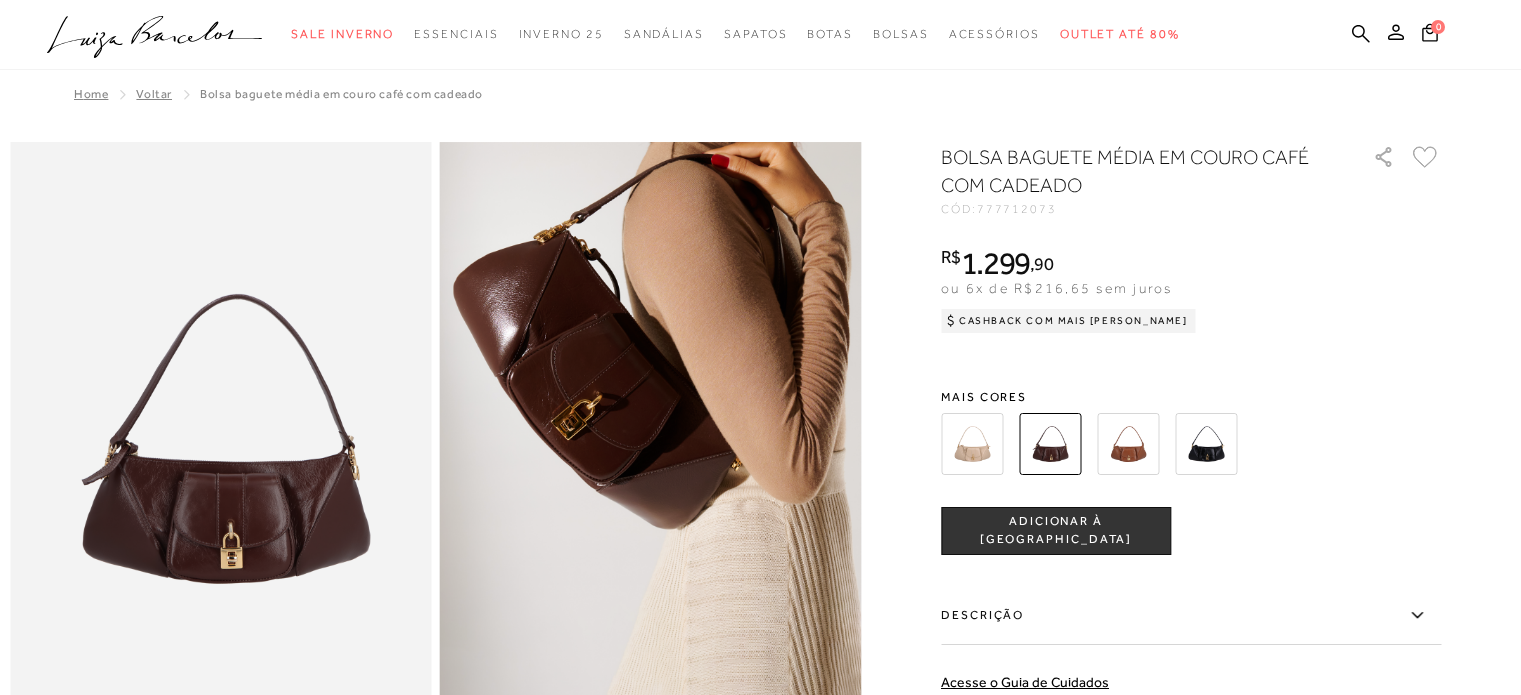 scroll, scrollTop: 0, scrollLeft: 0, axis: both 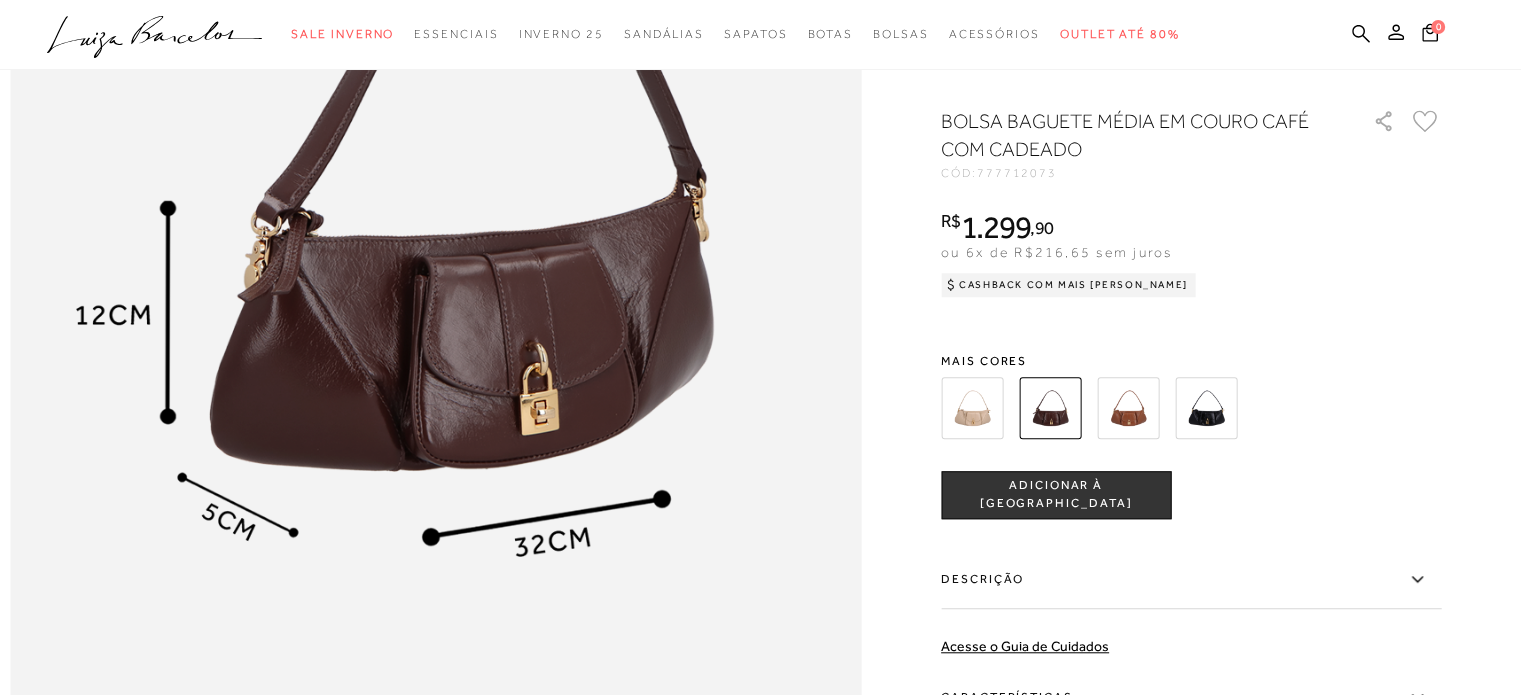 click at bounding box center (1128, 408) 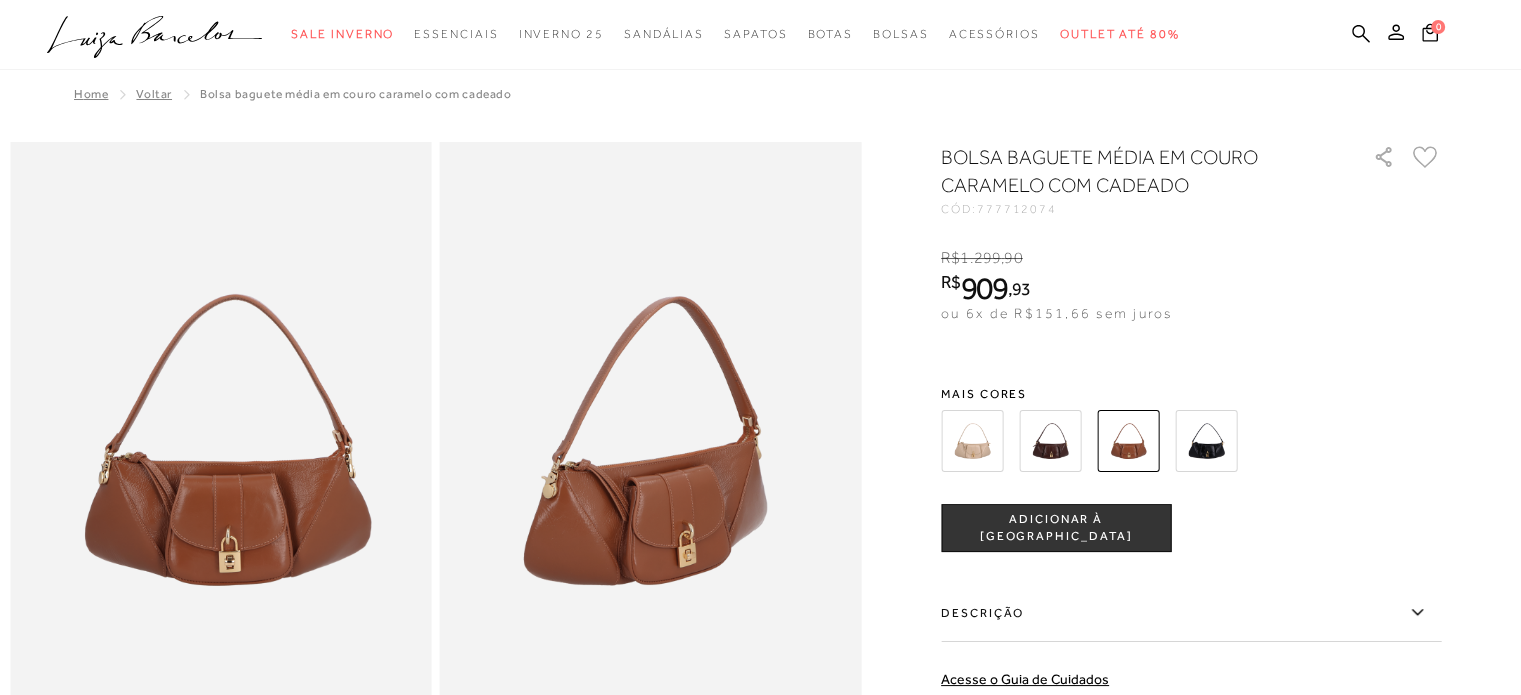 scroll, scrollTop: 0, scrollLeft: 0, axis: both 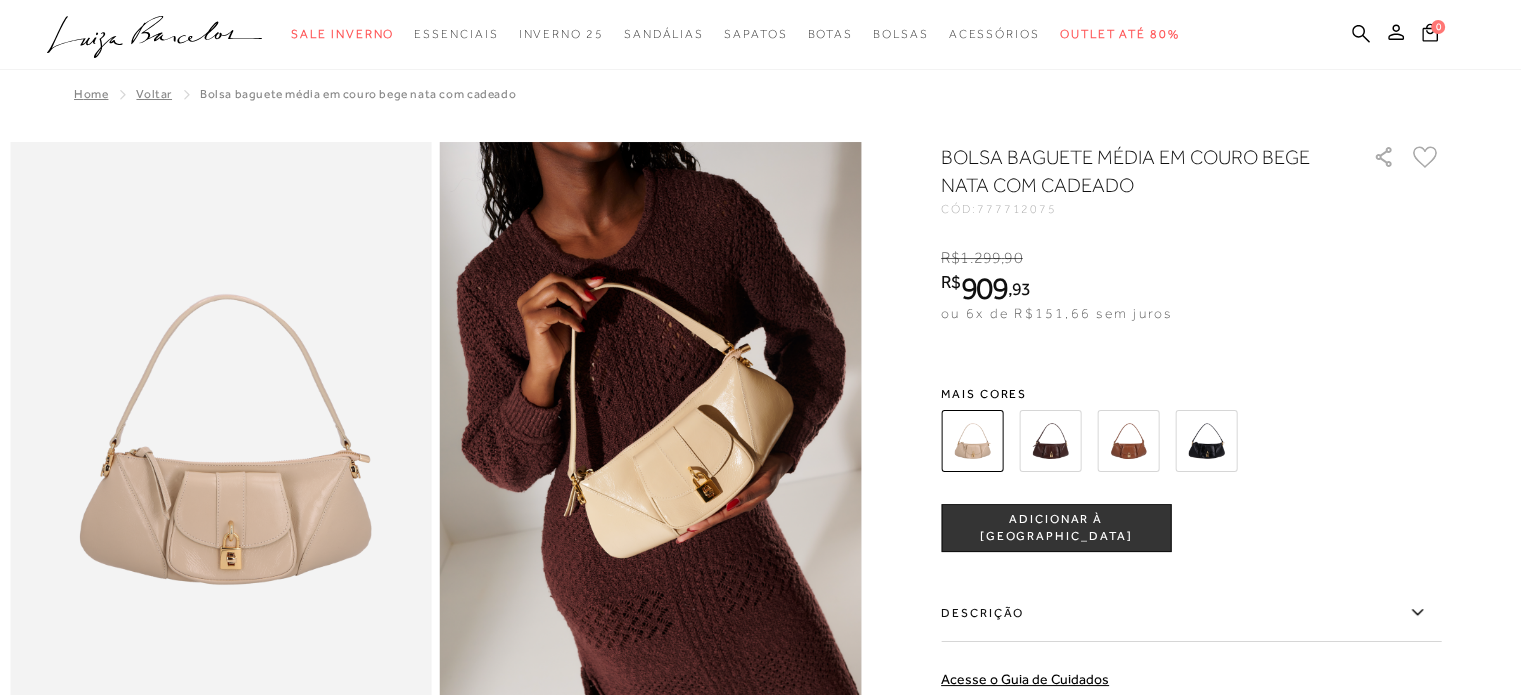 click at bounding box center (1206, 441) 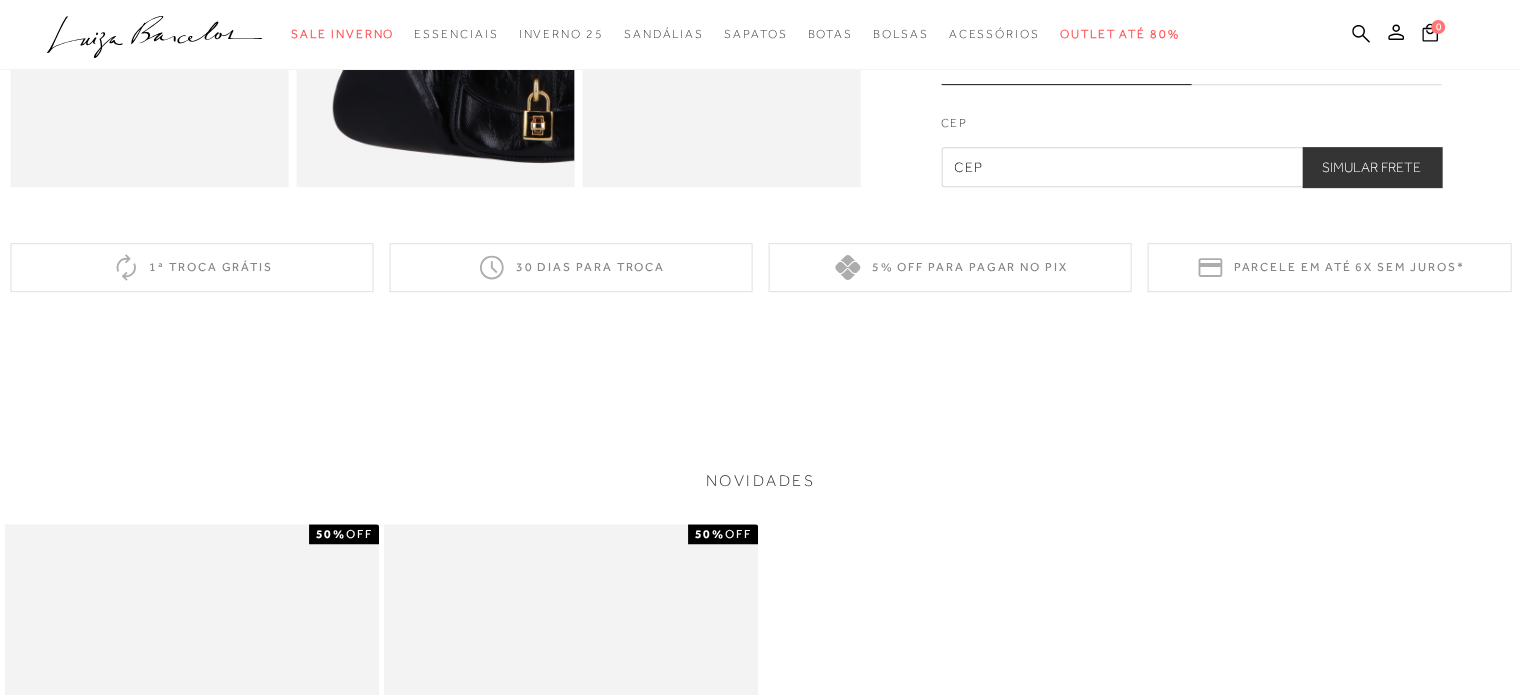 scroll, scrollTop: 1824, scrollLeft: 0, axis: vertical 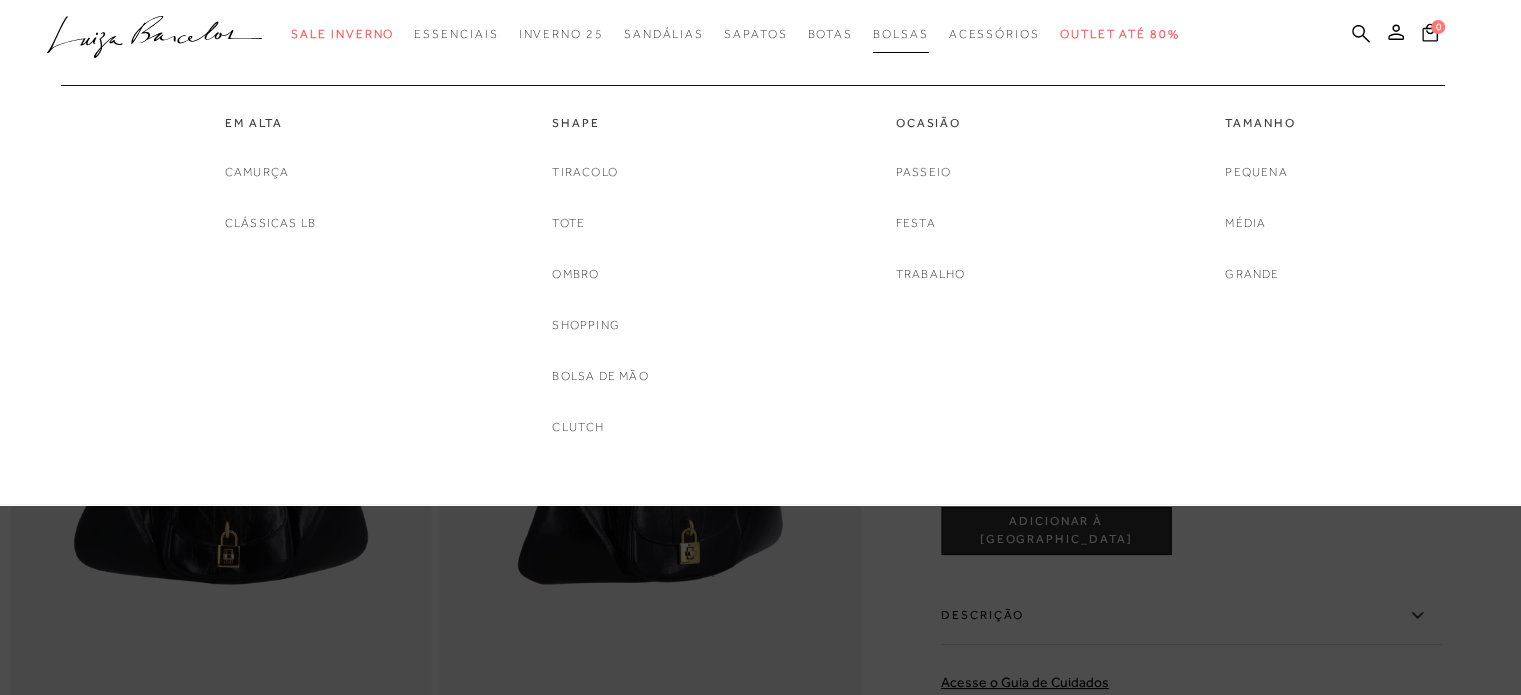 click on "Bolsas" at bounding box center [901, 34] 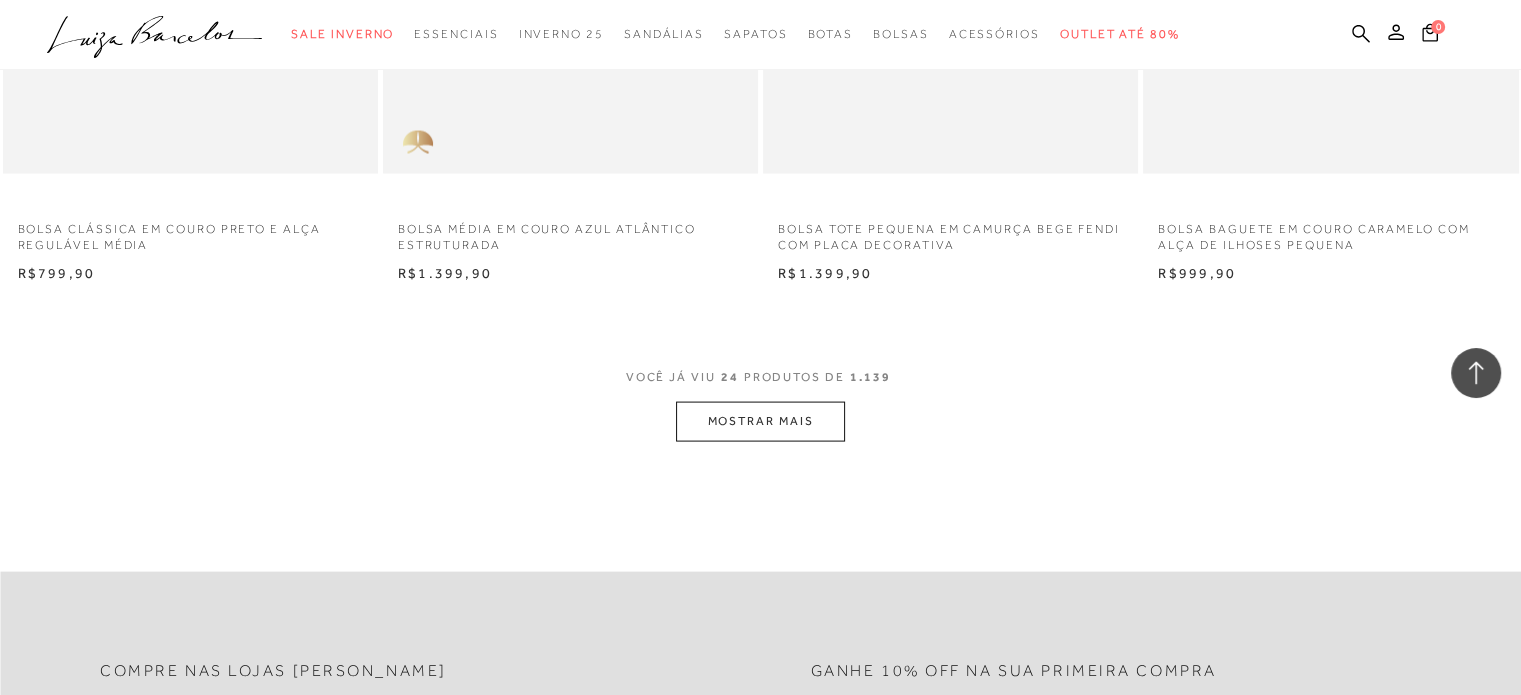 scroll, scrollTop: 4084, scrollLeft: 0, axis: vertical 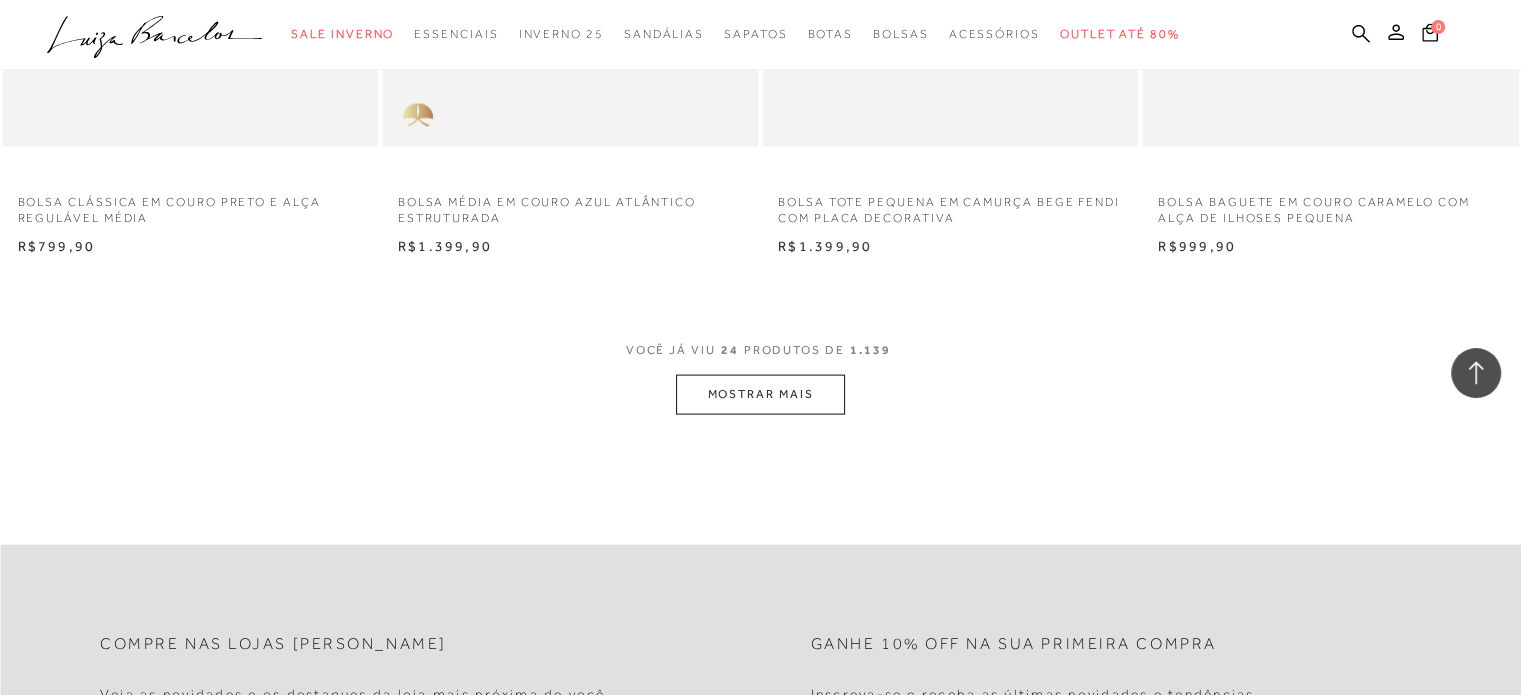 click on "MOSTRAR MAIS" at bounding box center (760, 394) 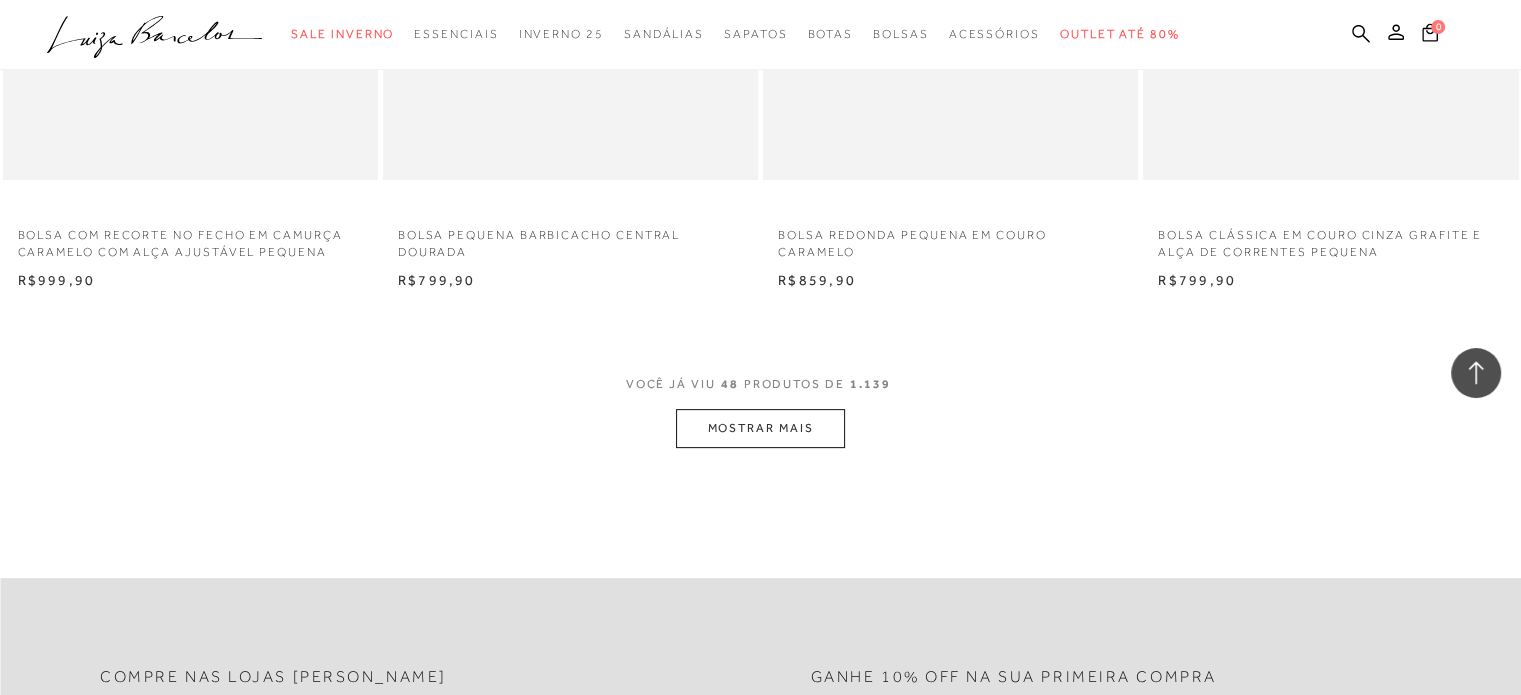 scroll, scrollTop: 8207, scrollLeft: 0, axis: vertical 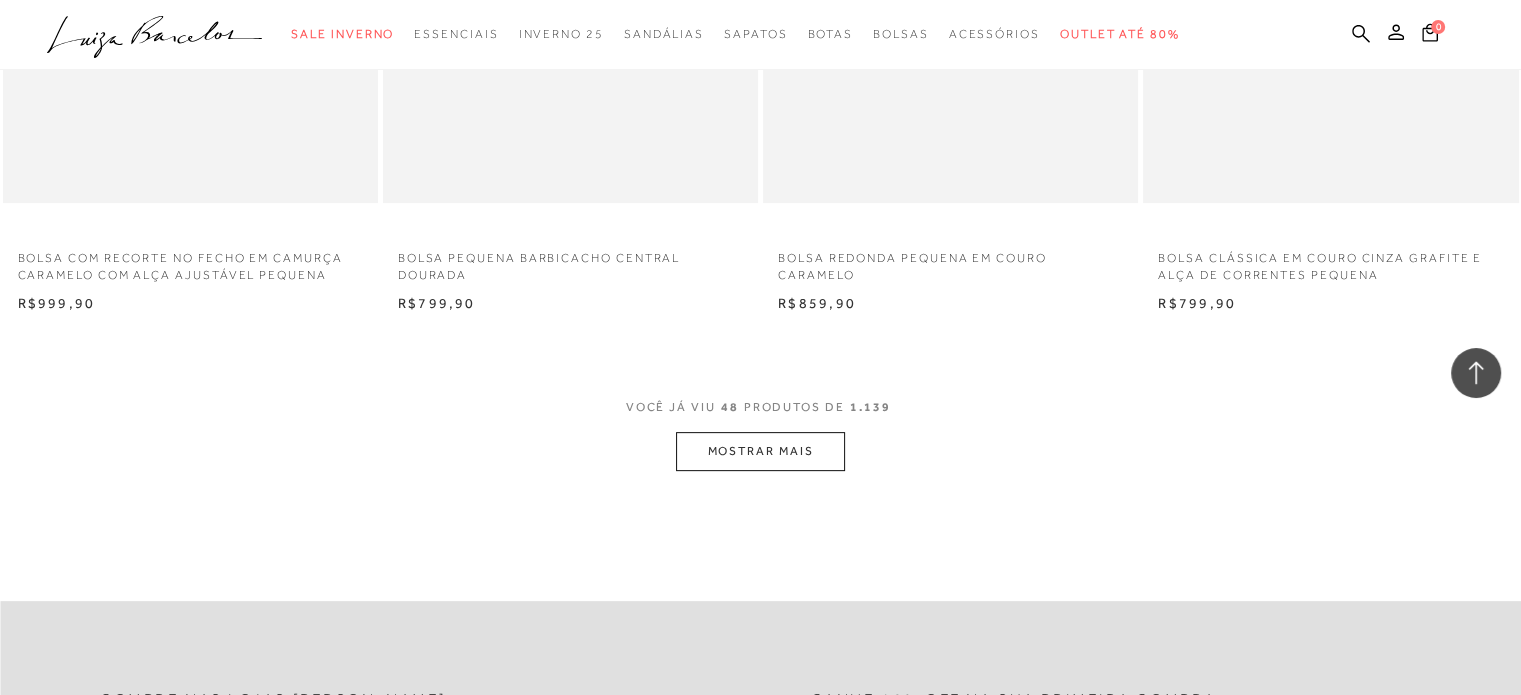 click on "MOSTRAR MAIS" at bounding box center [760, 451] 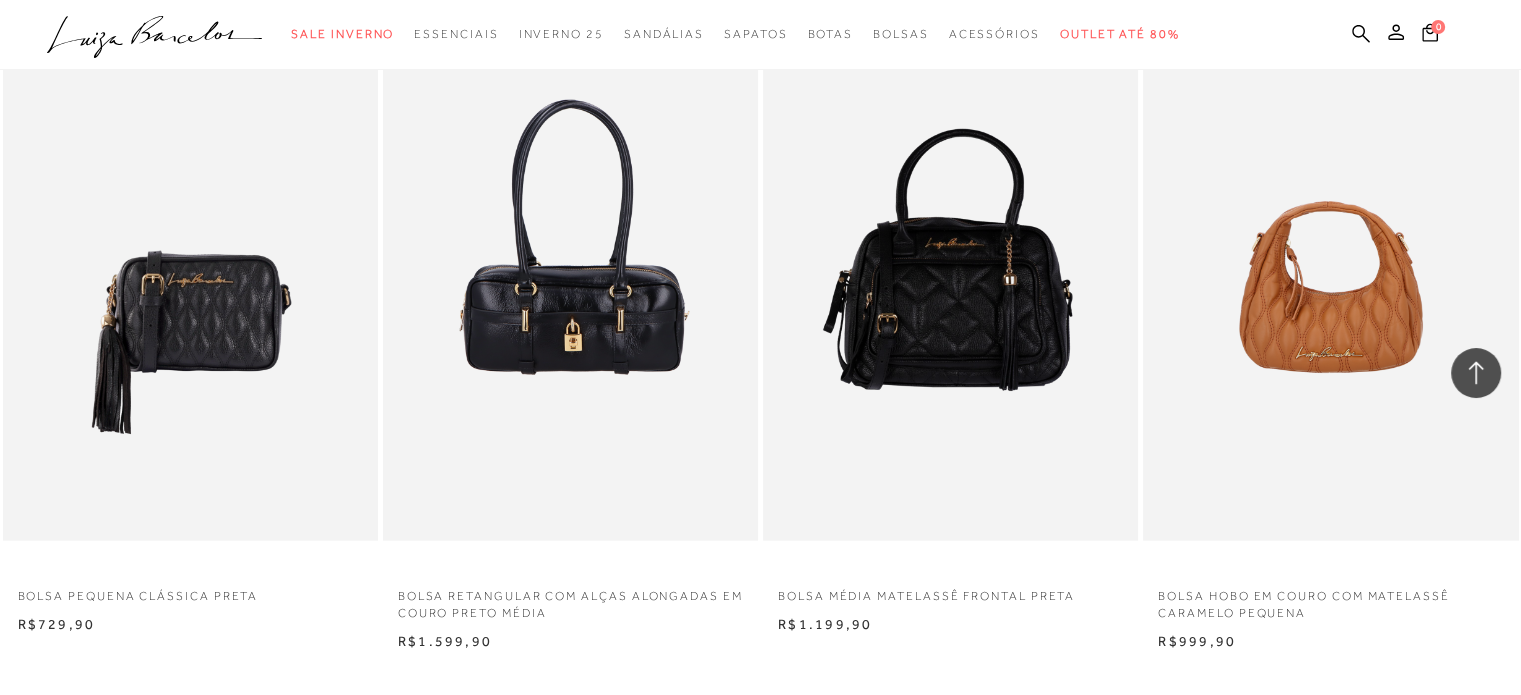 scroll, scrollTop: 12000, scrollLeft: 0, axis: vertical 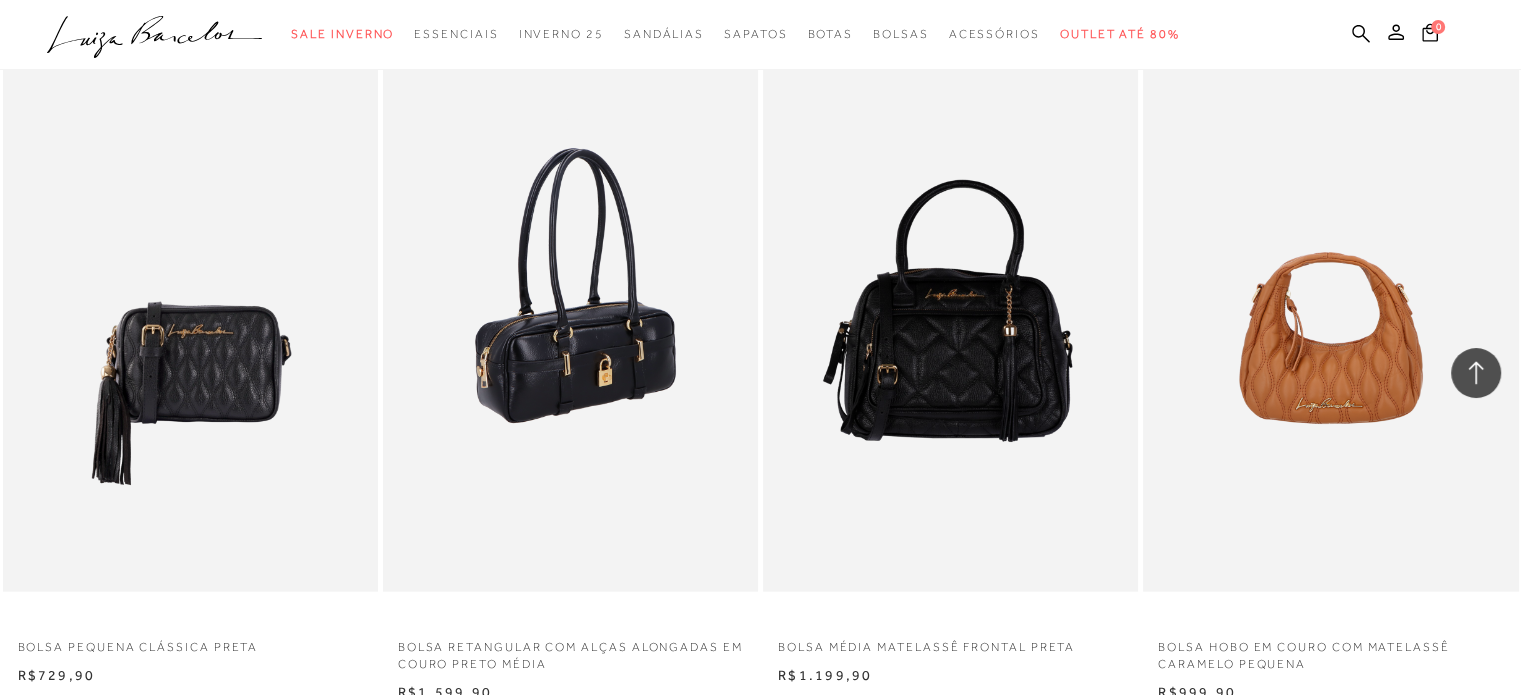 click at bounding box center [571, 311] 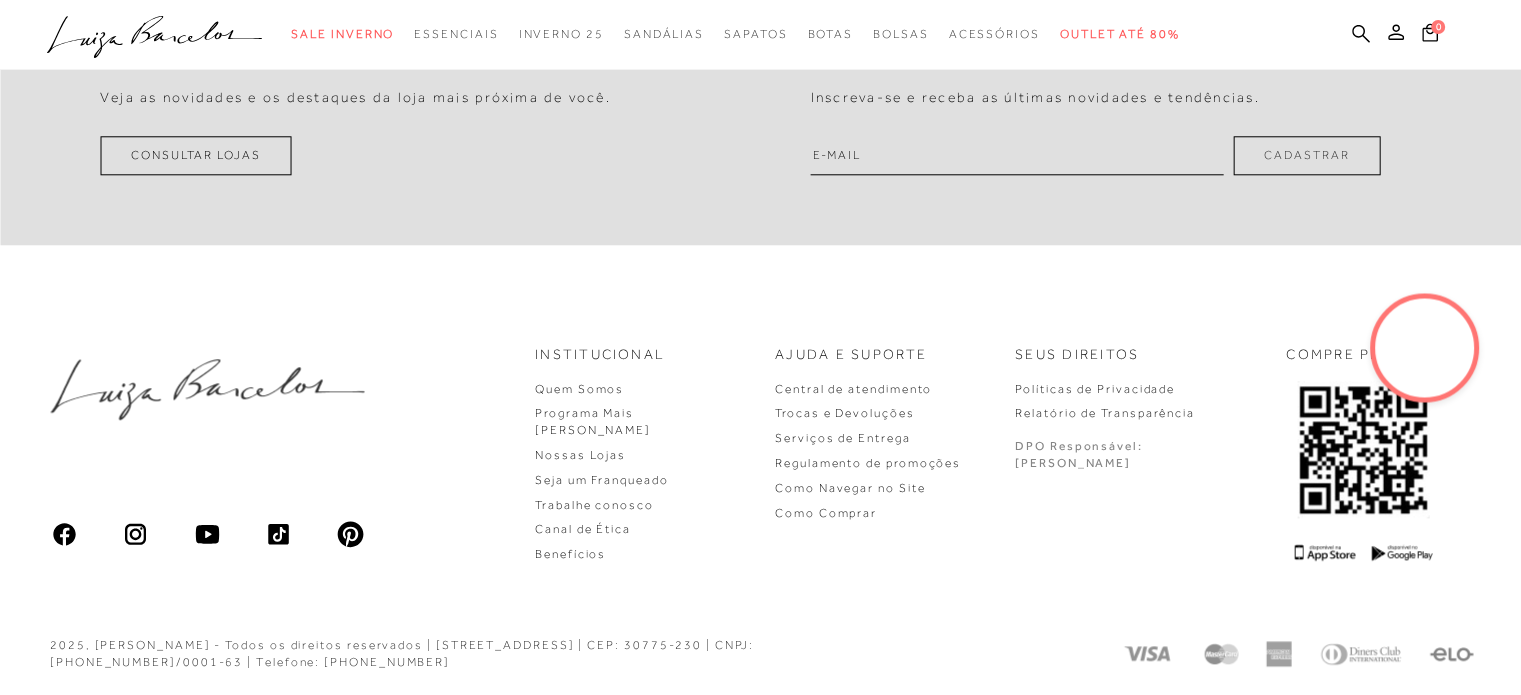 scroll, scrollTop: 0, scrollLeft: 0, axis: both 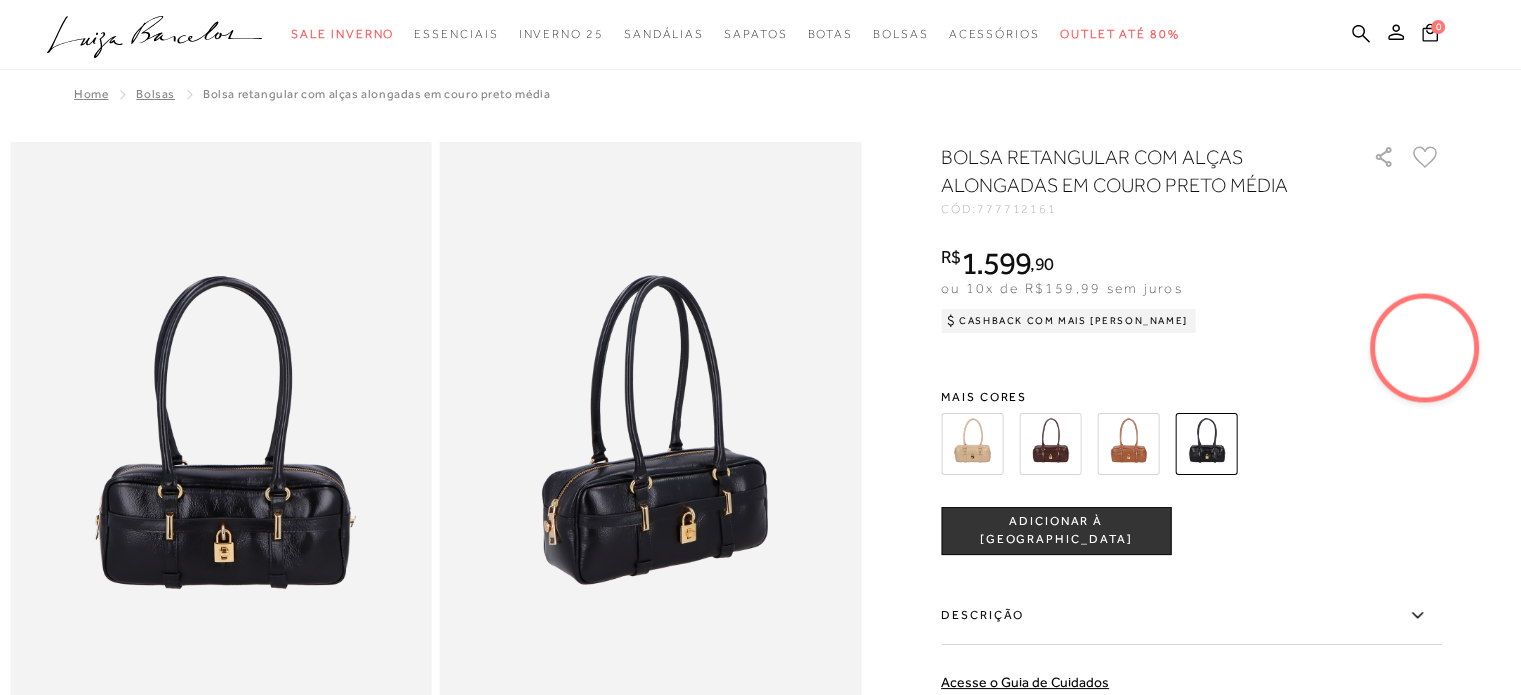 click at bounding box center (1425, 348) 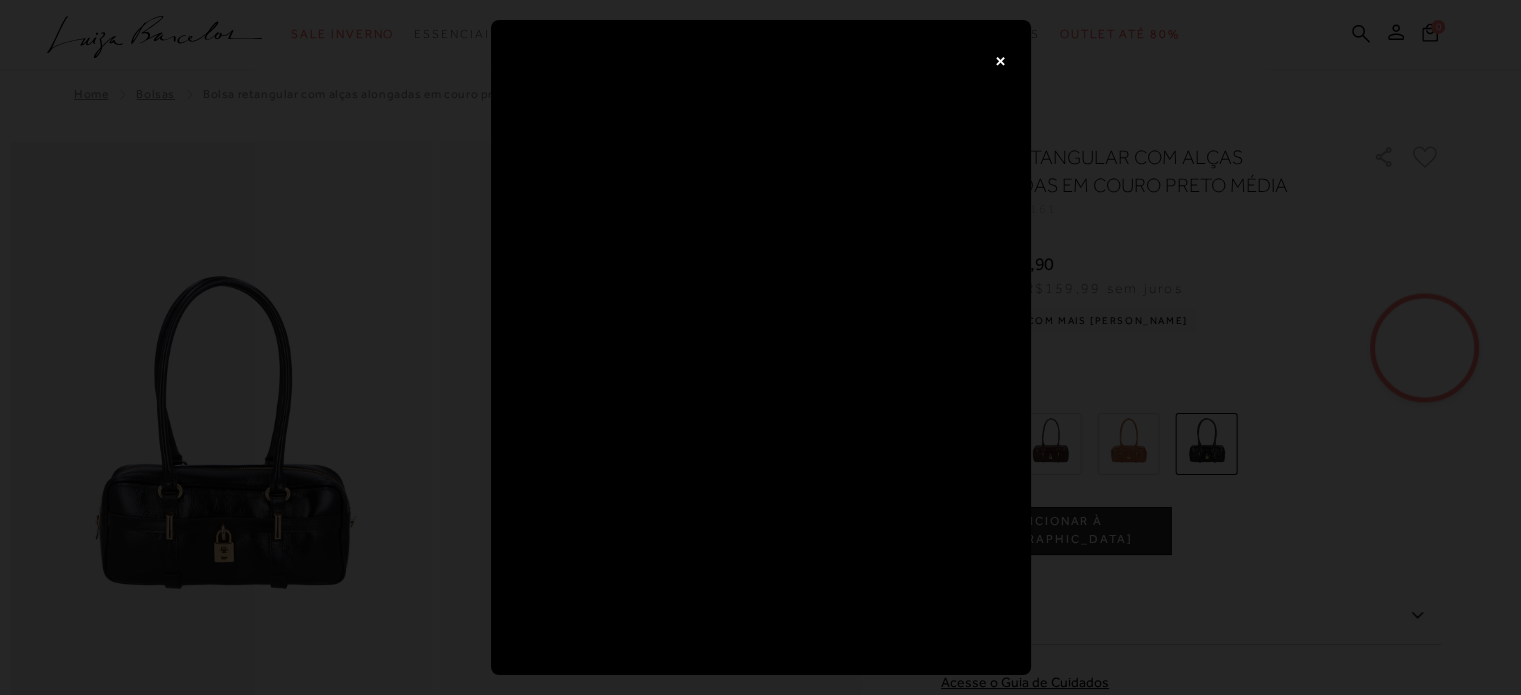 click on "×" at bounding box center (1001, 60) 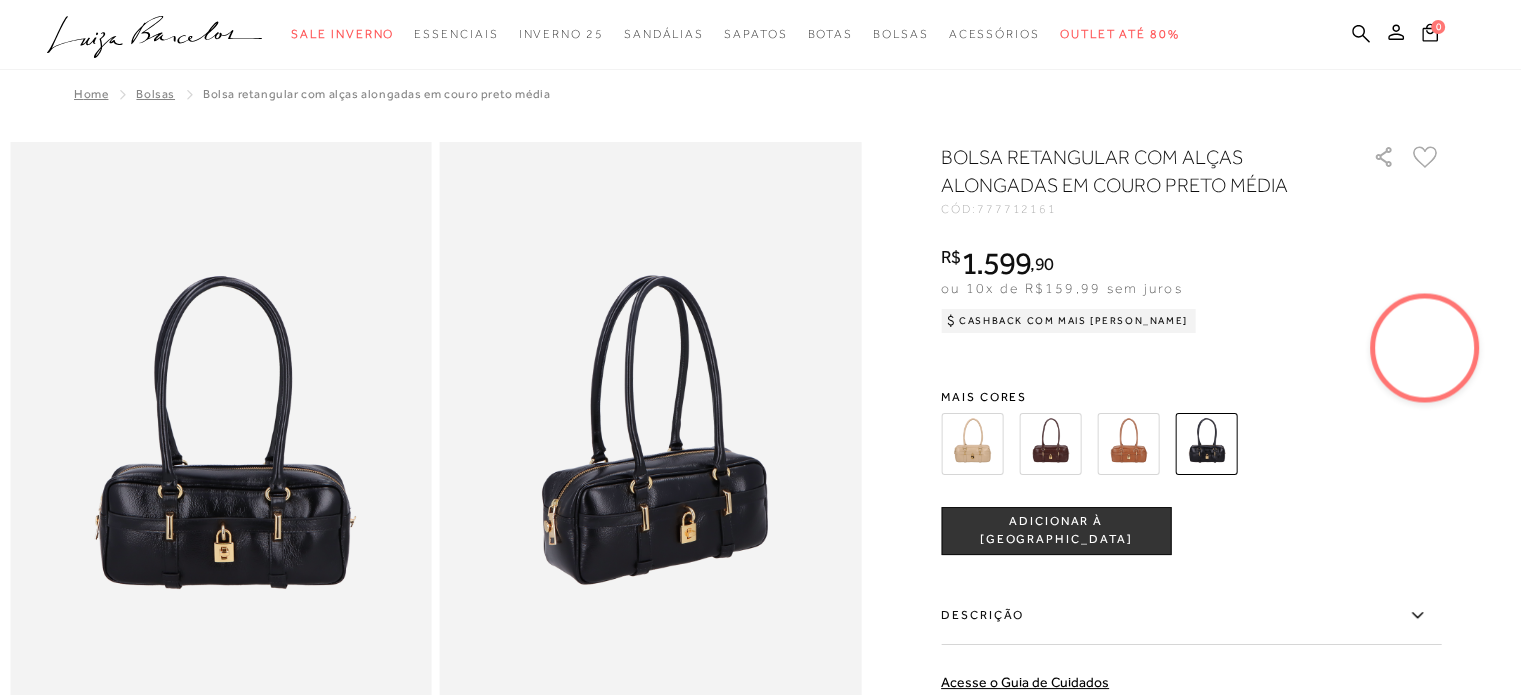 click at bounding box center [1425, 348] 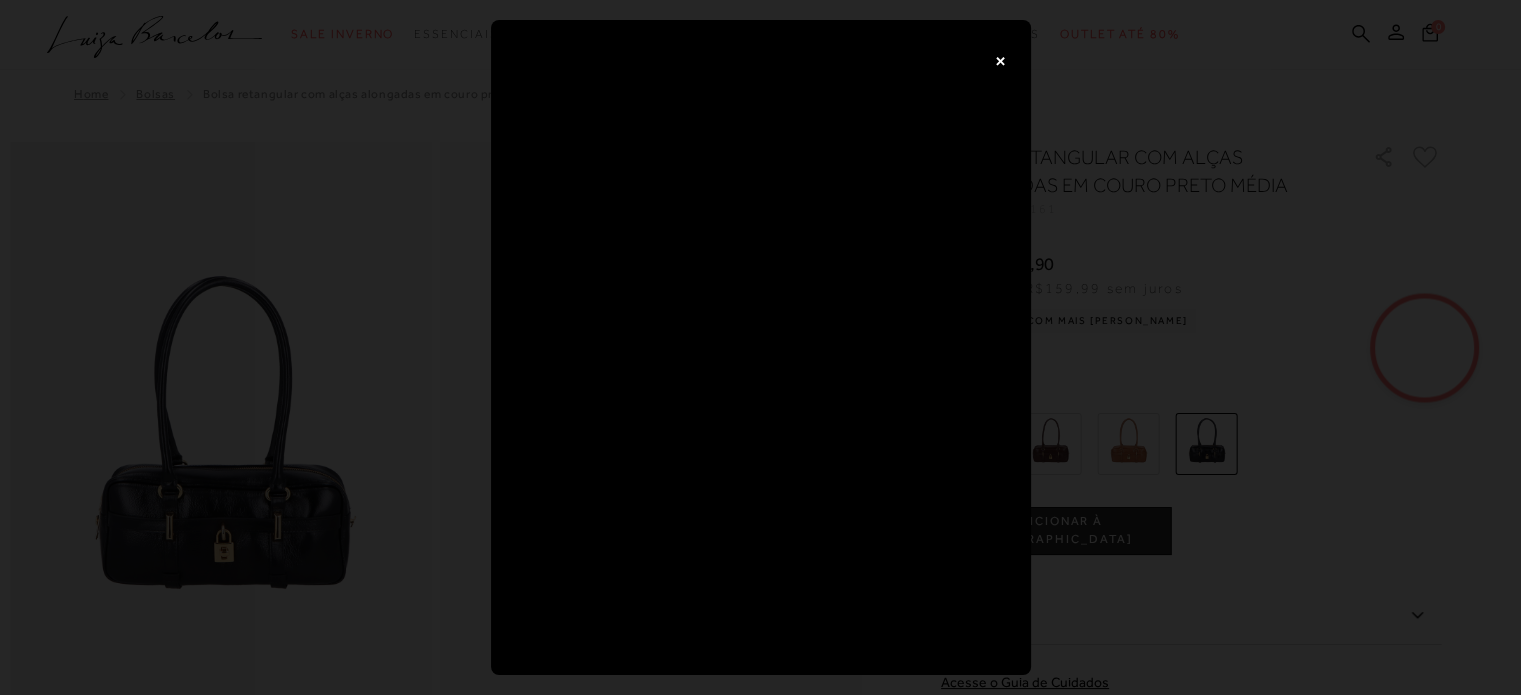 click on "×" at bounding box center [1001, 60] 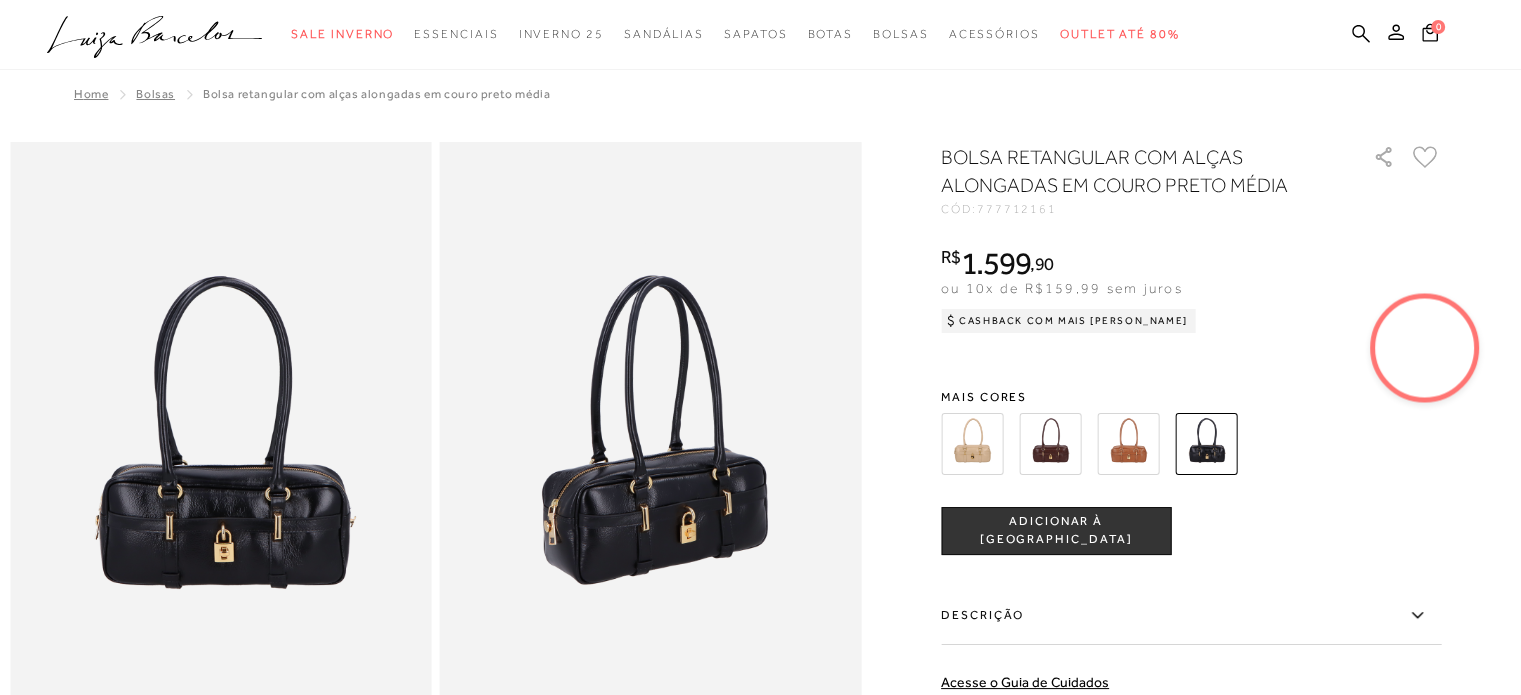 click at bounding box center (1050, 444) 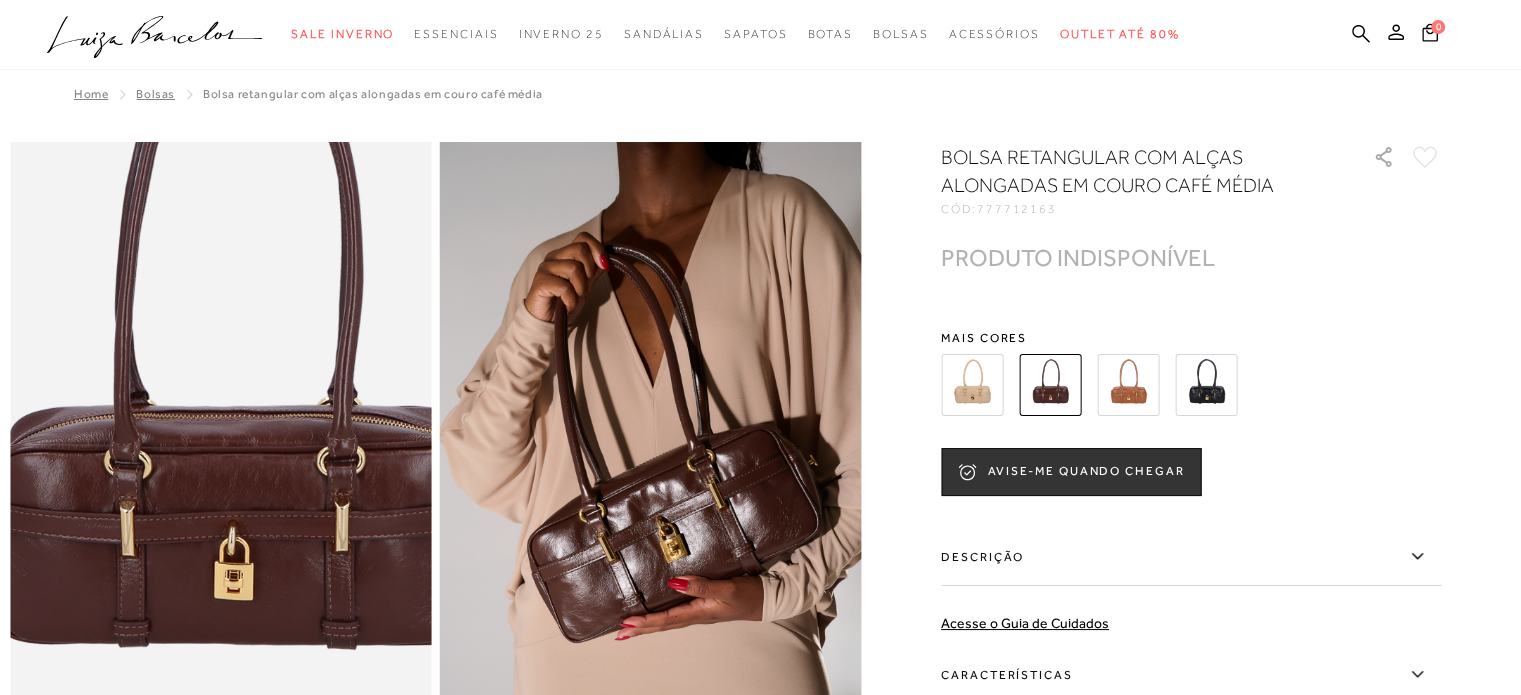 click at bounding box center (233, 390) 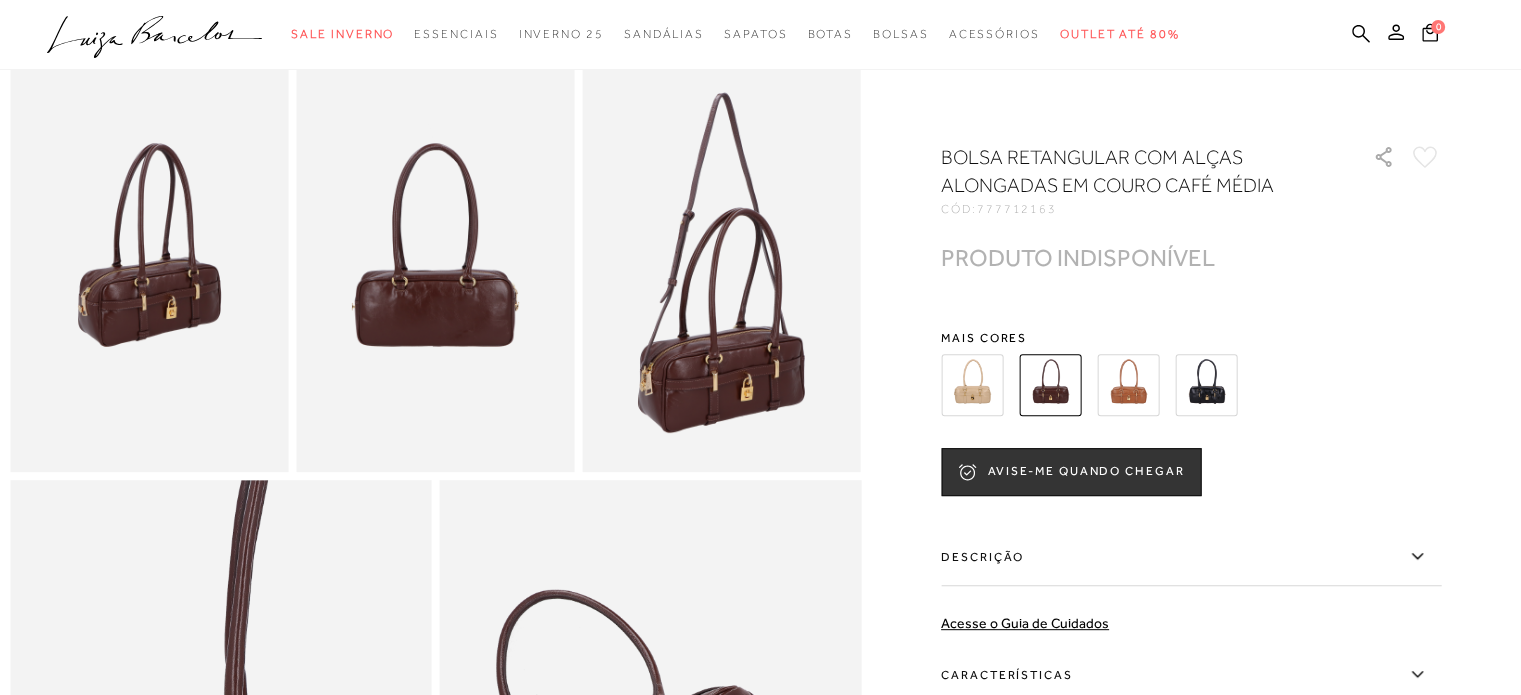 scroll, scrollTop: 760, scrollLeft: 0, axis: vertical 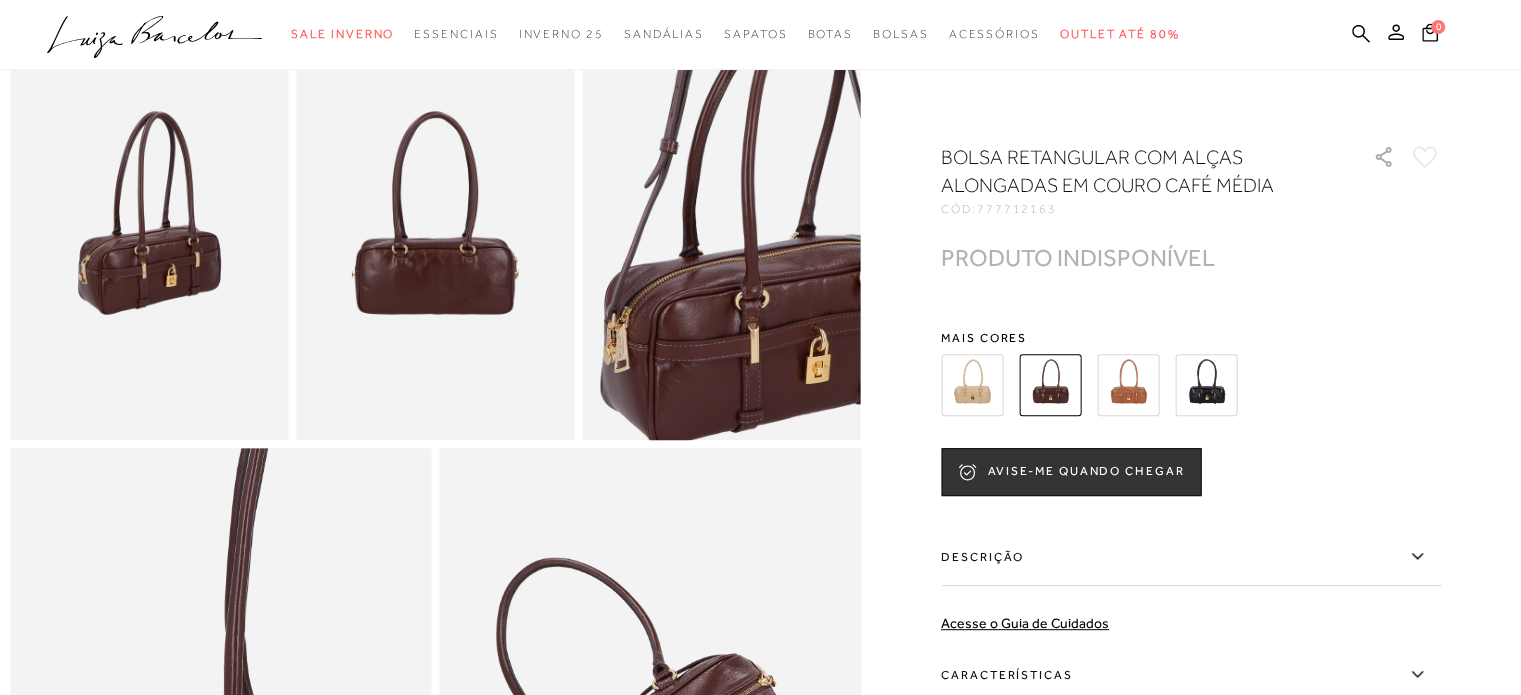 click at bounding box center (767, 109) 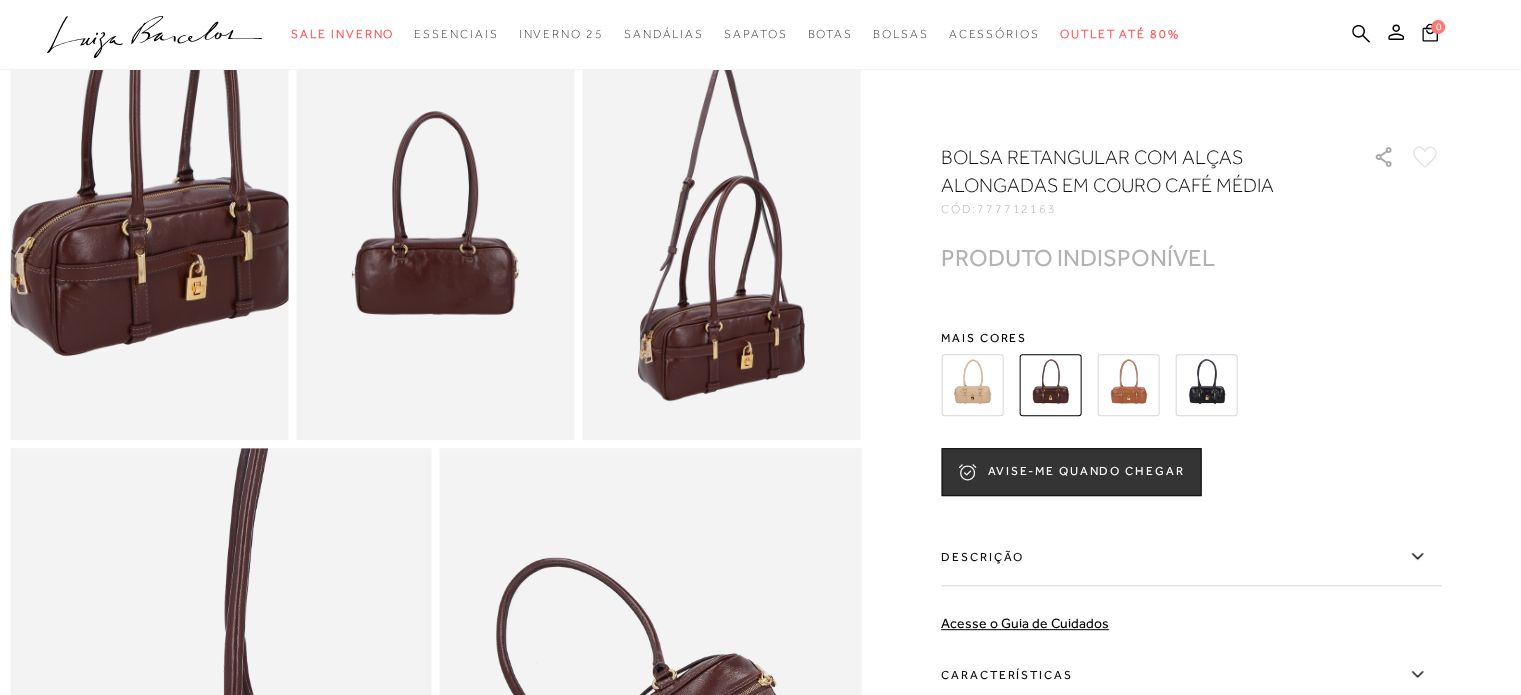 click at bounding box center [152, 189] 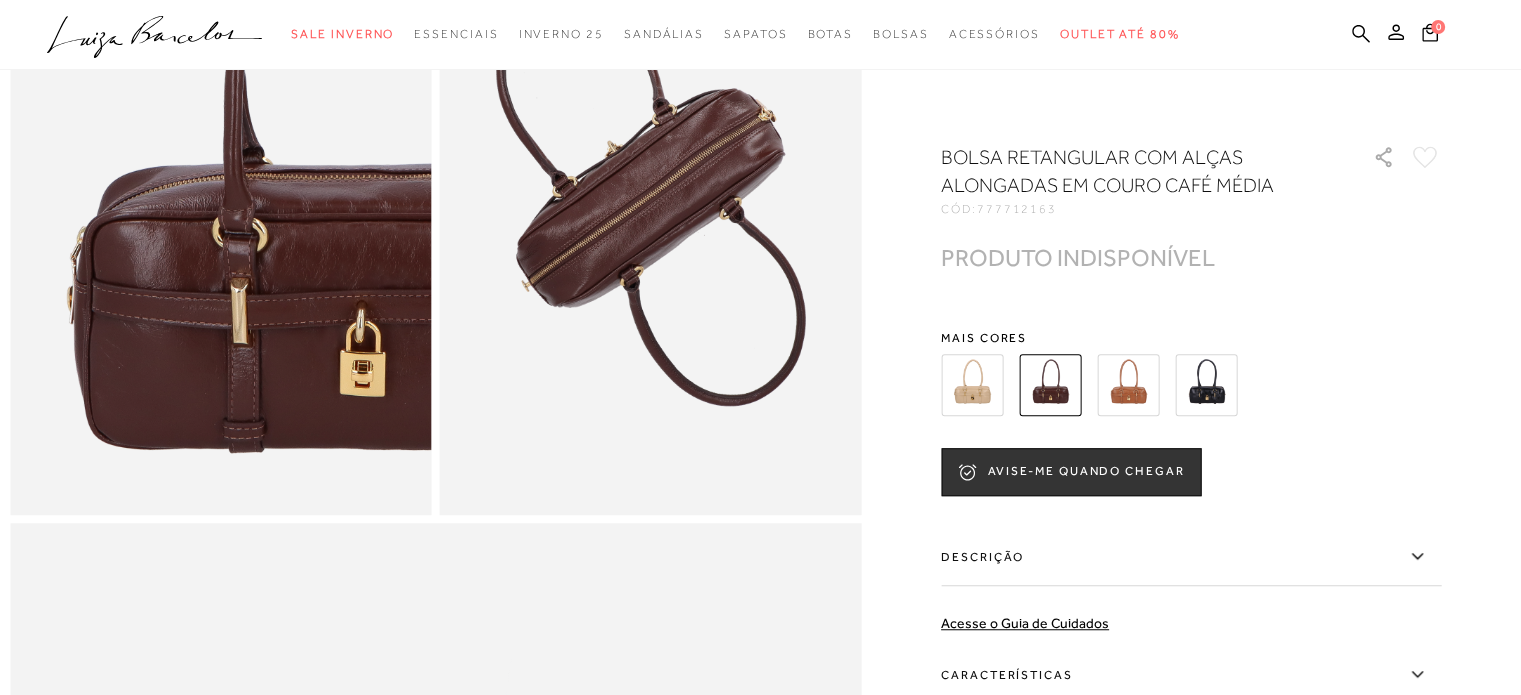 scroll, scrollTop: 1332, scrollLeft: 0, axis: vertical 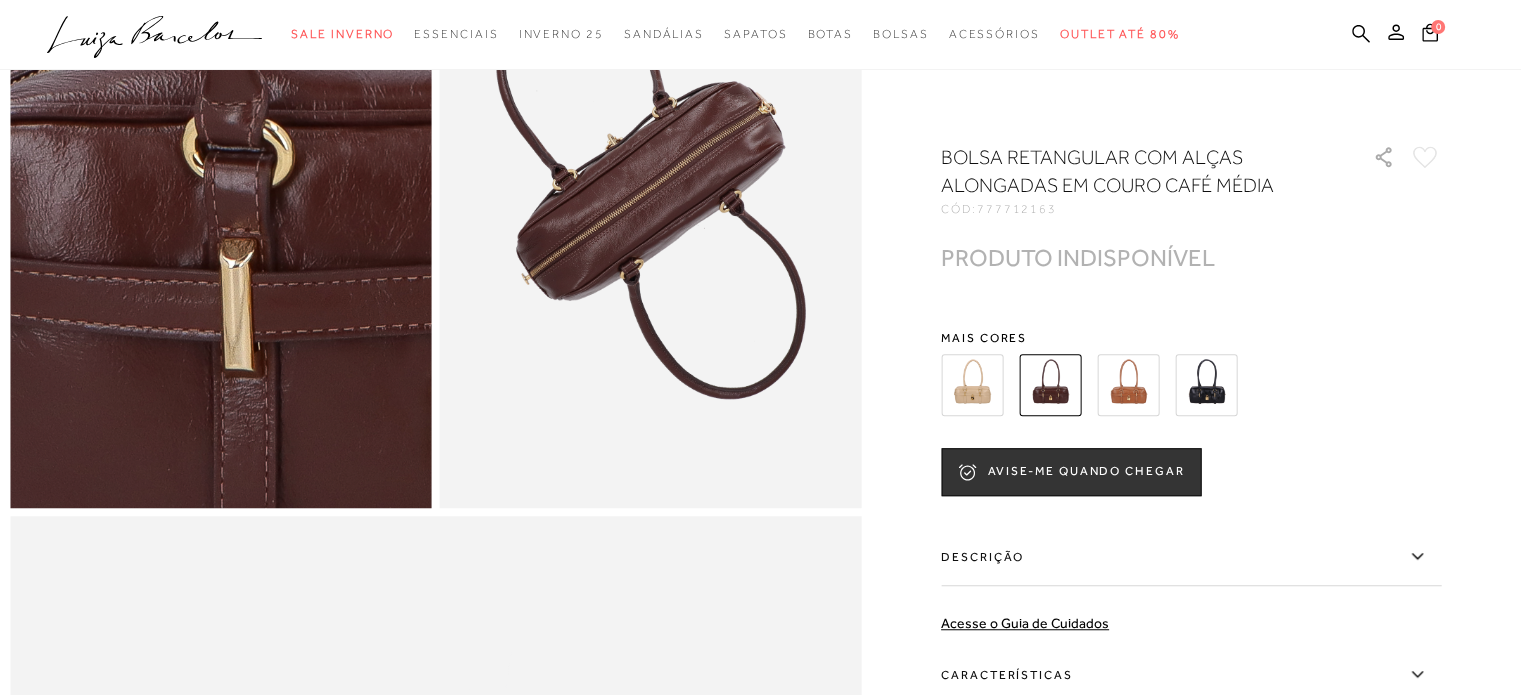 click at bounding box center (199, 81) 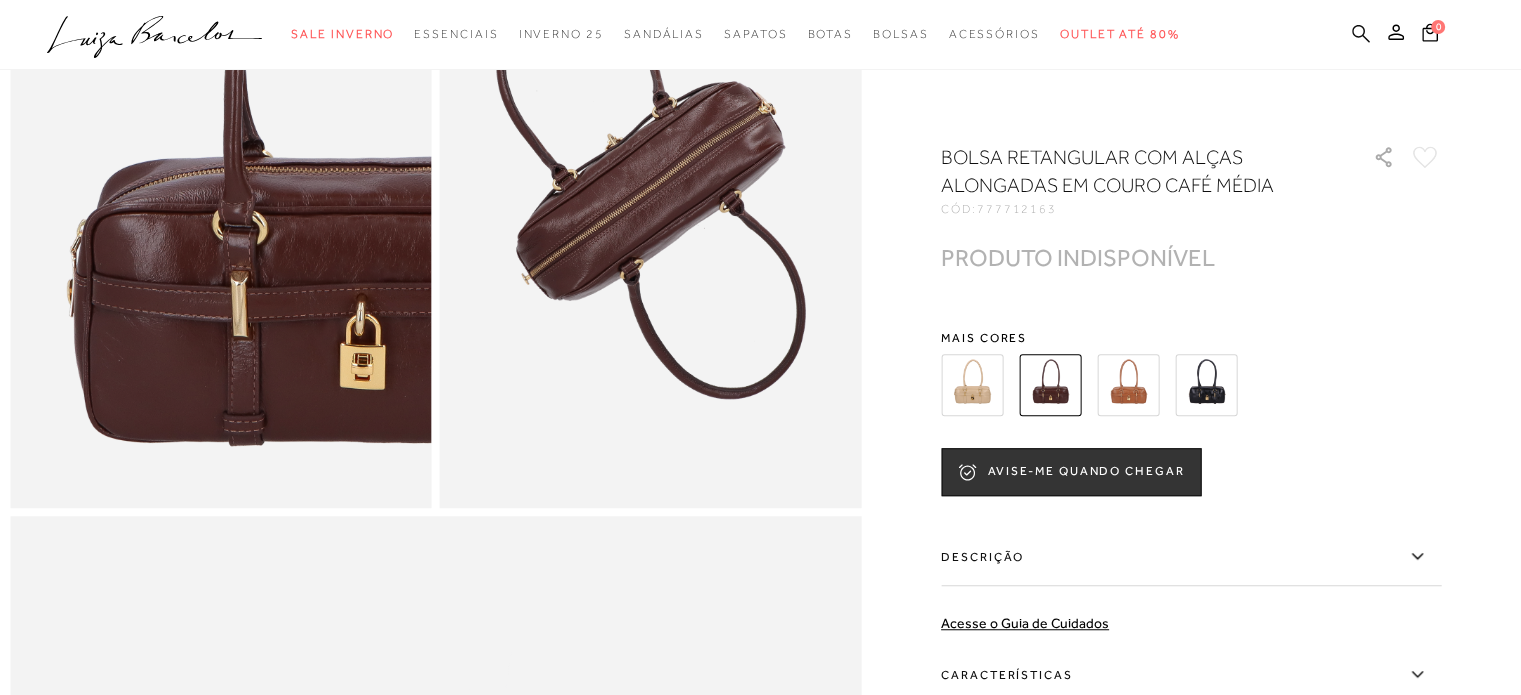 click 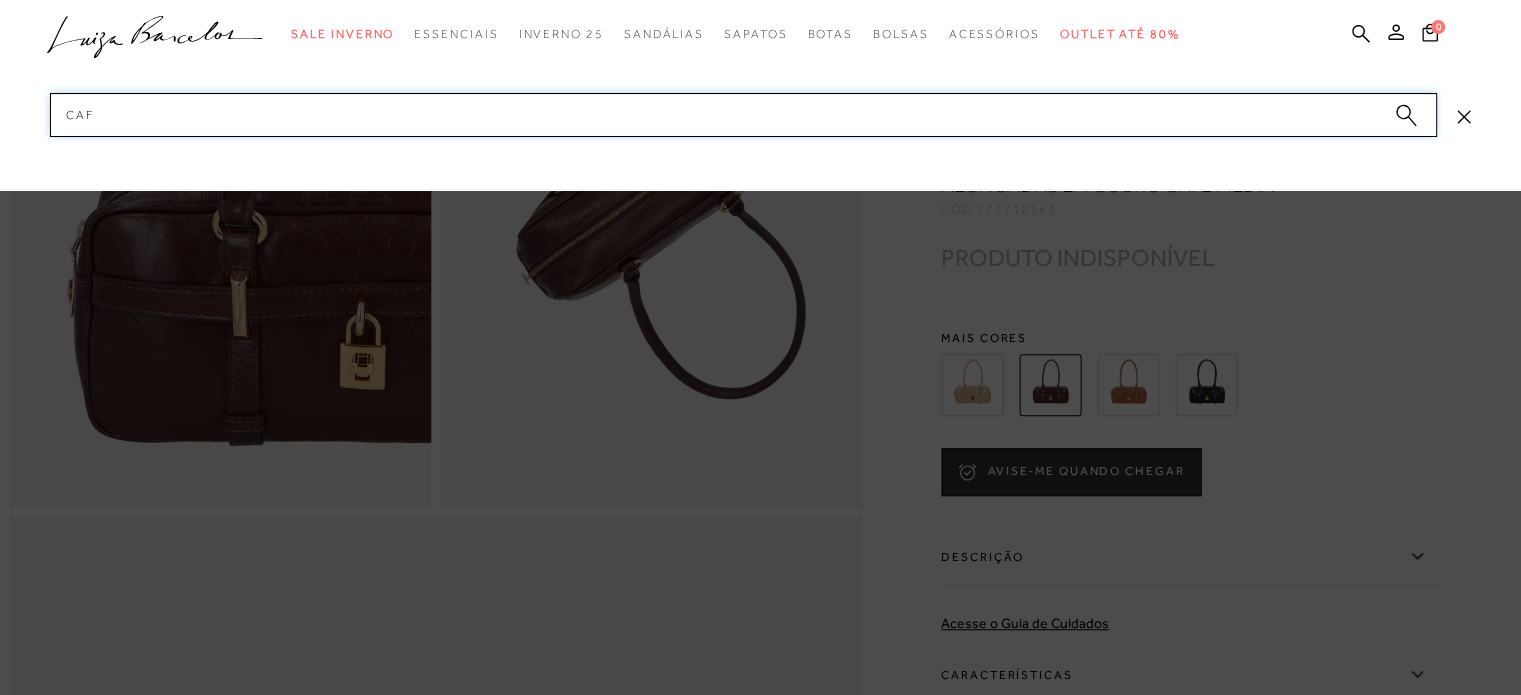type on "cafe" 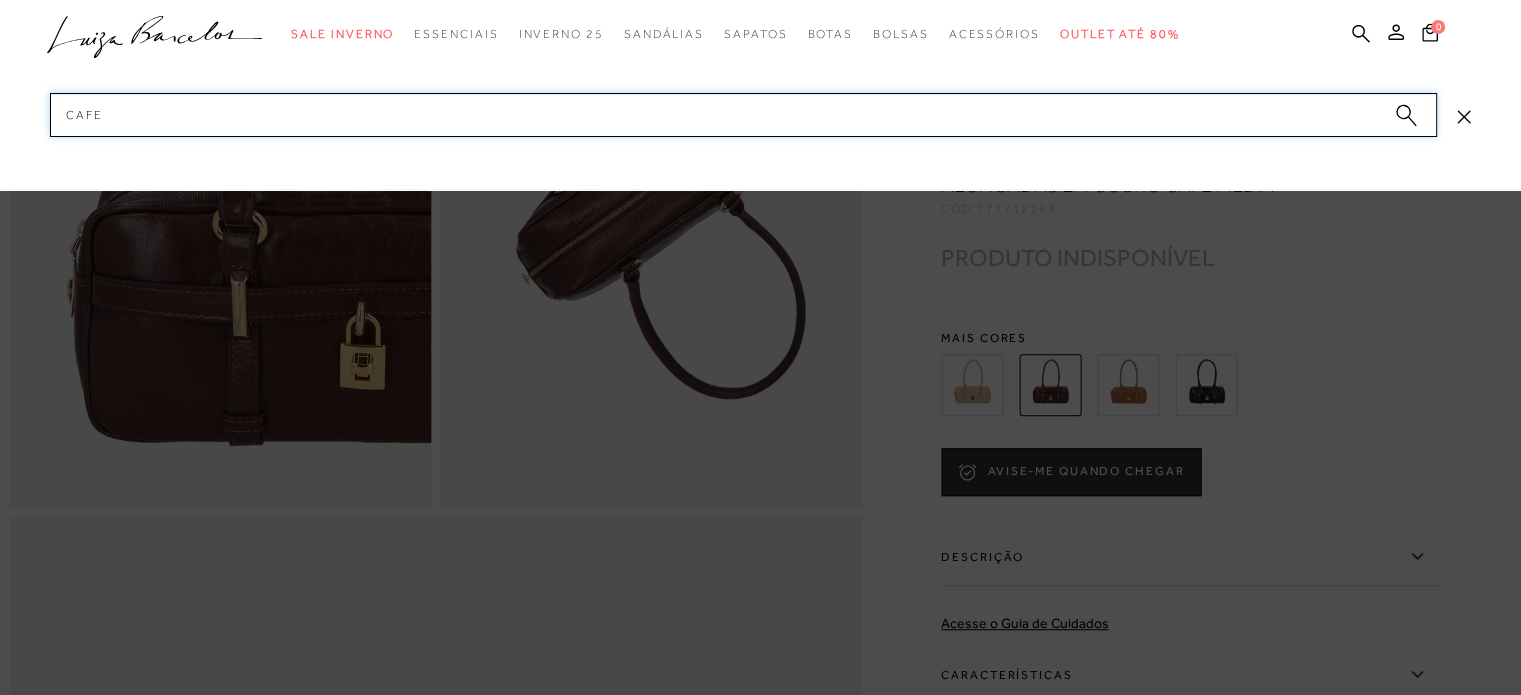 type 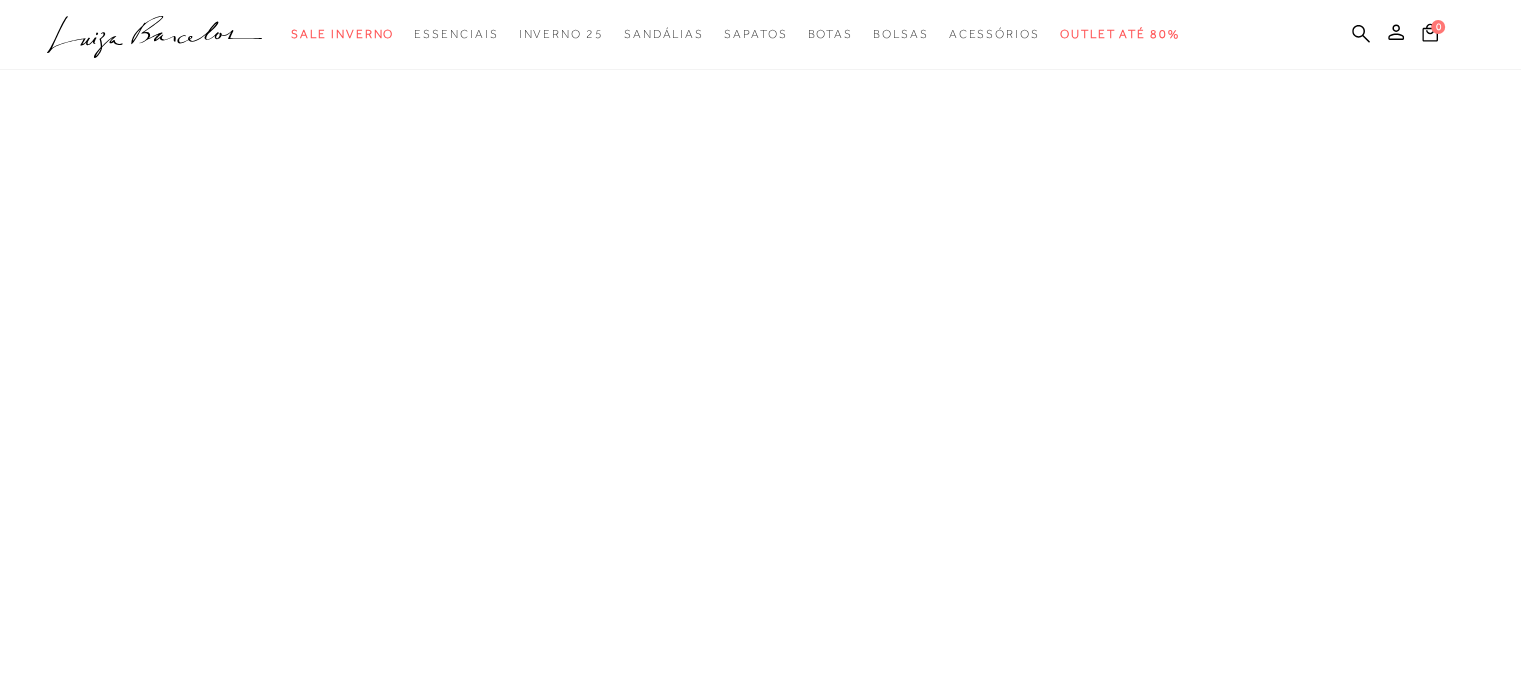 scroll, scrollTop: 0, scrollLeft: 0, axis: both 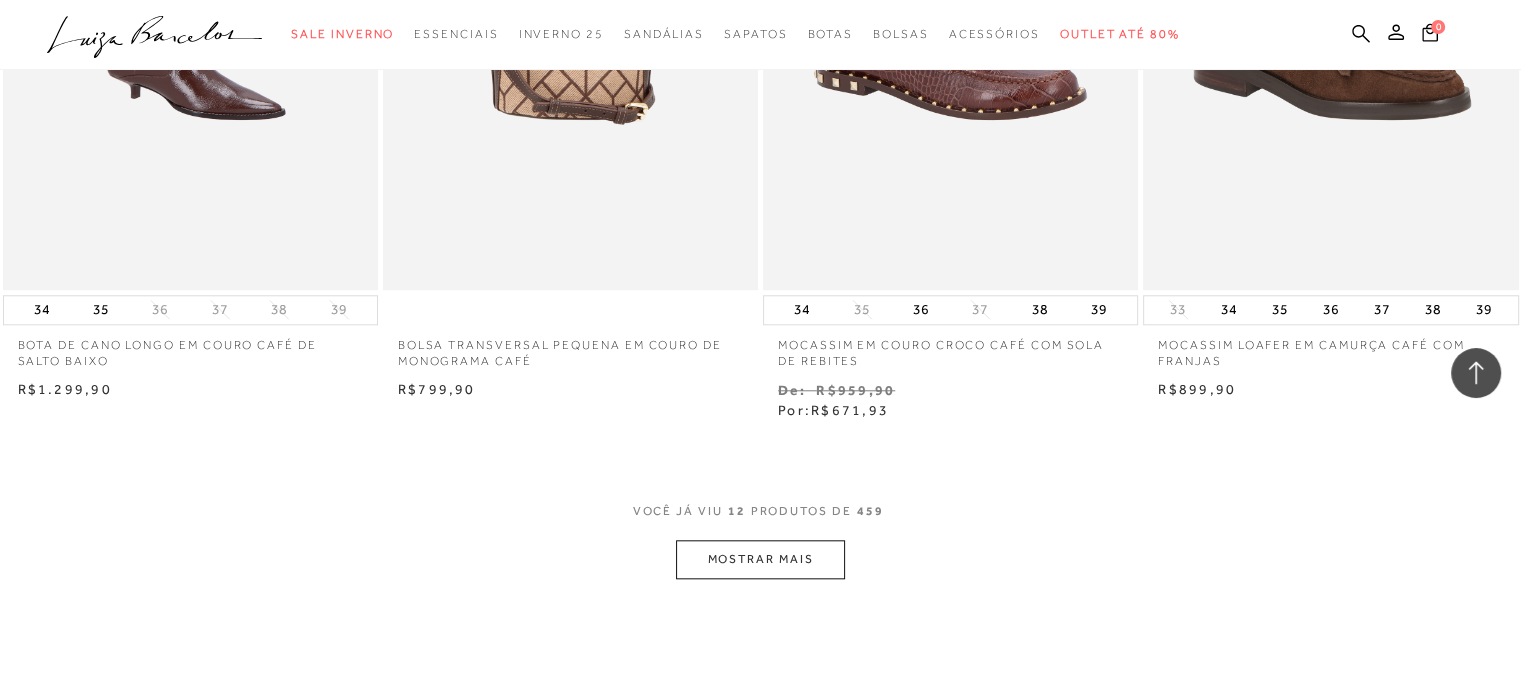 click on "MOSTRAR MAIS" at bounding box center (760, 559) 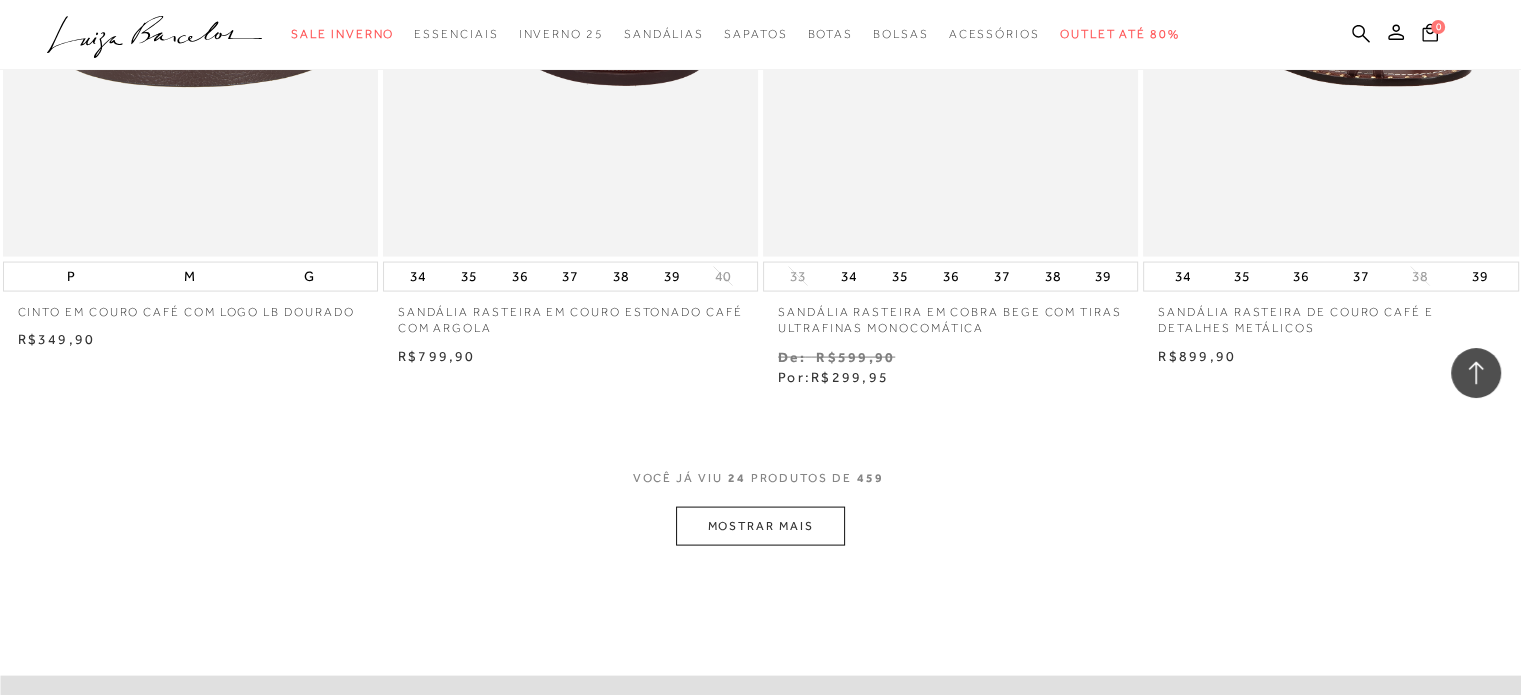 scroll, scrollTop: 4050, scrollLeft: 0, axis: vertical 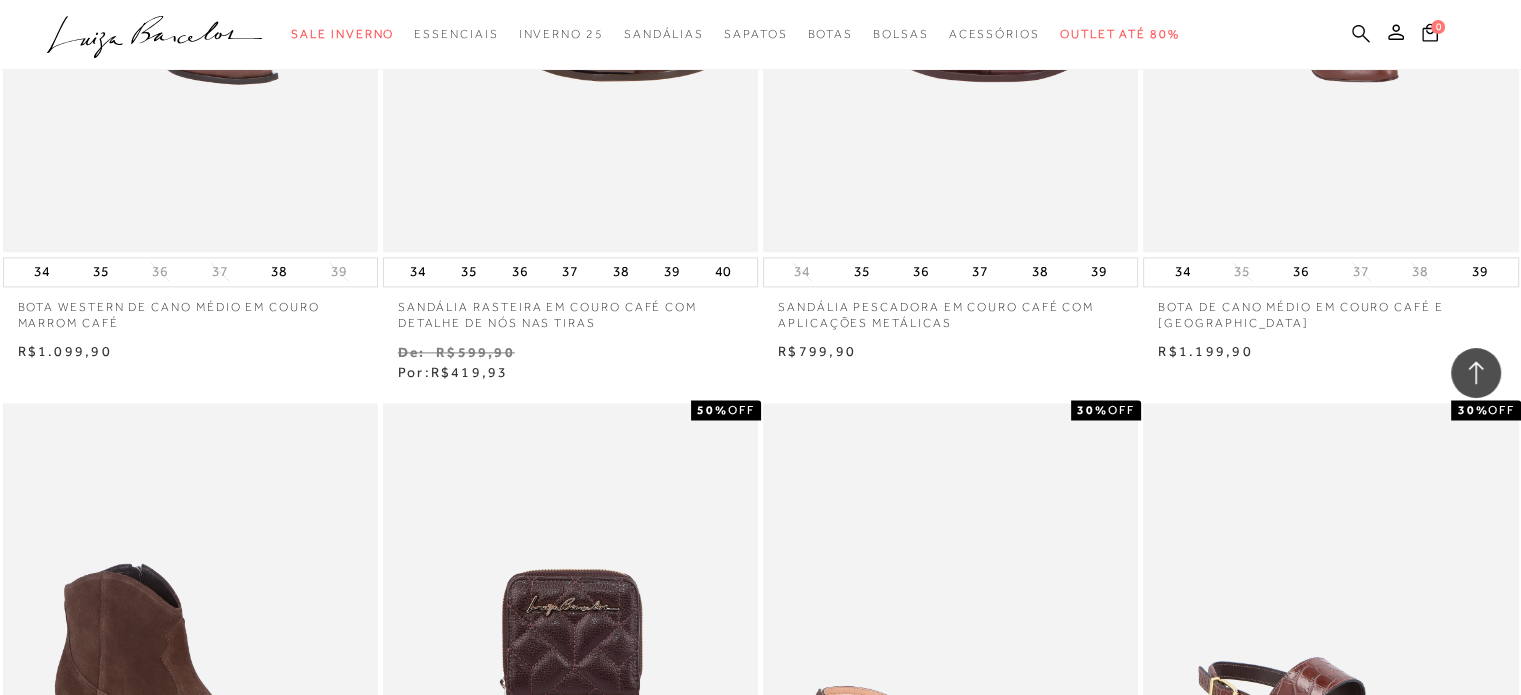 click 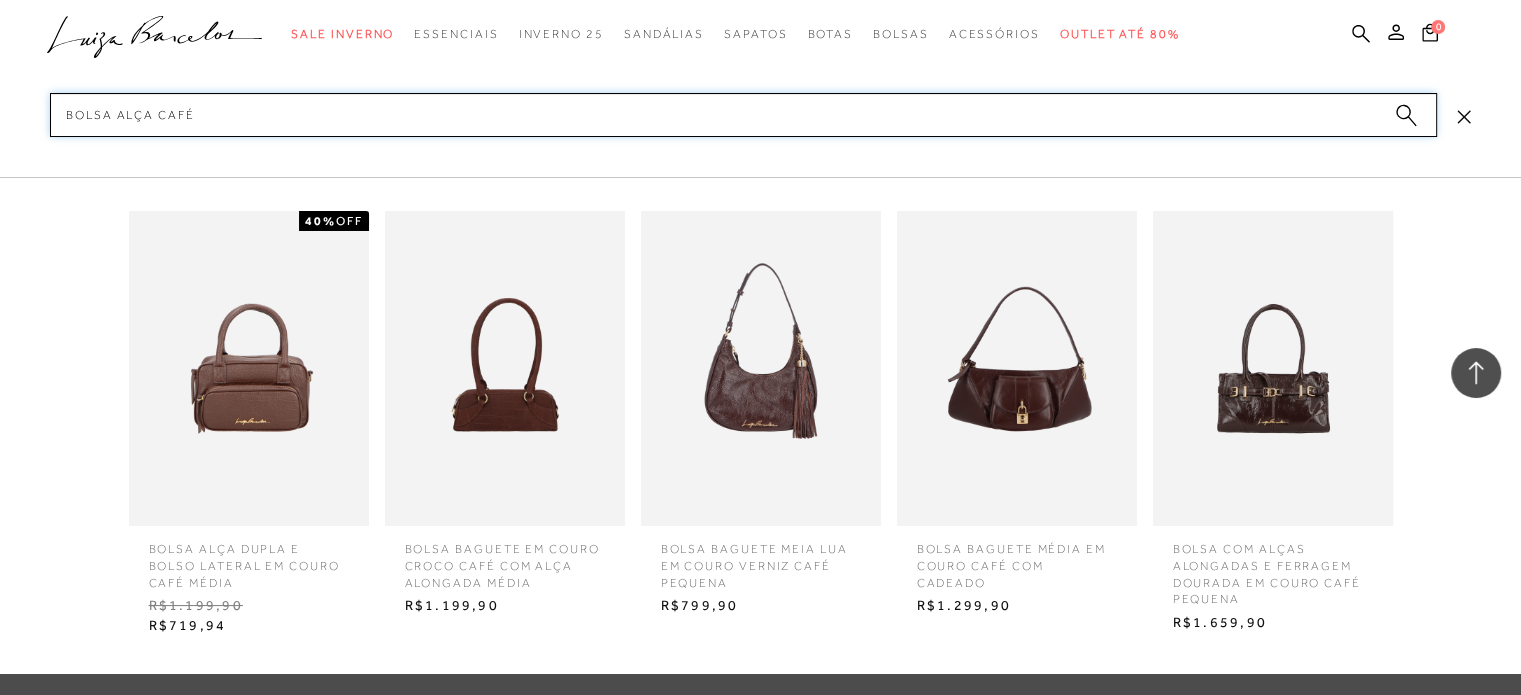 scroll, scrollTop: 4419, scrollLeft: 0, axis: vertical 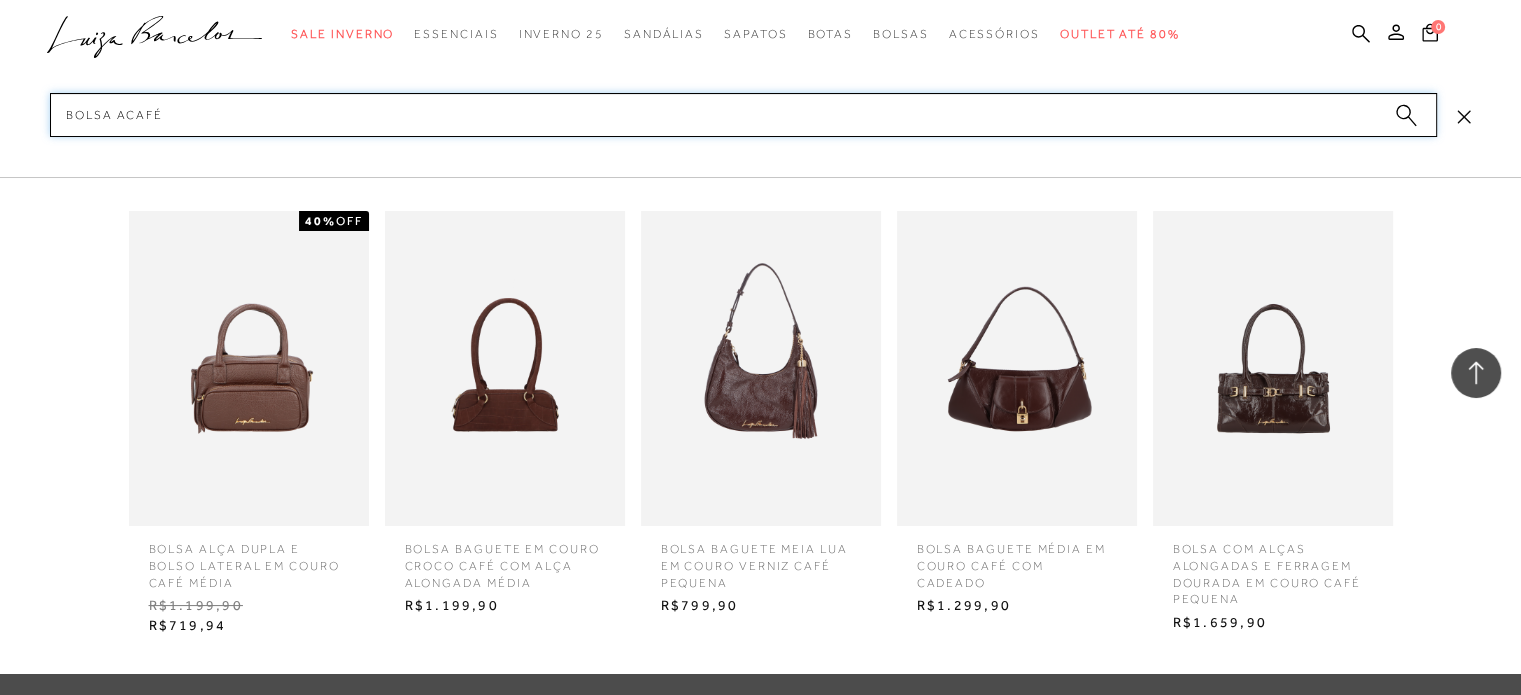 type on "bolsa café" 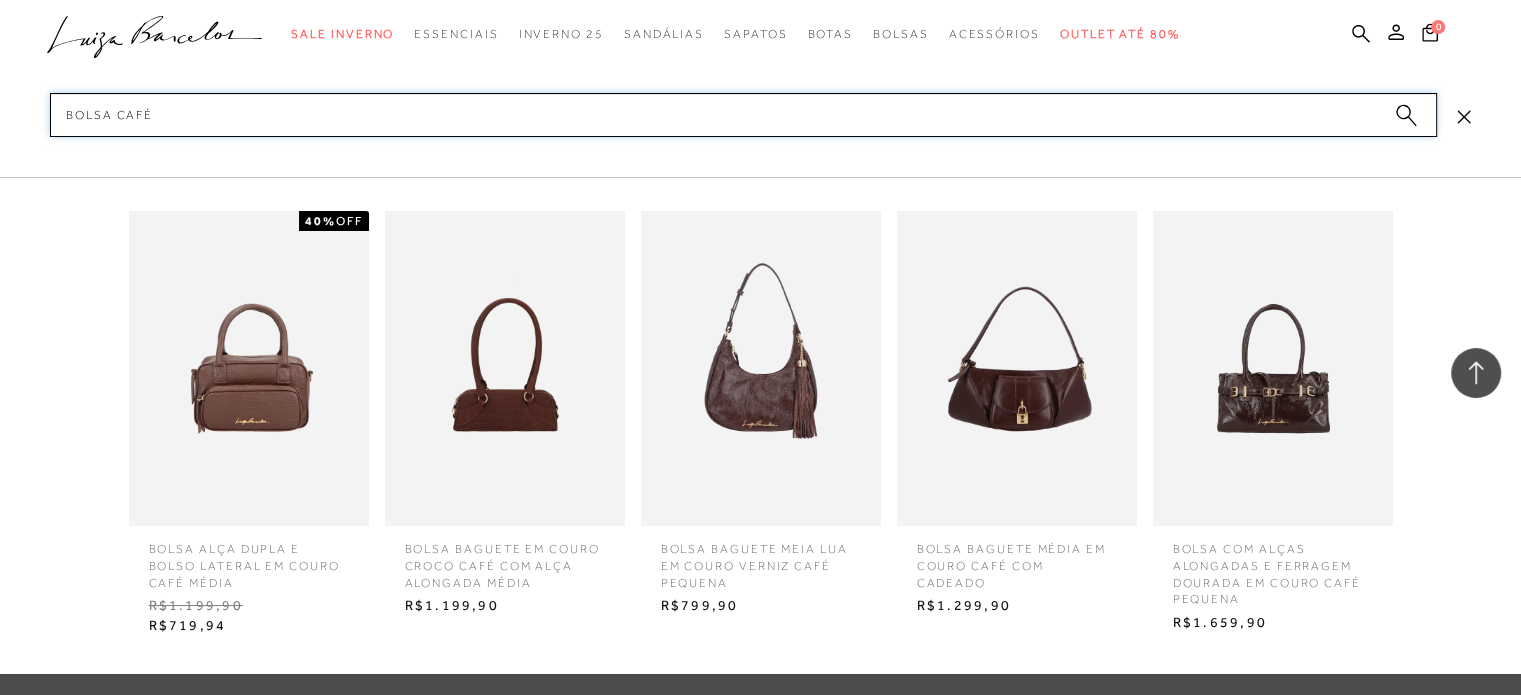 type 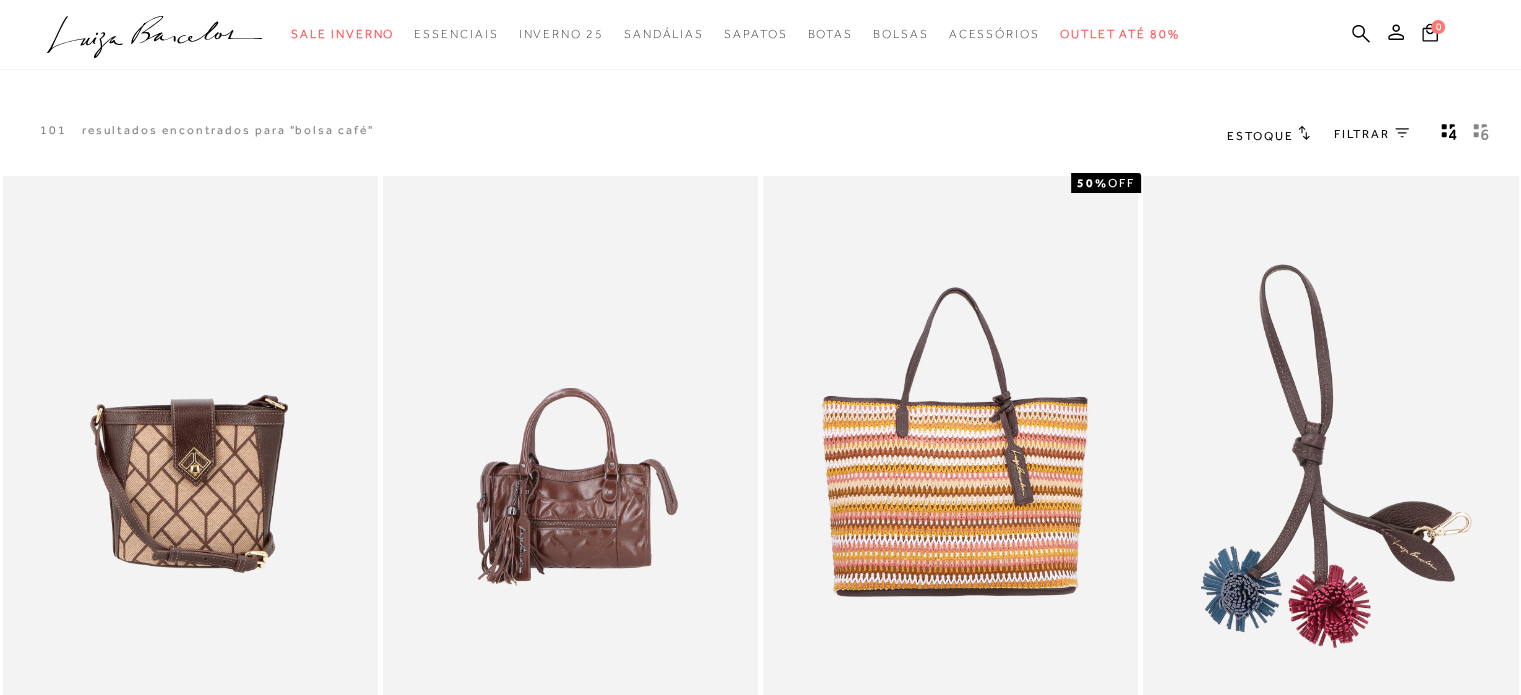 scroll, scrollTop: 0, scrollLeft: 0, axis: both 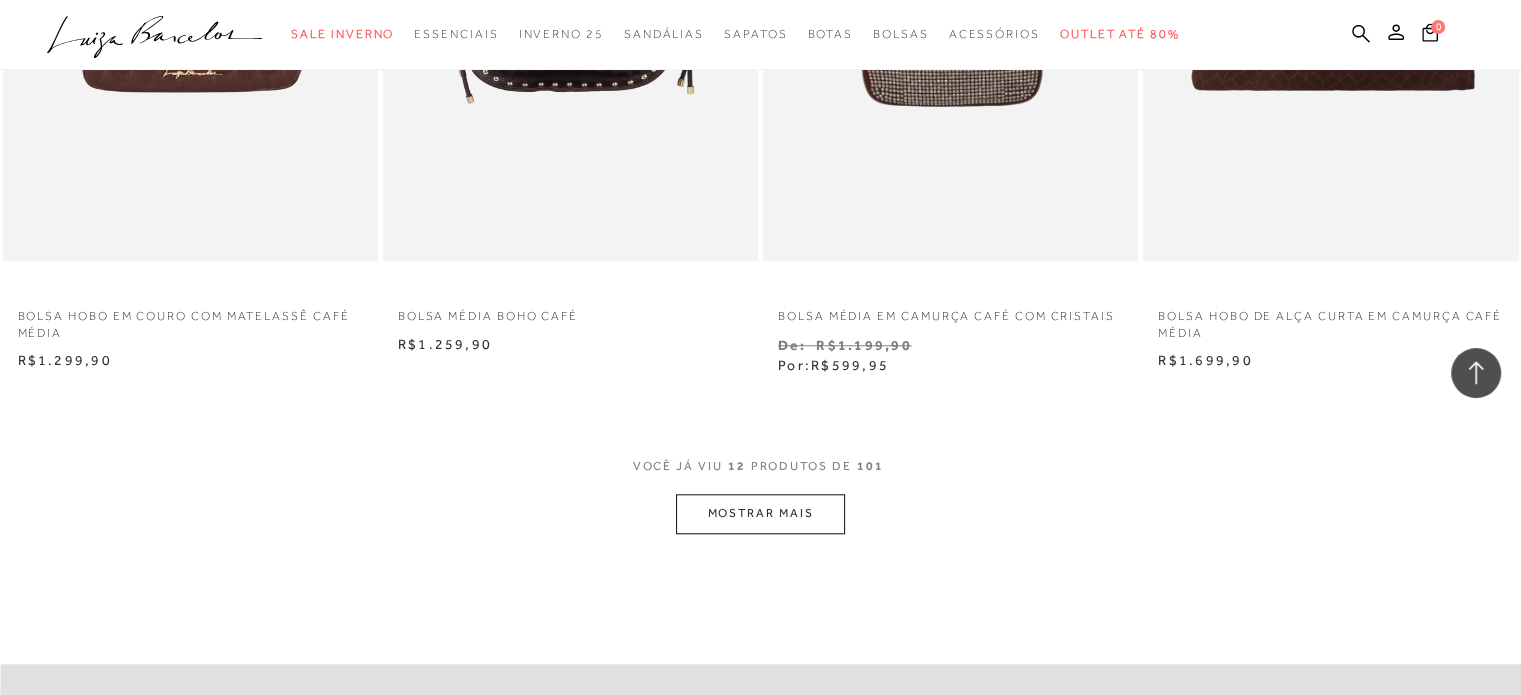 click on "MOSTRAR MAIS" at bounding box center [760, 513] 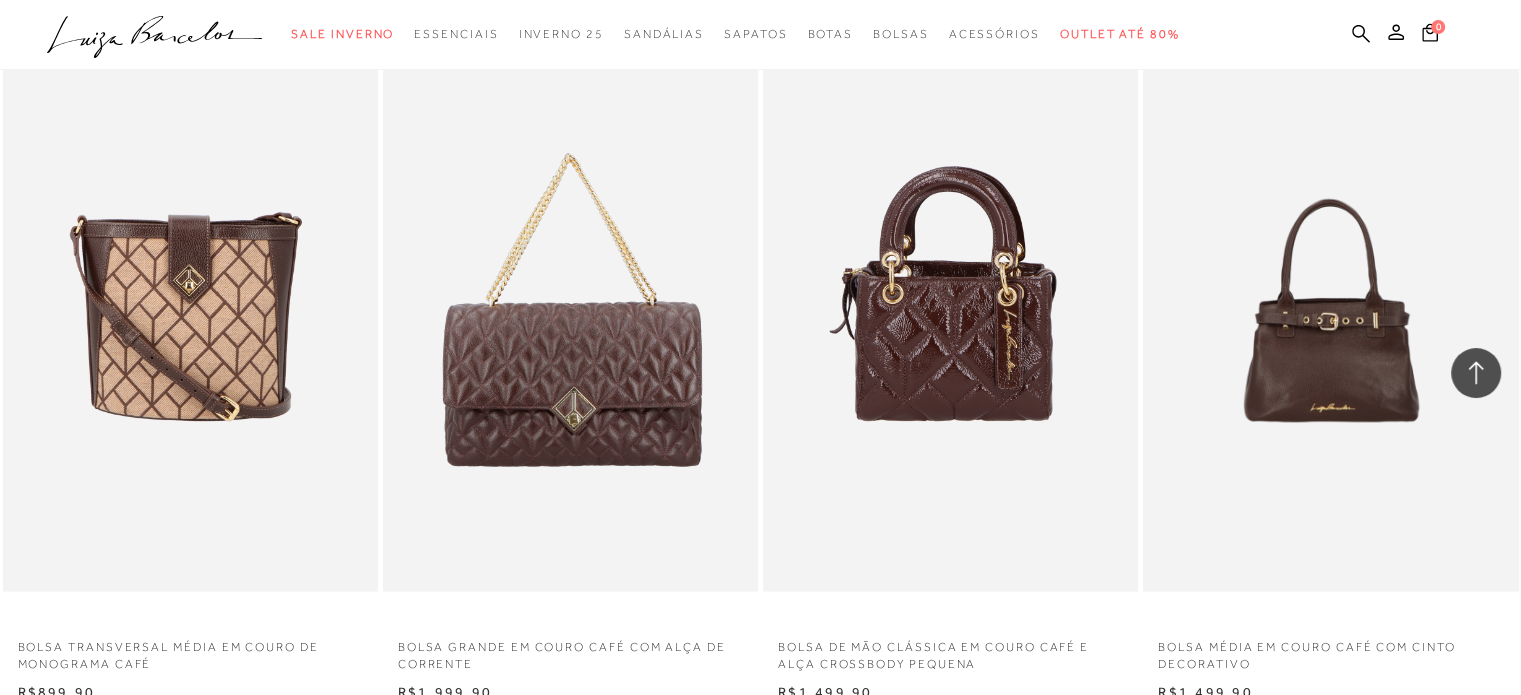 scroll, scrollTop: 3704, scrollLeft: 0, axis: vertical 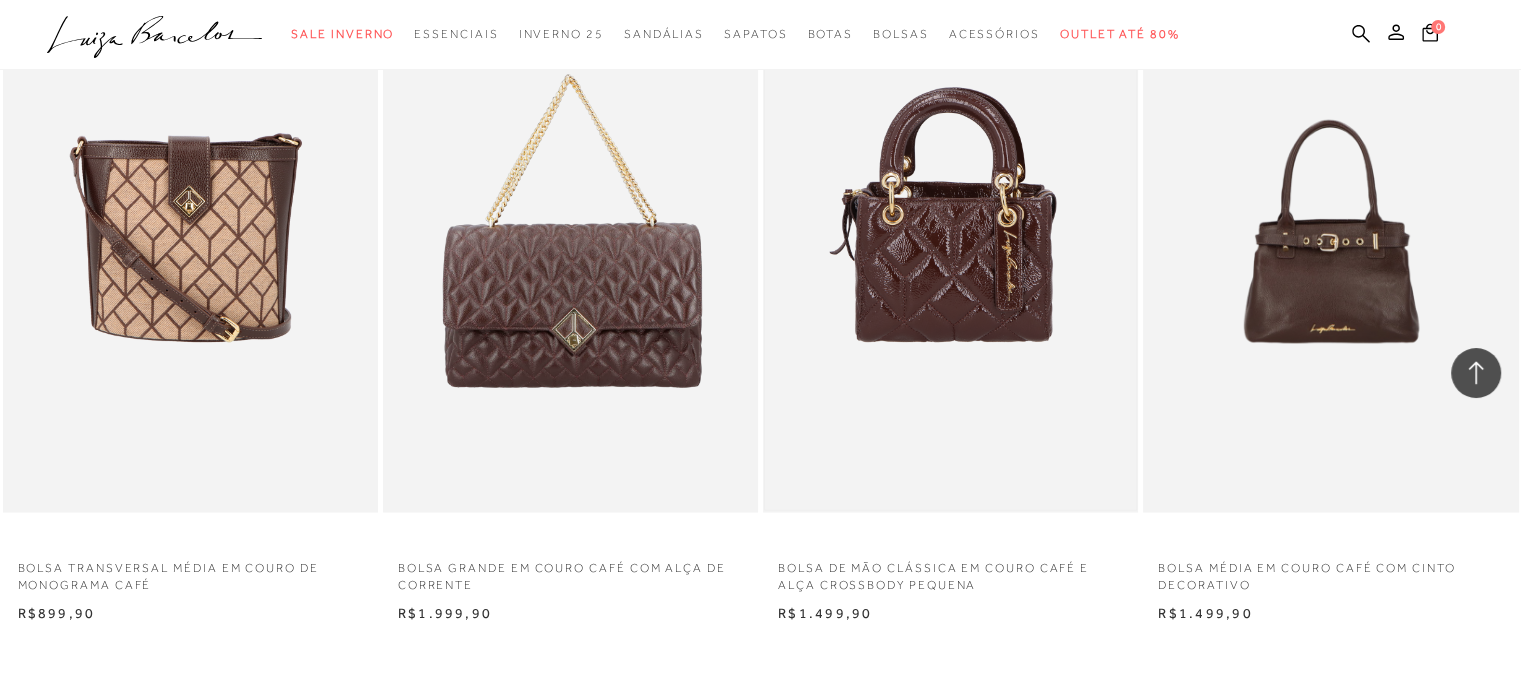 click at bounding box center (950, 230) 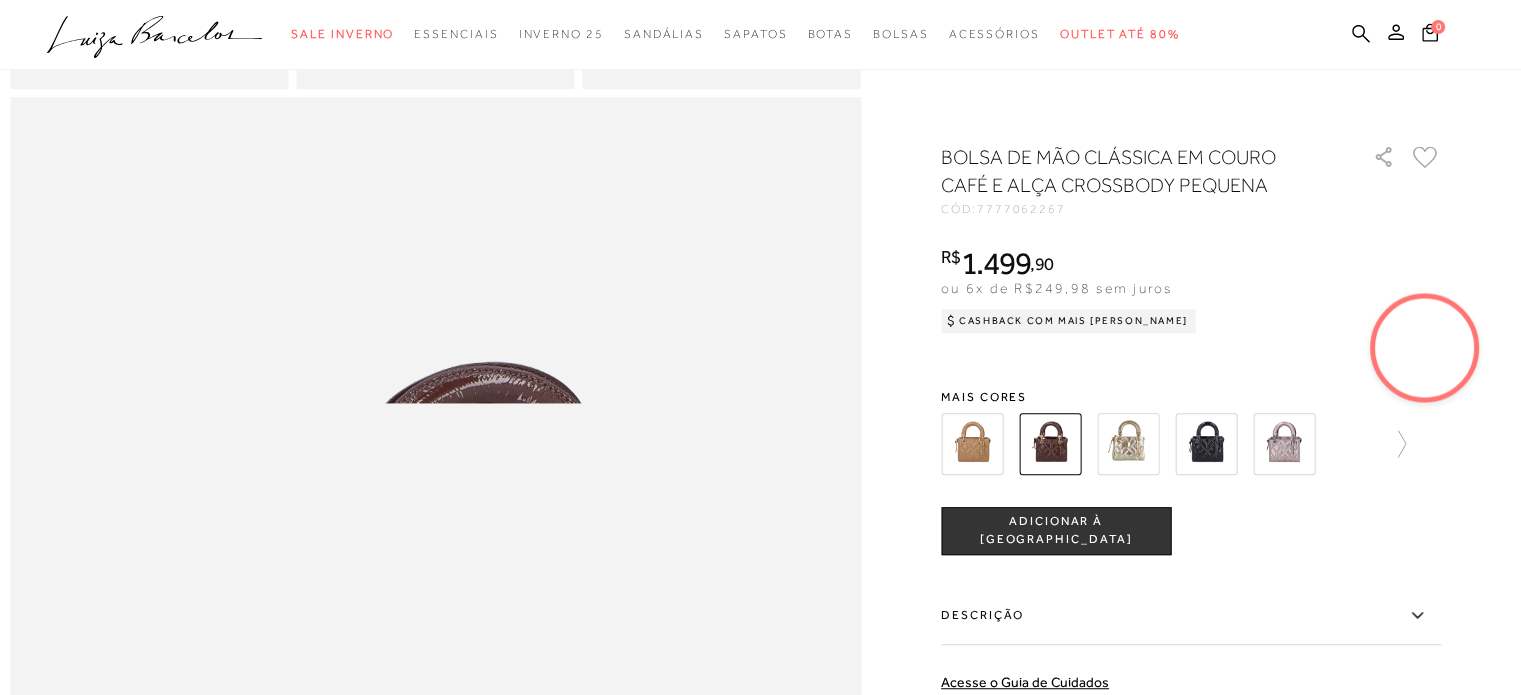 scroll, scrollTop: 0, scrollLeft: 0, axis: both 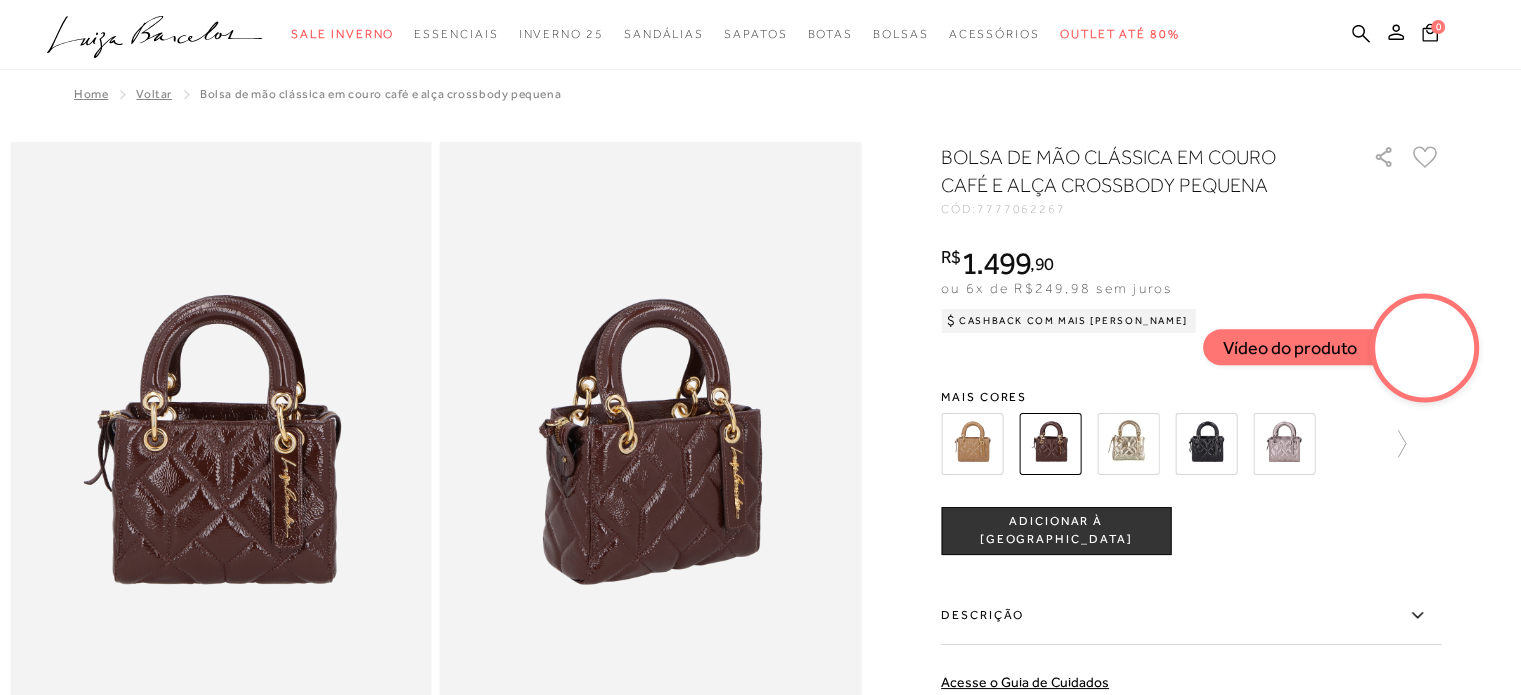 click at bounding box center (1425, 348) 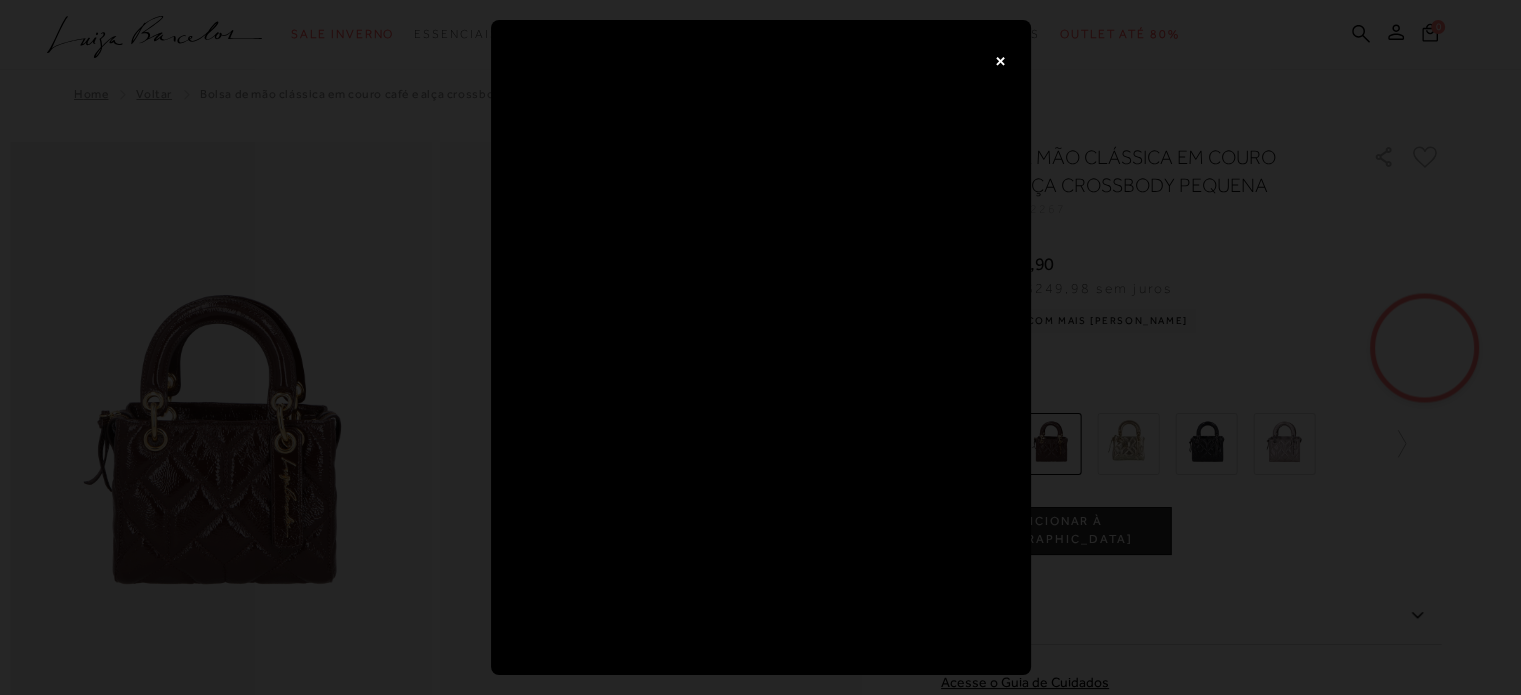 click on "×" at bounding box center [1001, 60] 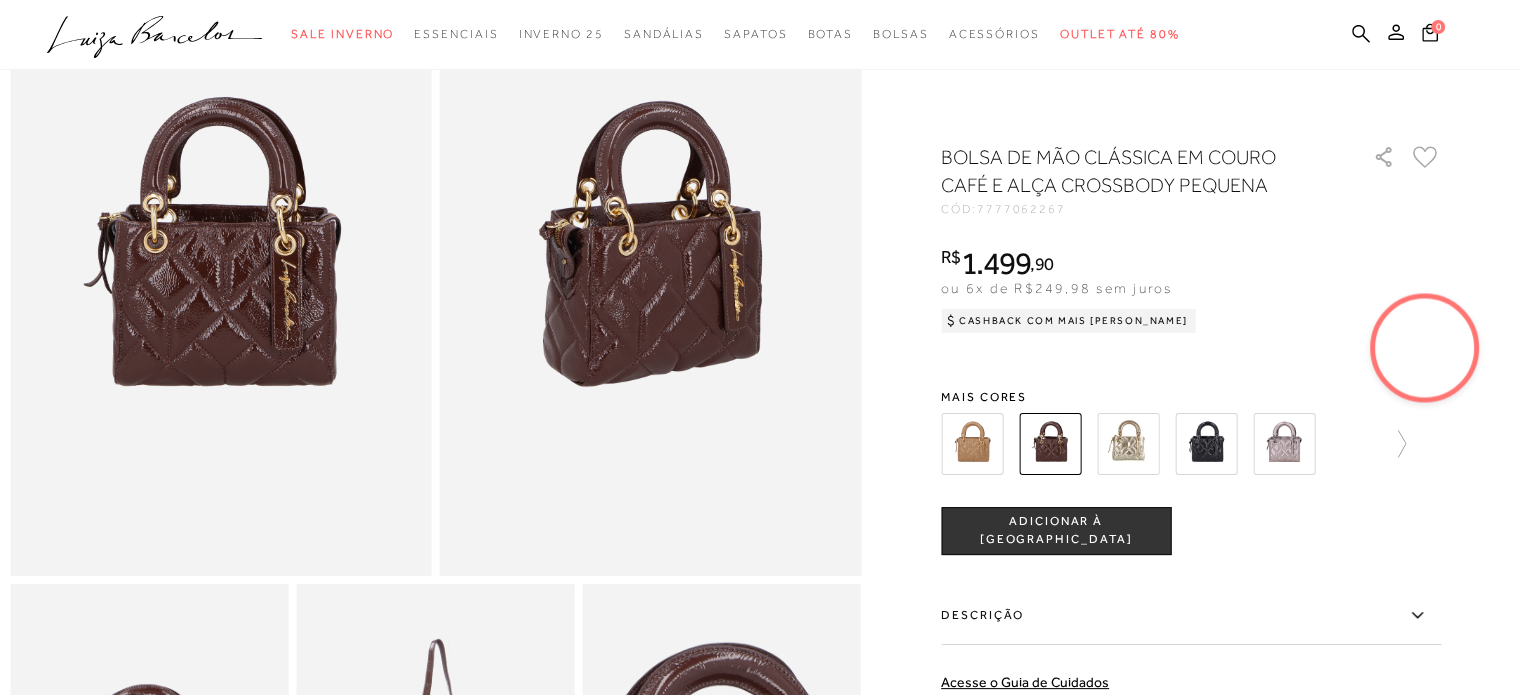 scroll, scrollTop: 204, scrollLeft: 0, axis: vertical 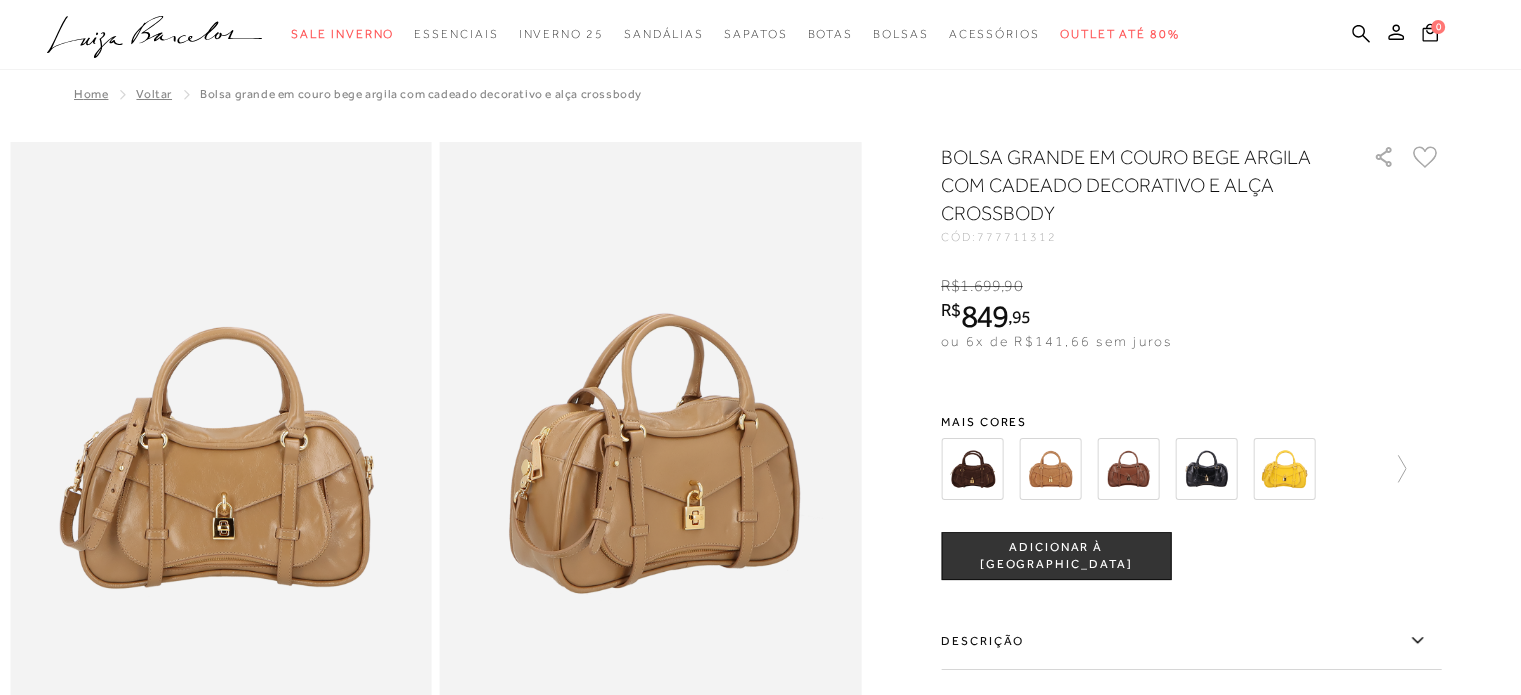 click at bounding box center [1128, 469] 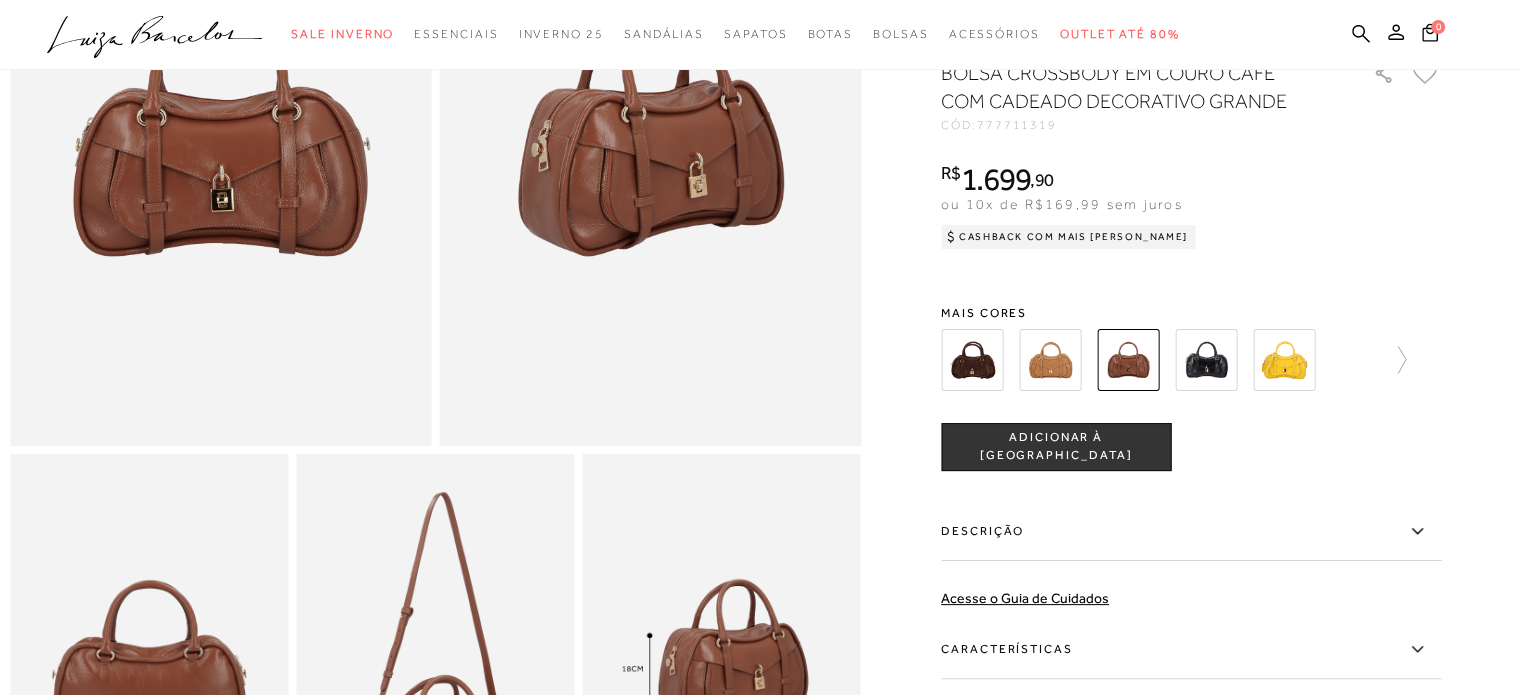 scroll, scrollTop: 301, scrollLeft: 0, axis: vertical 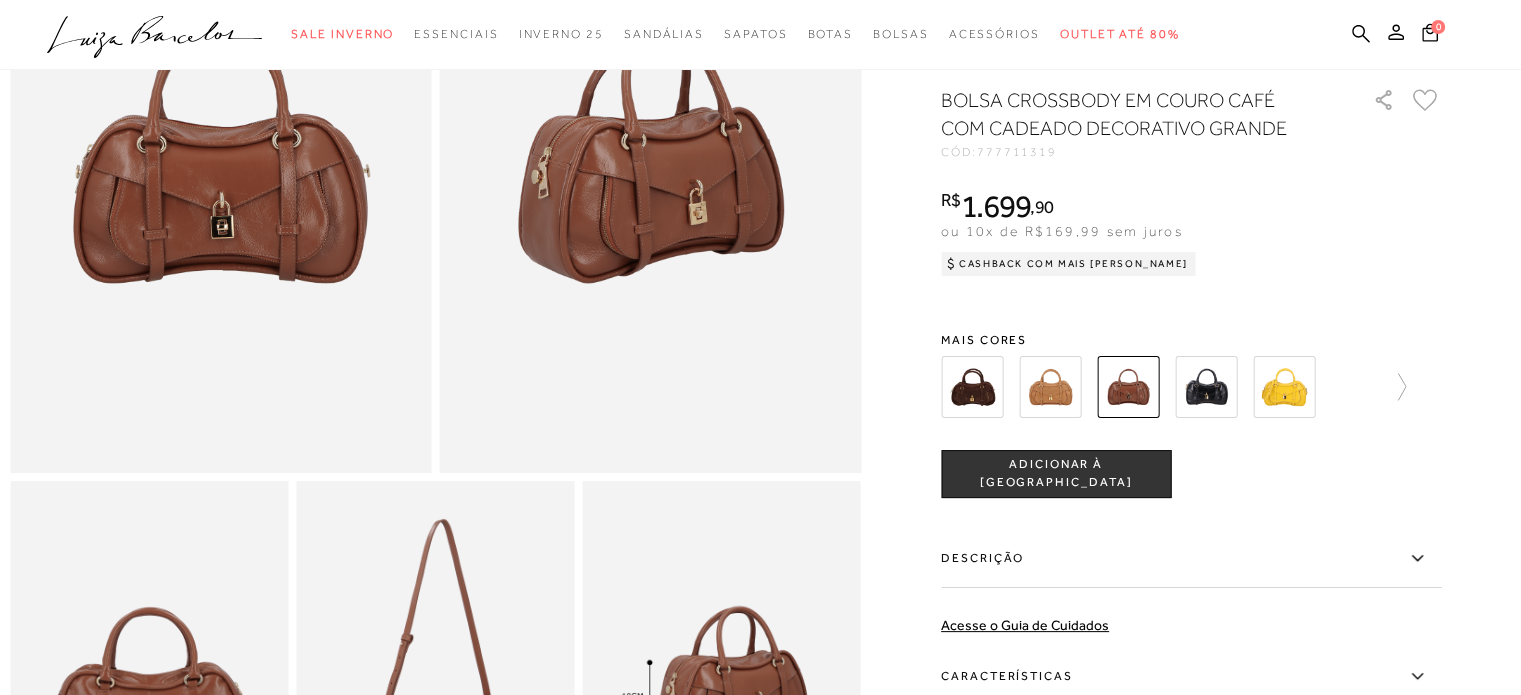 click at bounding box center (1050, 387) 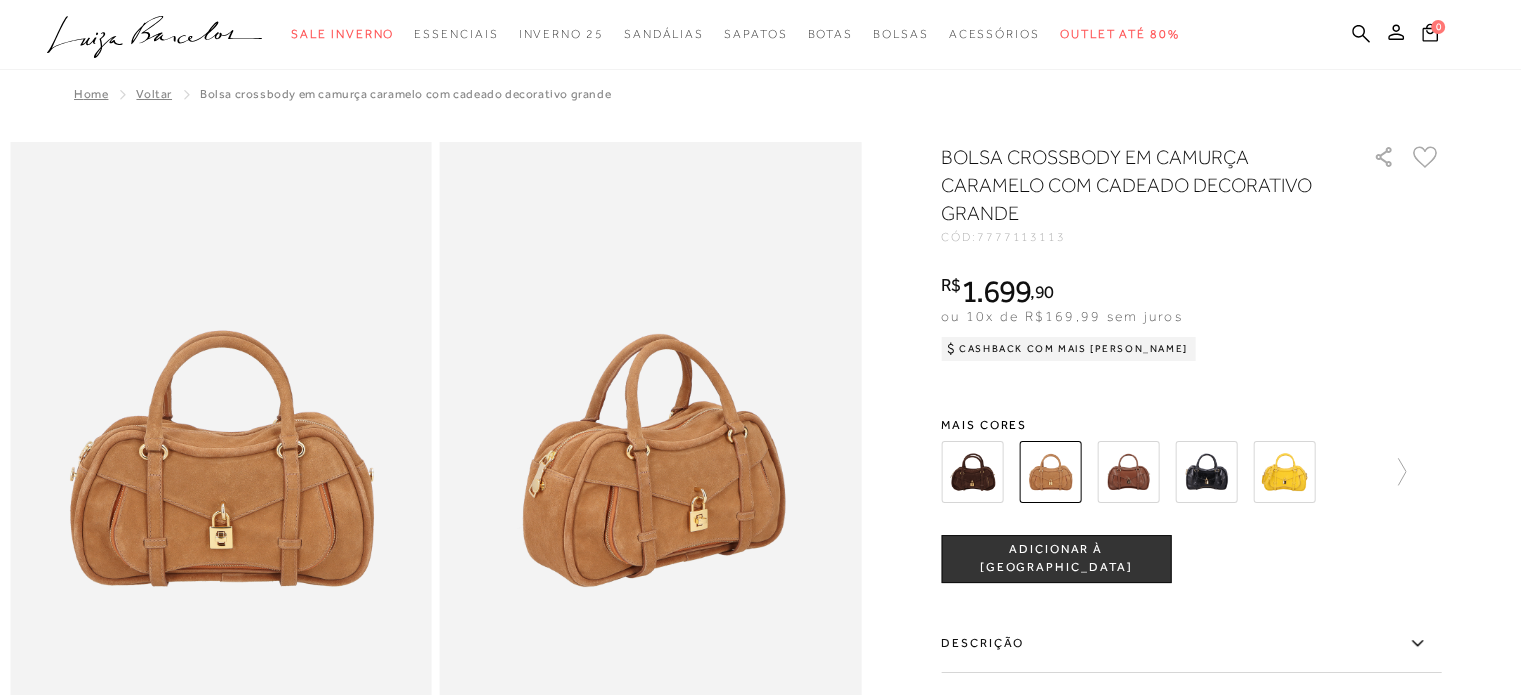 scroll, scrollTop: 0, scrollLeft: 0, axis: both 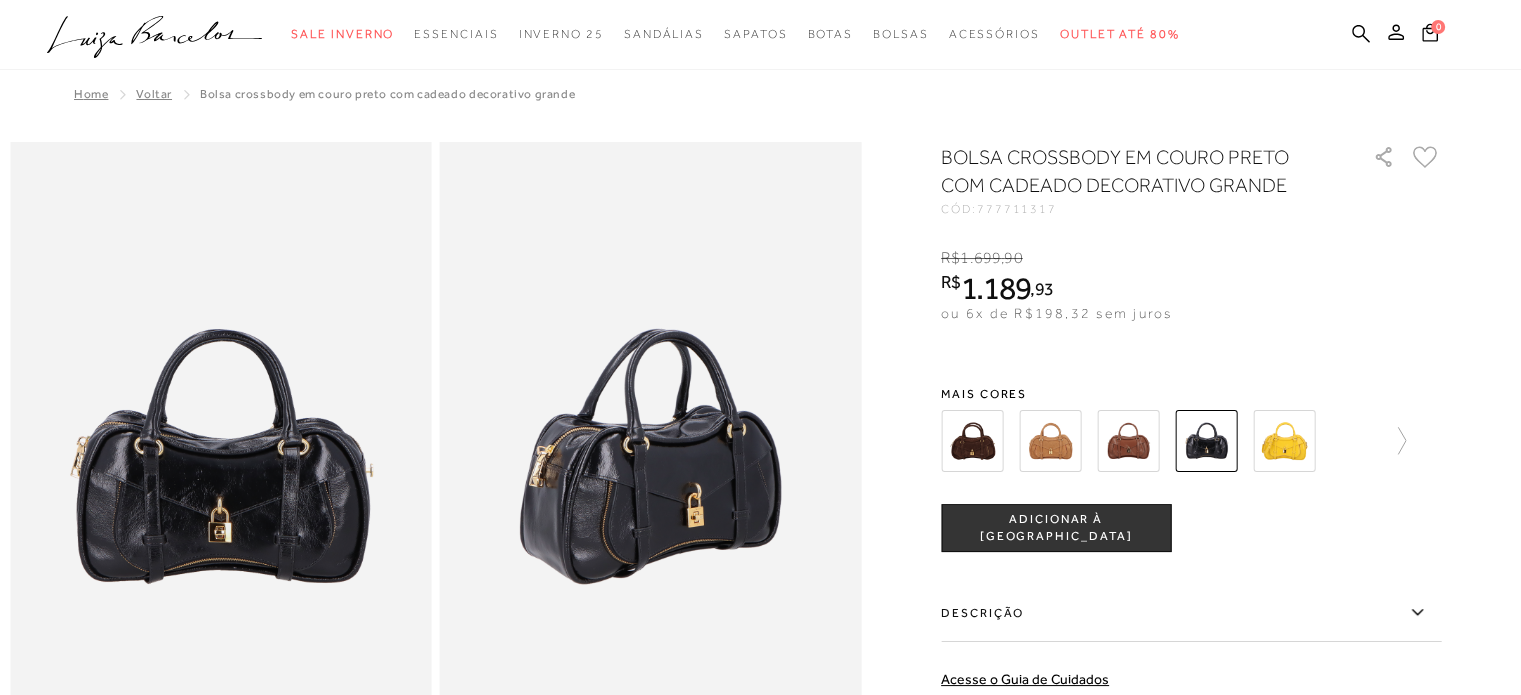 click at bounding box center (1284, 441) 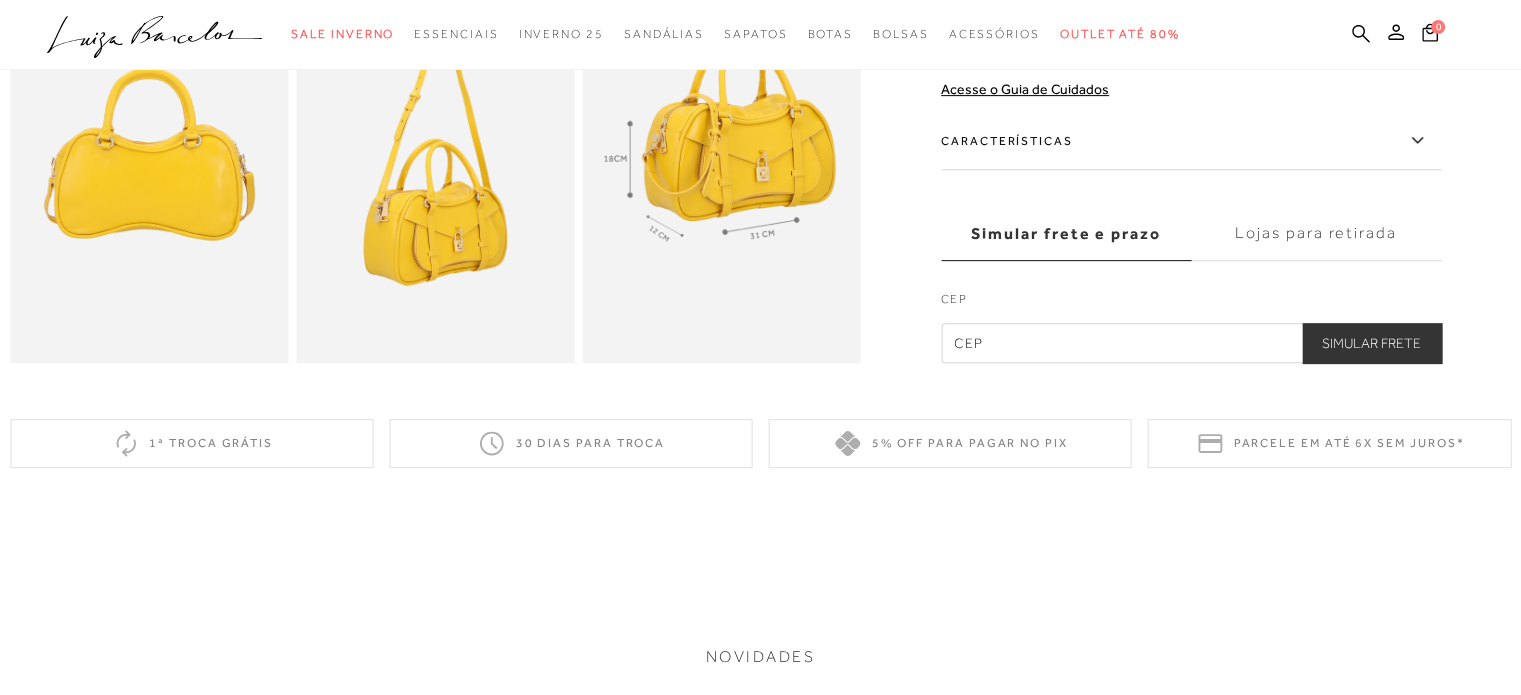 scroll, scrollTop: 722, scrollLeft: 0, axis: vertical 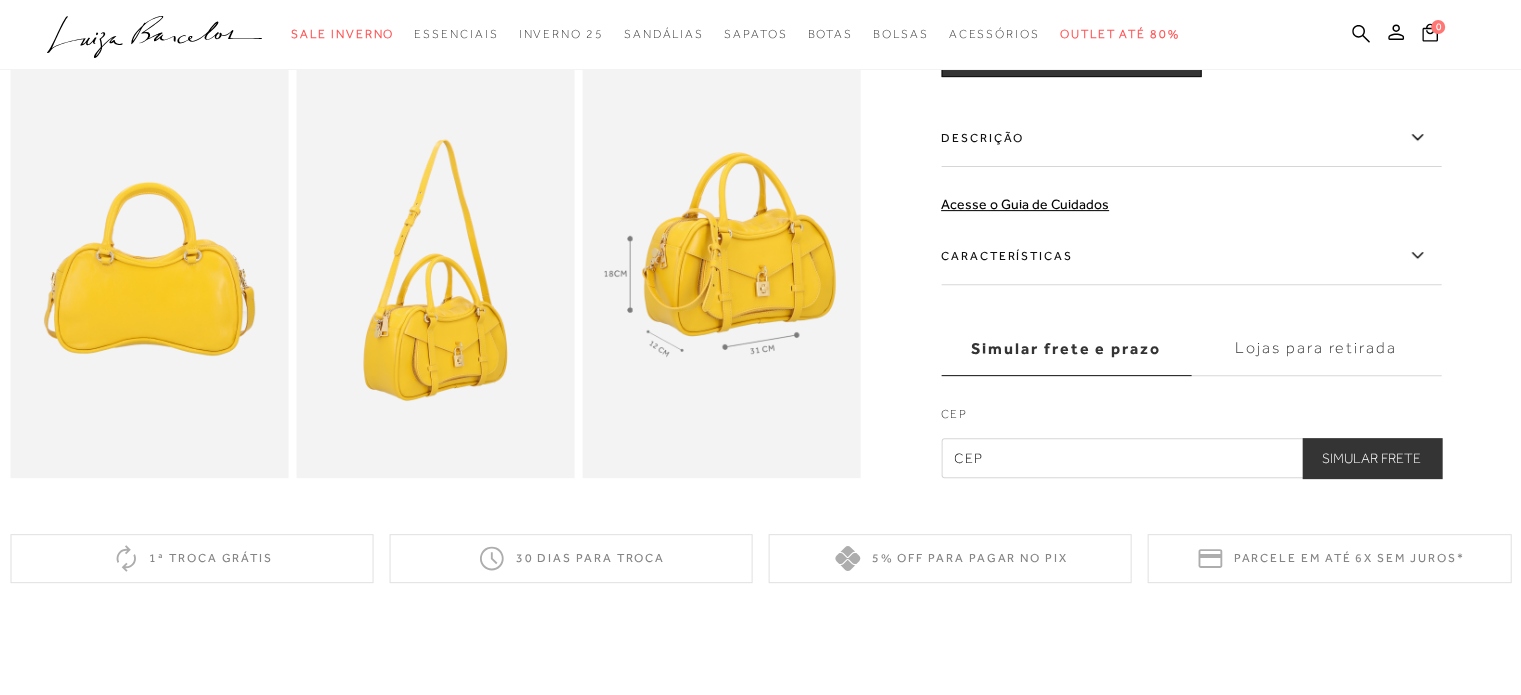 click 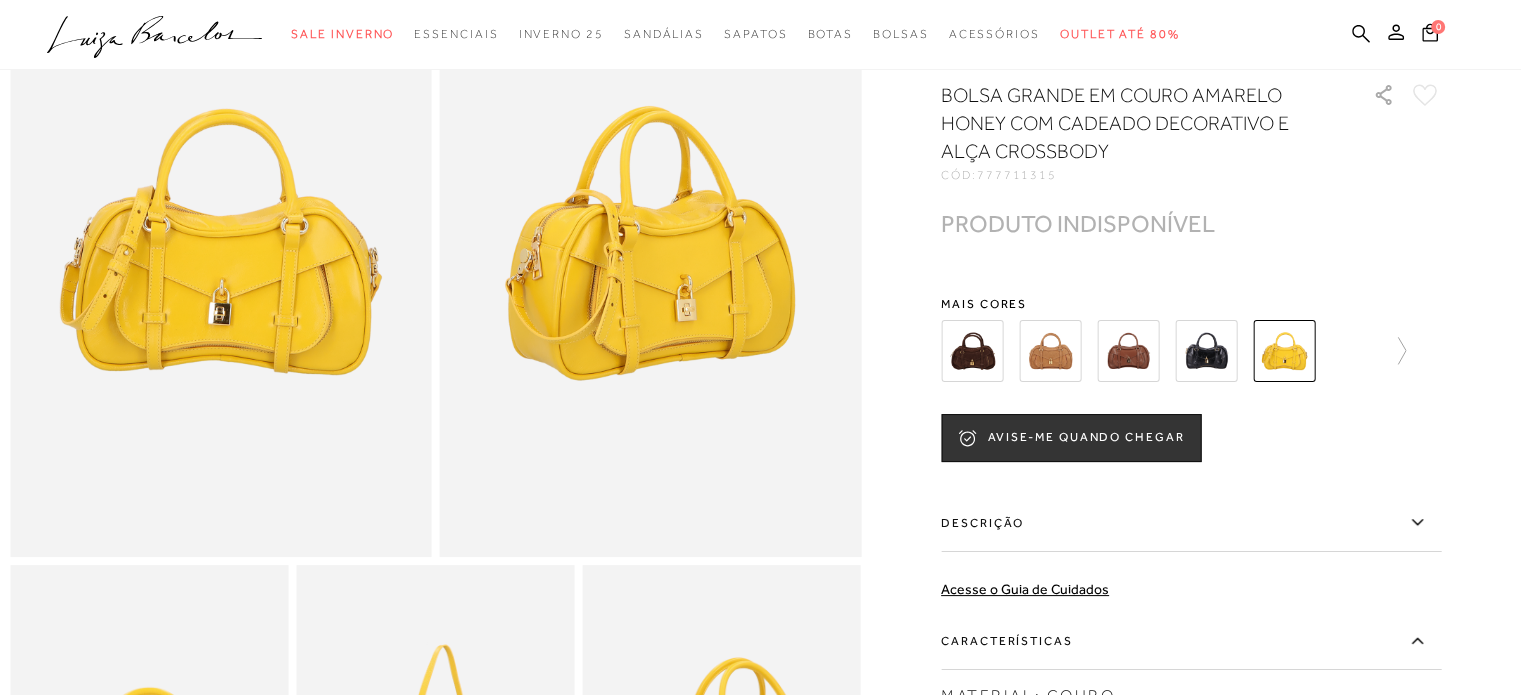 scroll, scrollTop: 225, scrollLeft: 0, axis: vertical 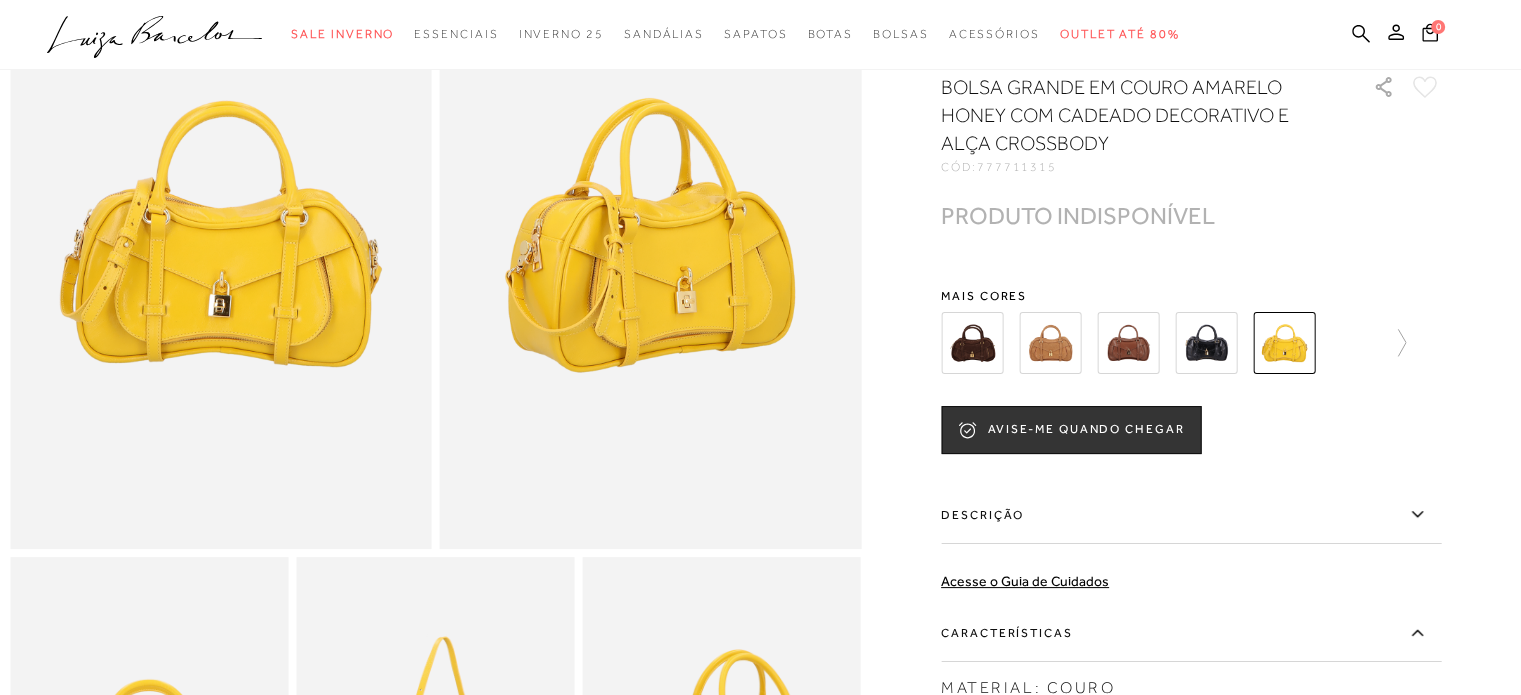 click at bounding box center [1206, 343] 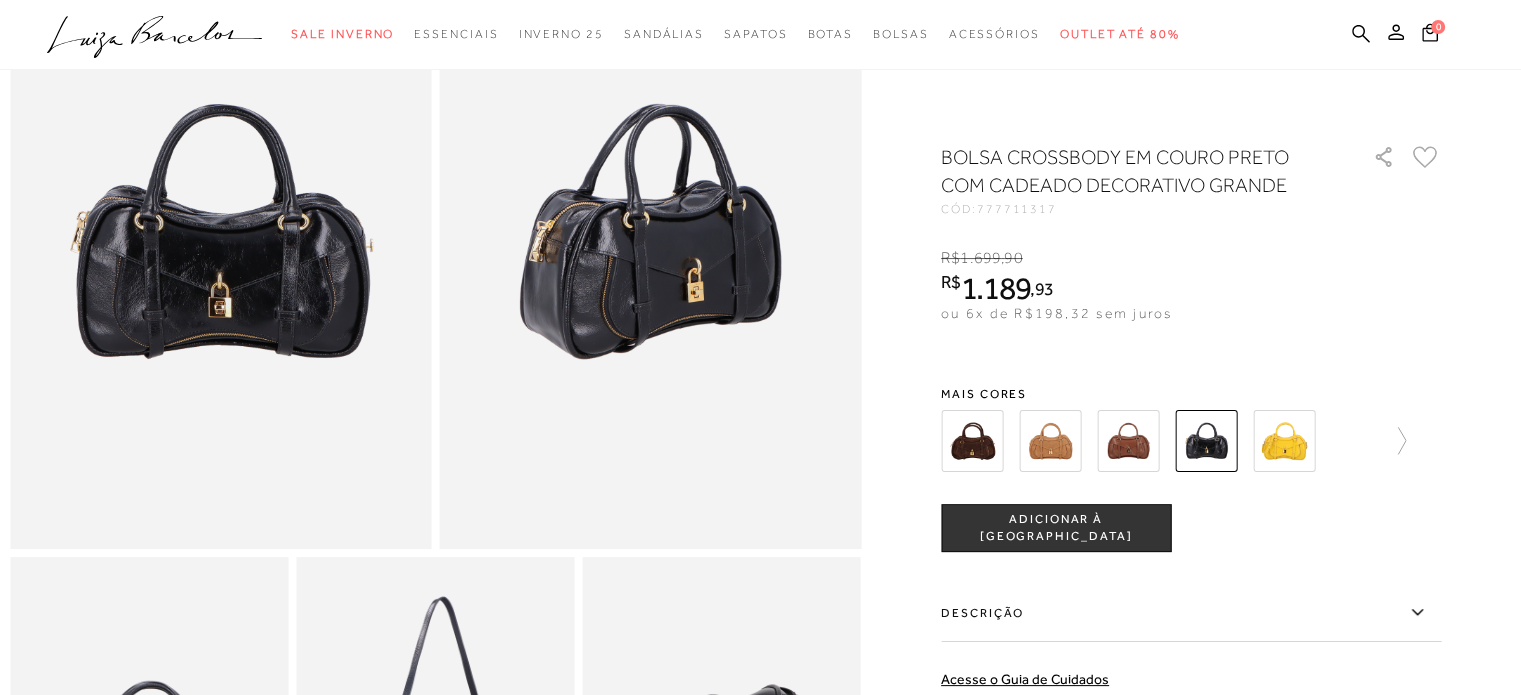 scroll, scrollTop: 0, scrollLeft: 0, axis: both 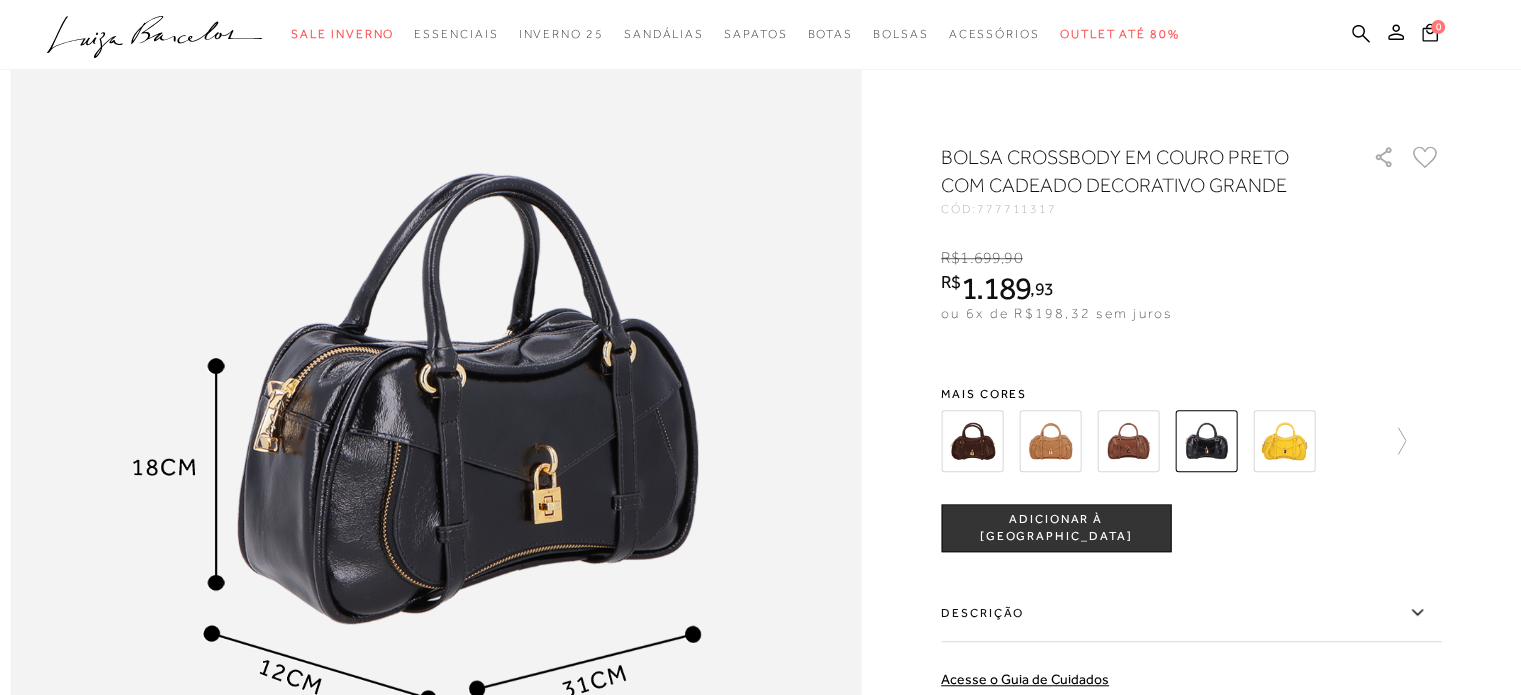 click at bounding box center [1128, 441] 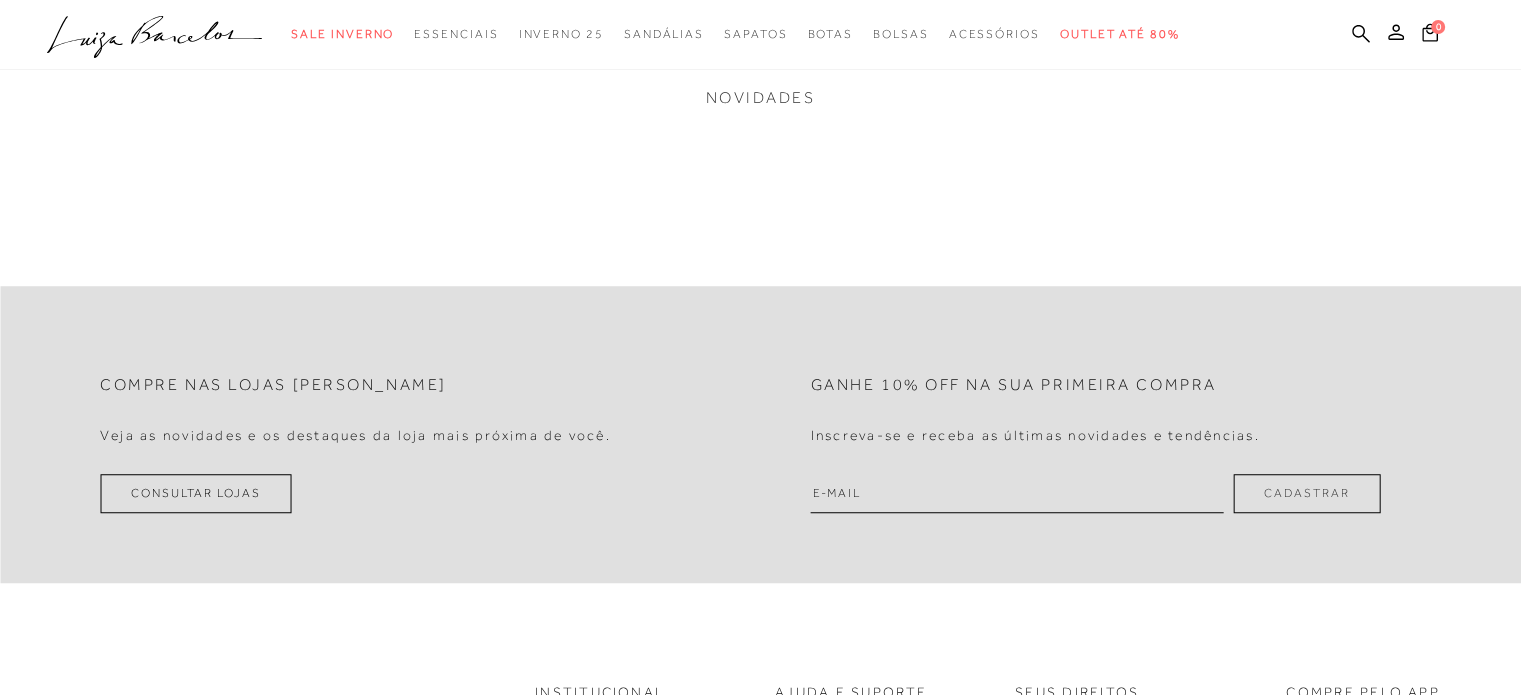 scroll, scrollTop: 0, scrollLeft: 0, axis: both 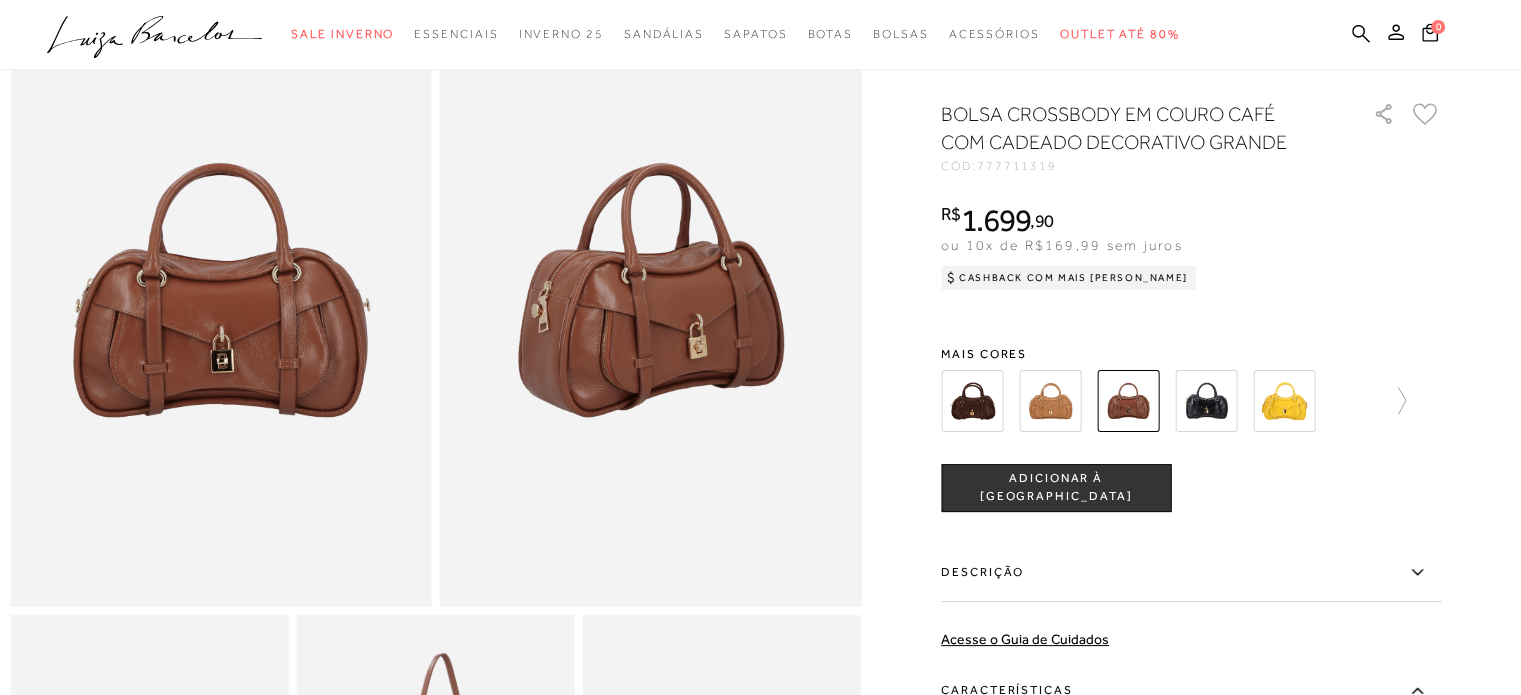 click at bounding box center (972, 401) 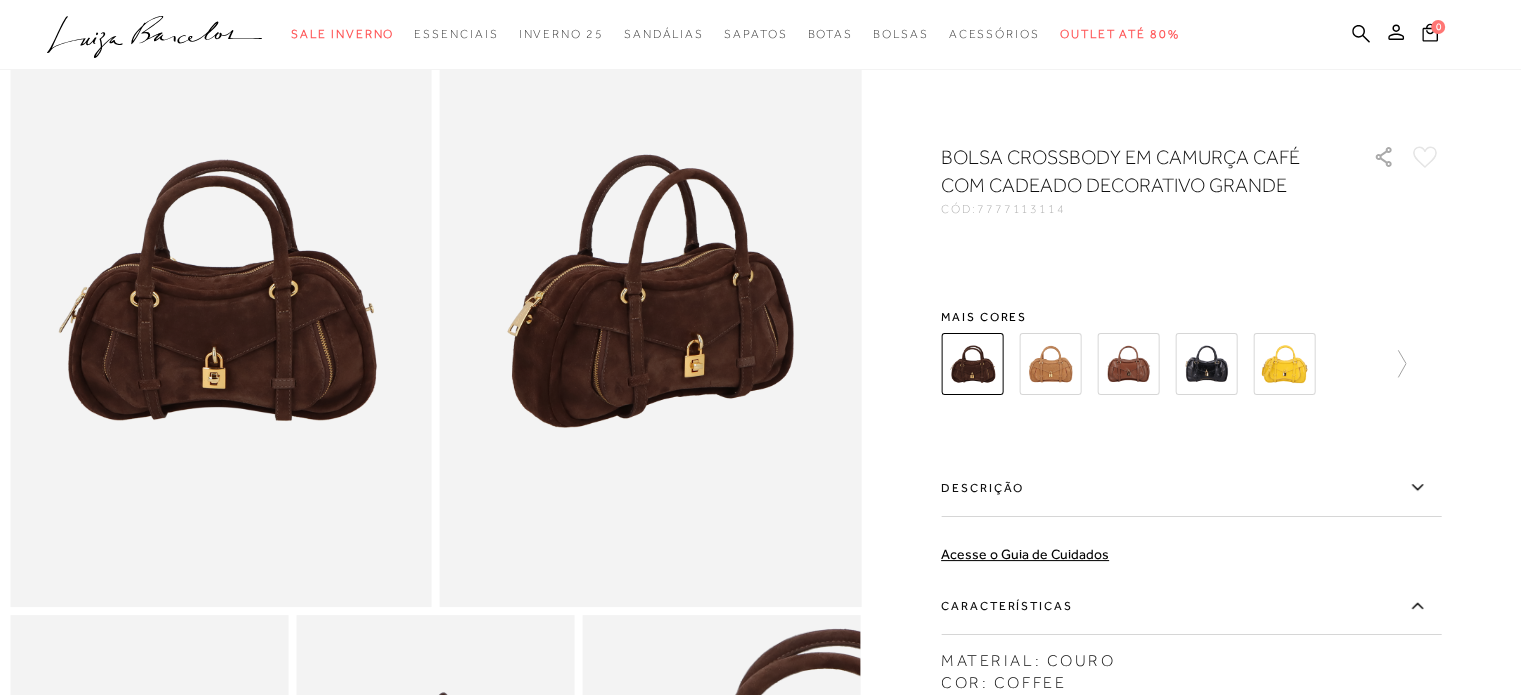 scroll, scrollTop: 0, scrollLeft: 0, axis: both 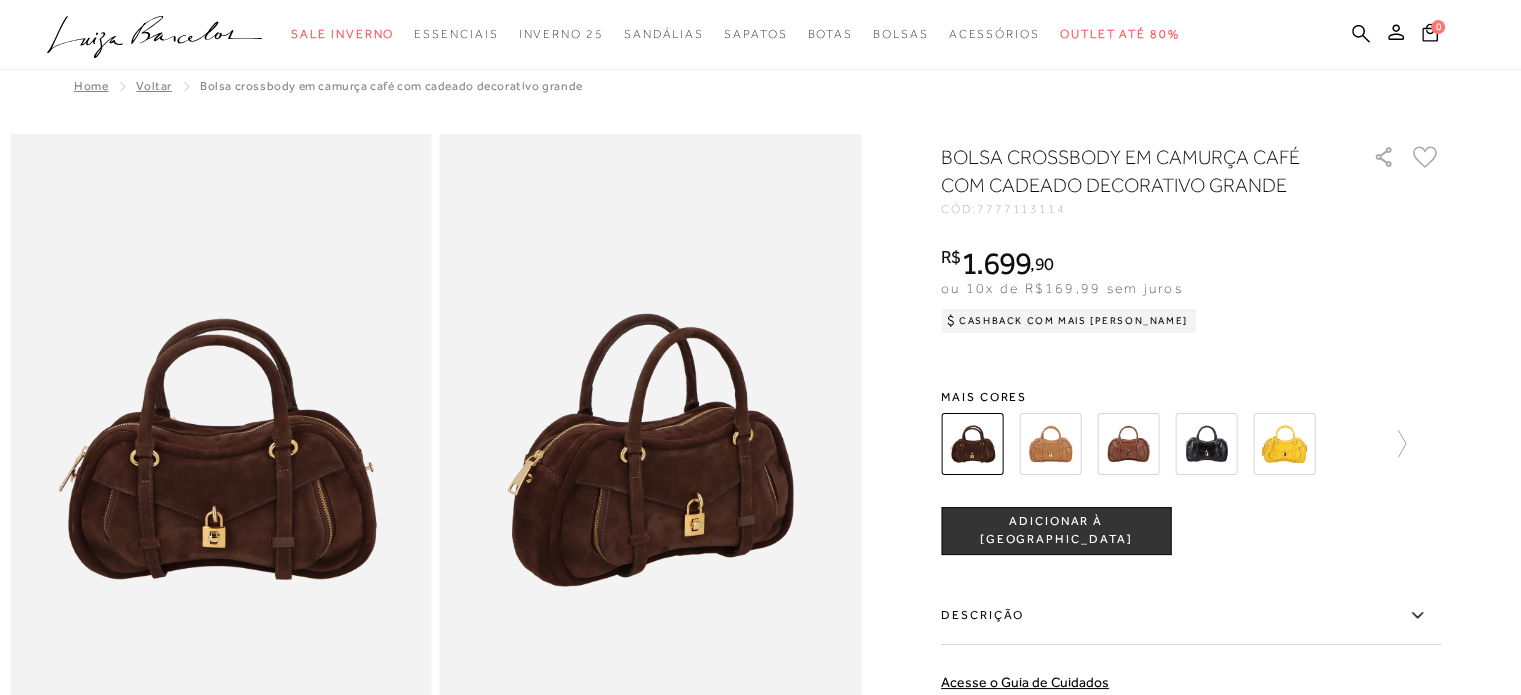 click at bounding box center [1284, 444] 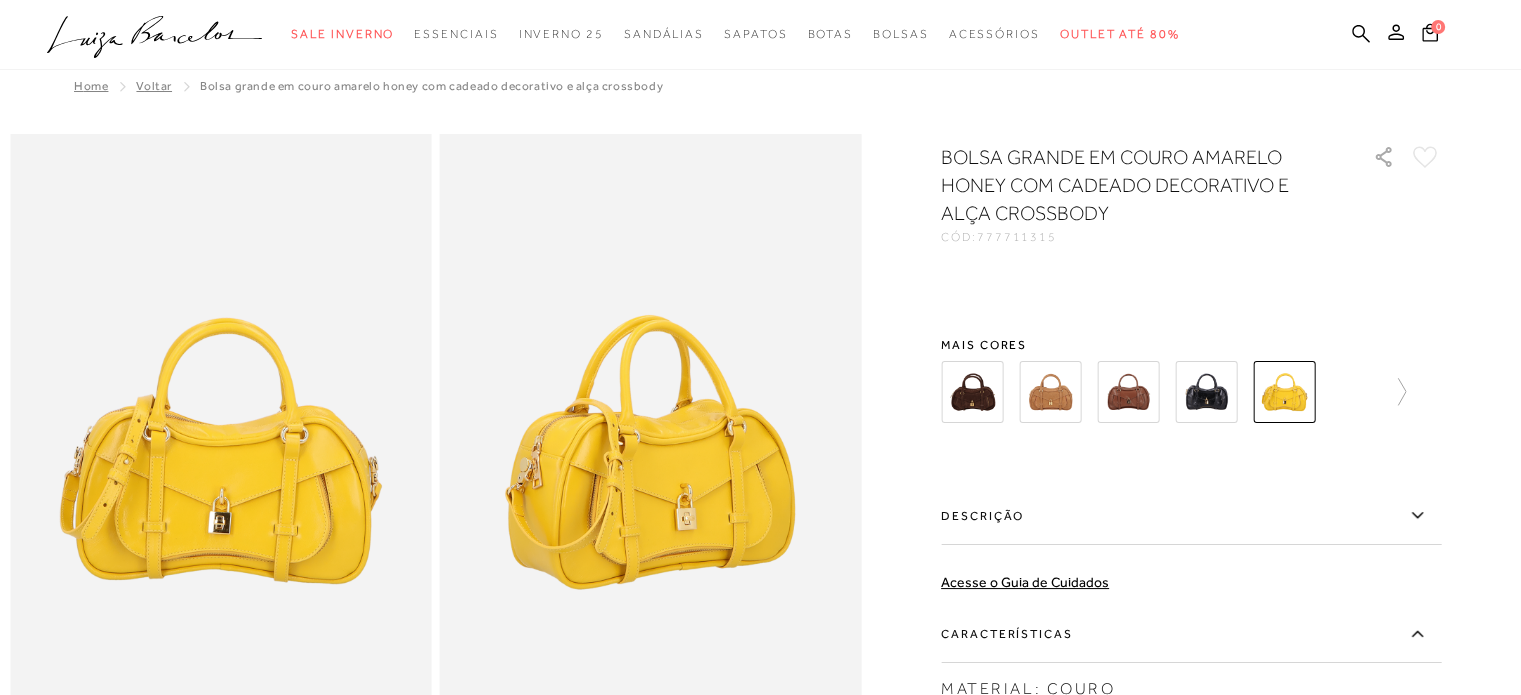 scroll, scrollTop: 0, scrollLeft: 0, axis: both 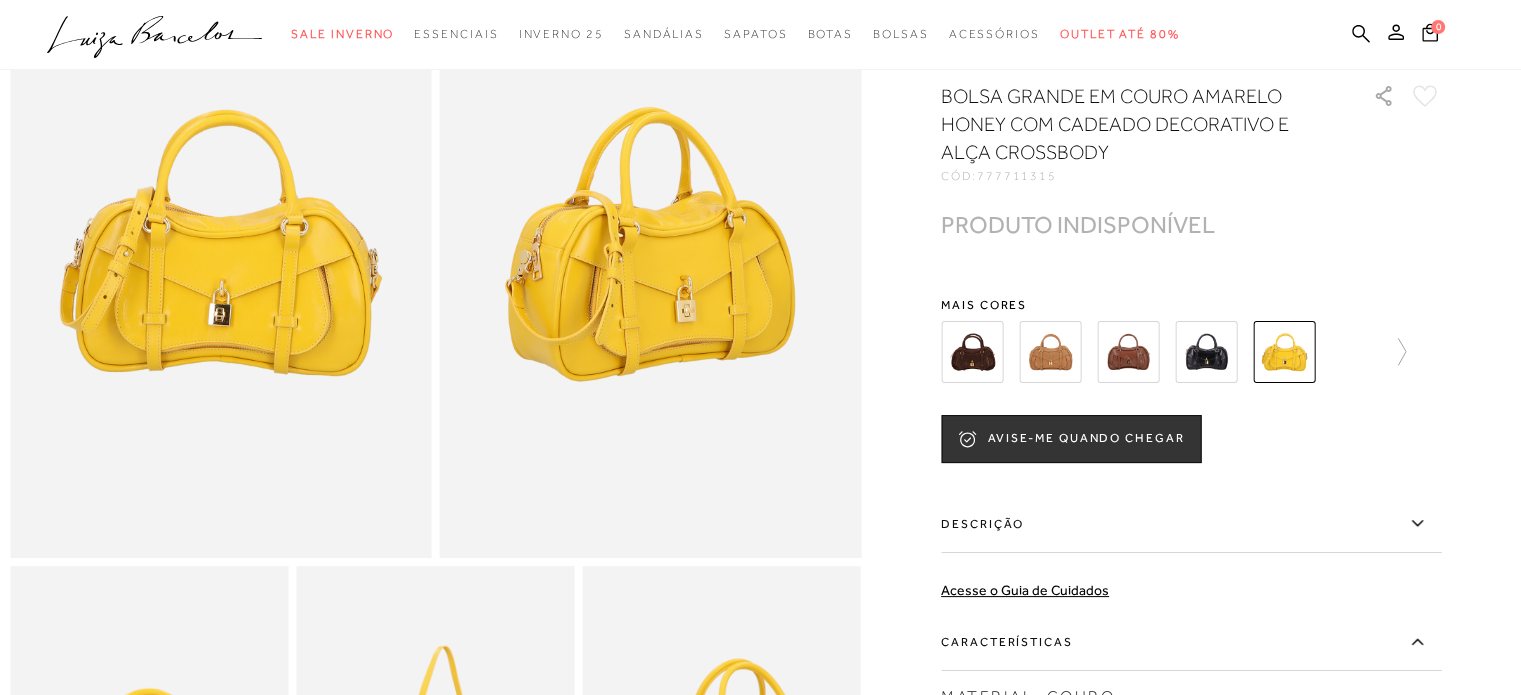 click at bounding box center [1206, 352] 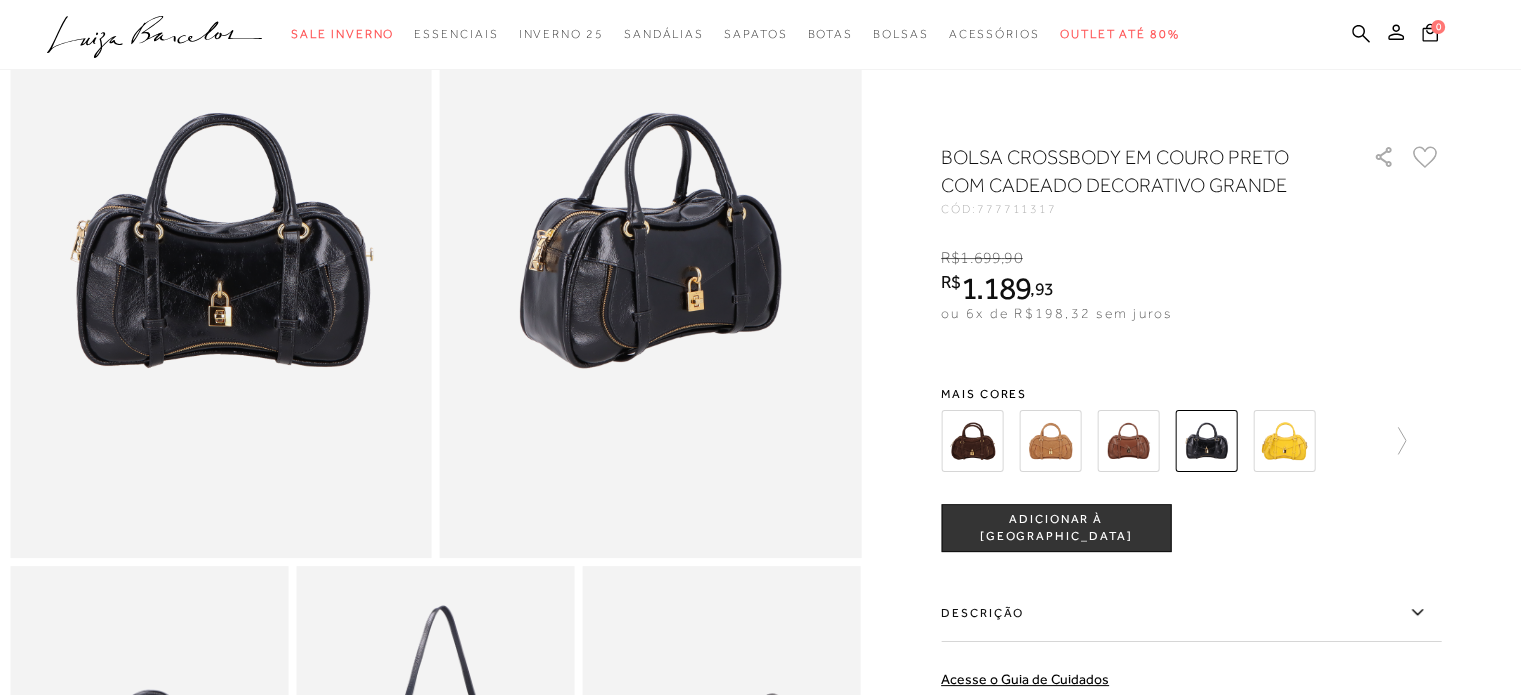 scroll, scrollTop: 0, scrollLeft: 0, axis: both 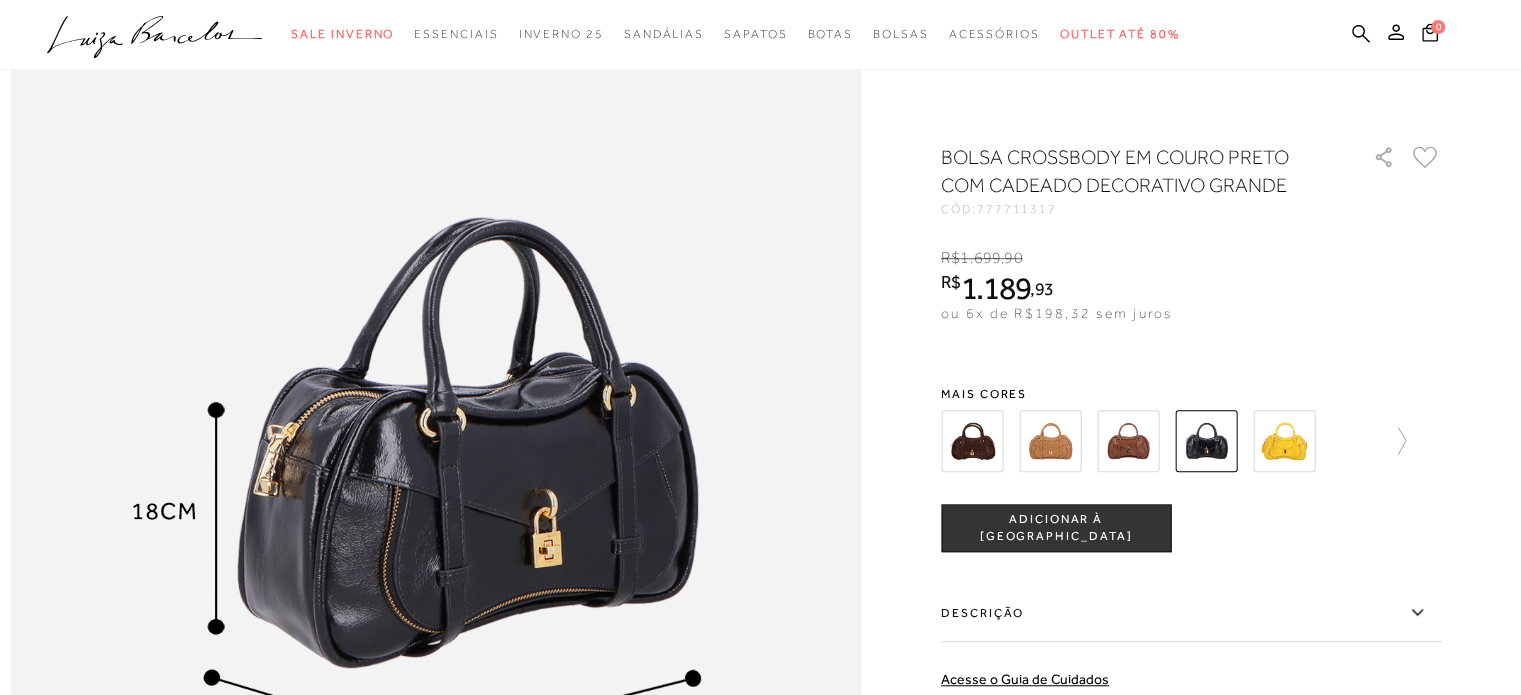 click at bounding box center (1128, 441) 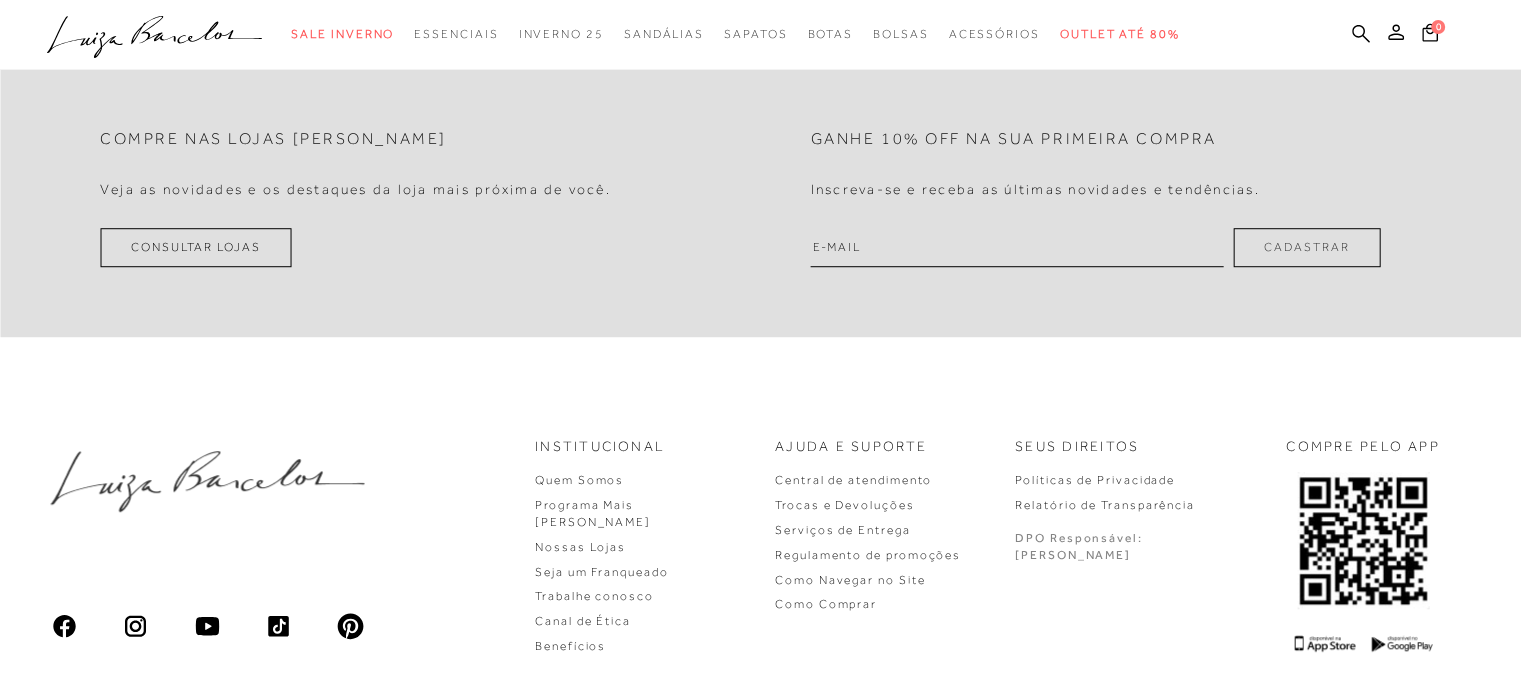 scroll, scrollTop: 0, scrollLeft: 0, axis: both 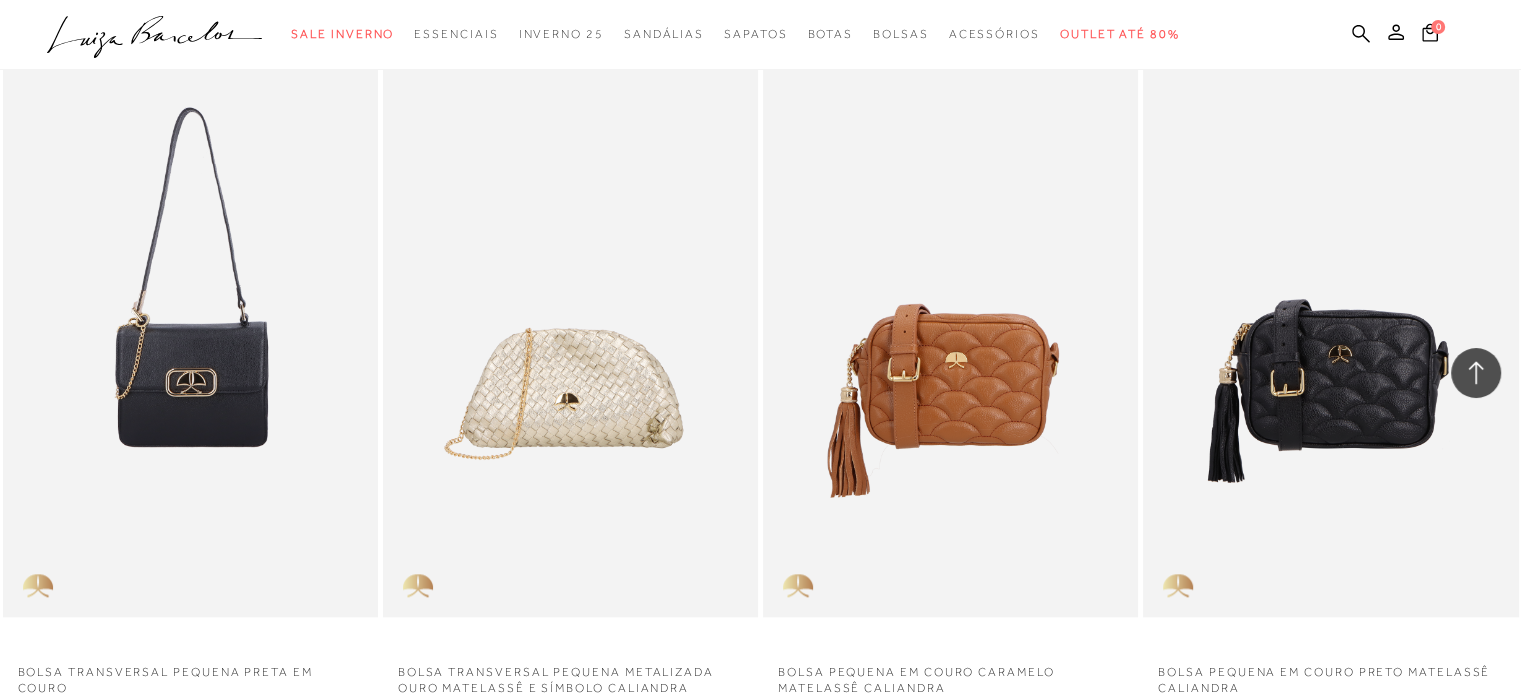 click on "Página da coleção de Bolsas está carregada
categoryHeader
.a{fill-rule:evenodd;}
Sale Inverno
Essenciais
Sapatos" at bounding box center (760, -1881) 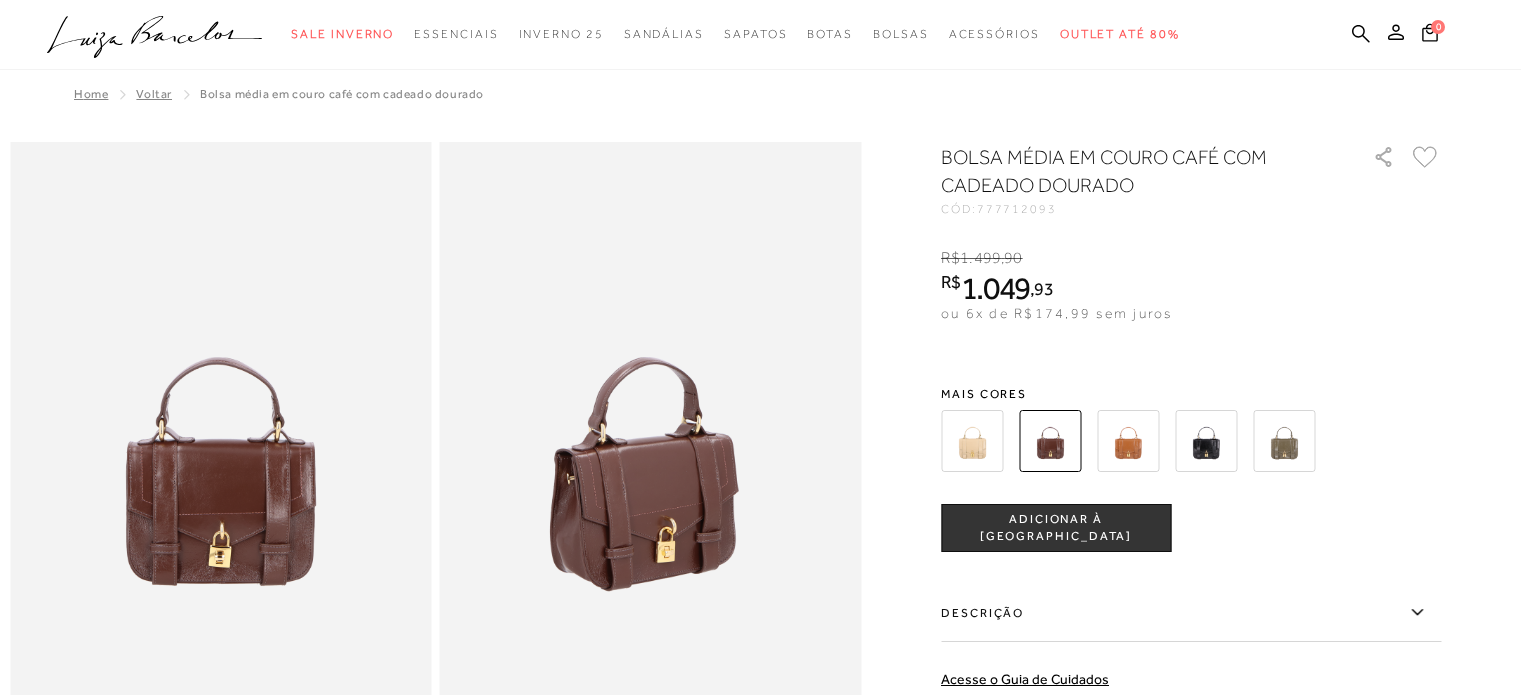 scroll, scrollTop: 0, scrollLeft: 0, axis: both 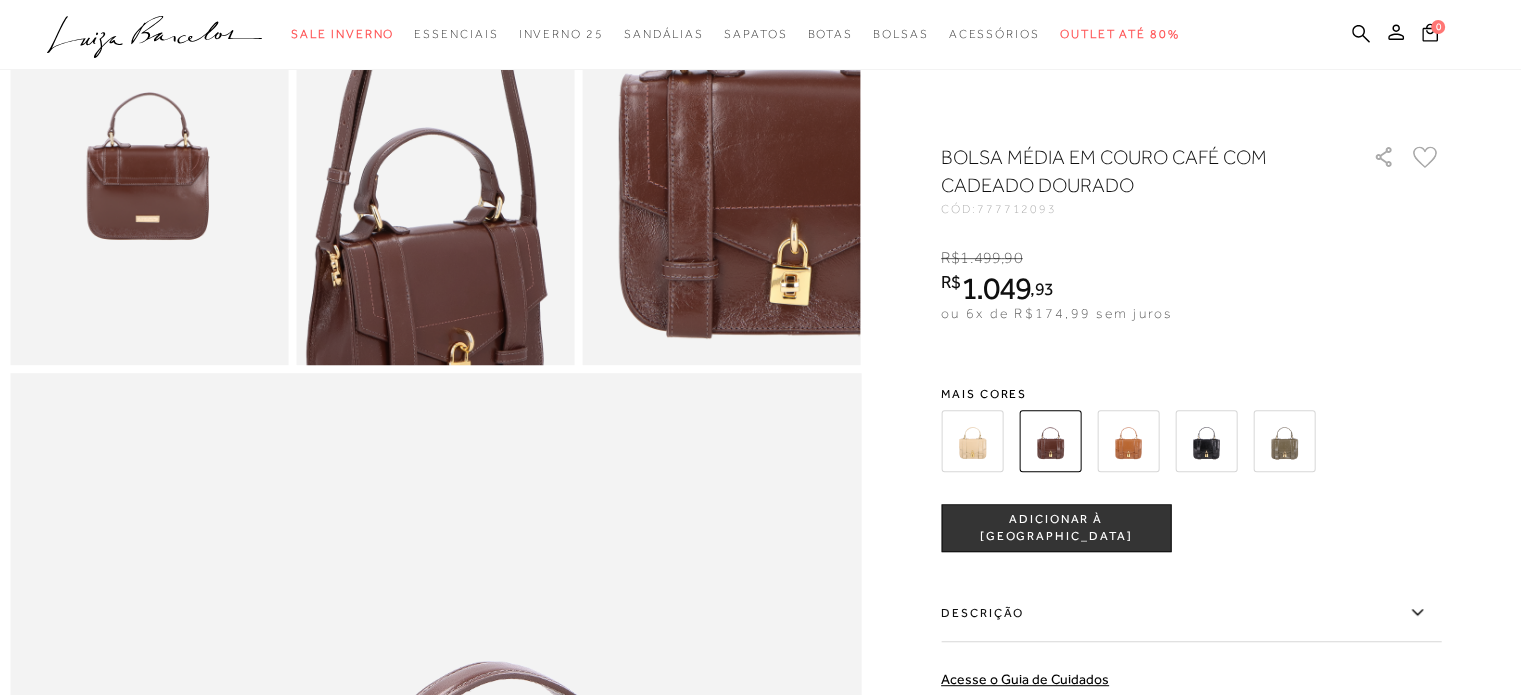 click at bounding box center (427, 85) 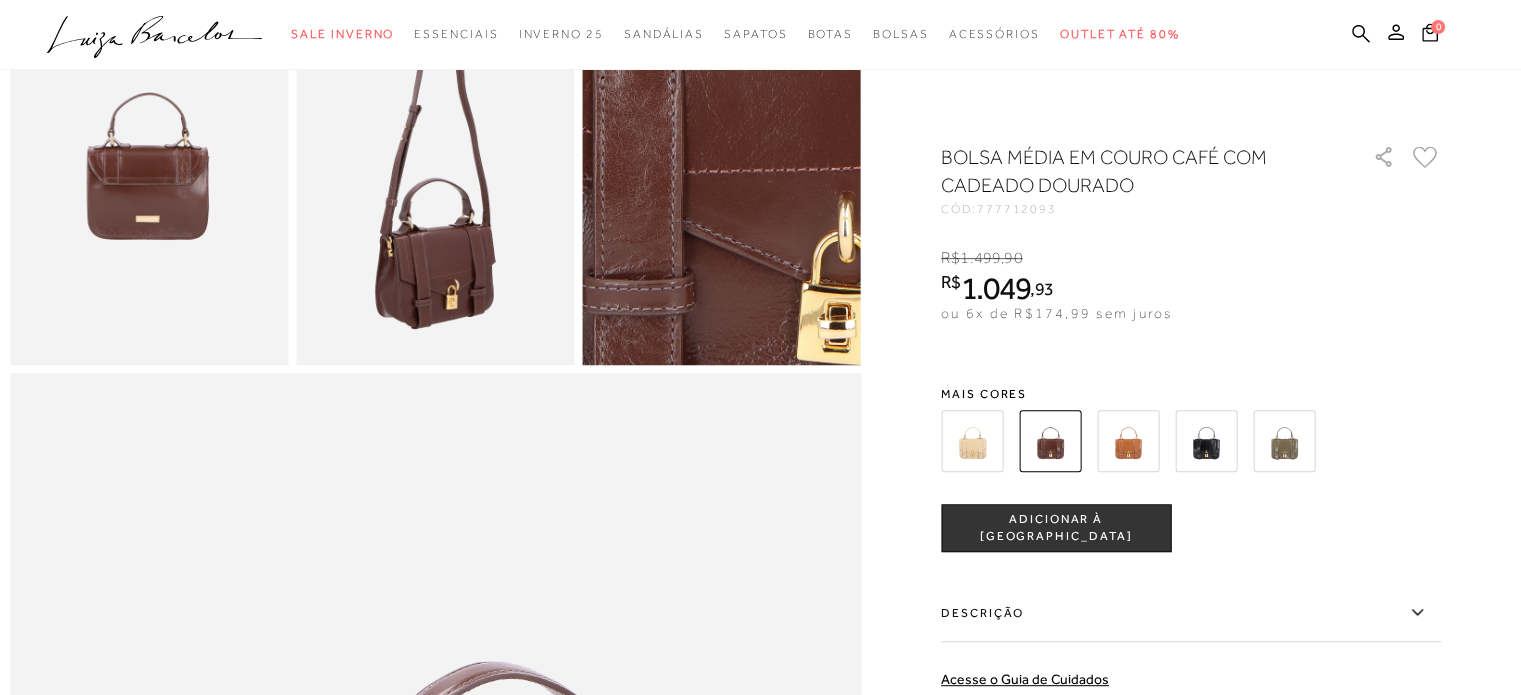 click at bounding box center [701, 68] 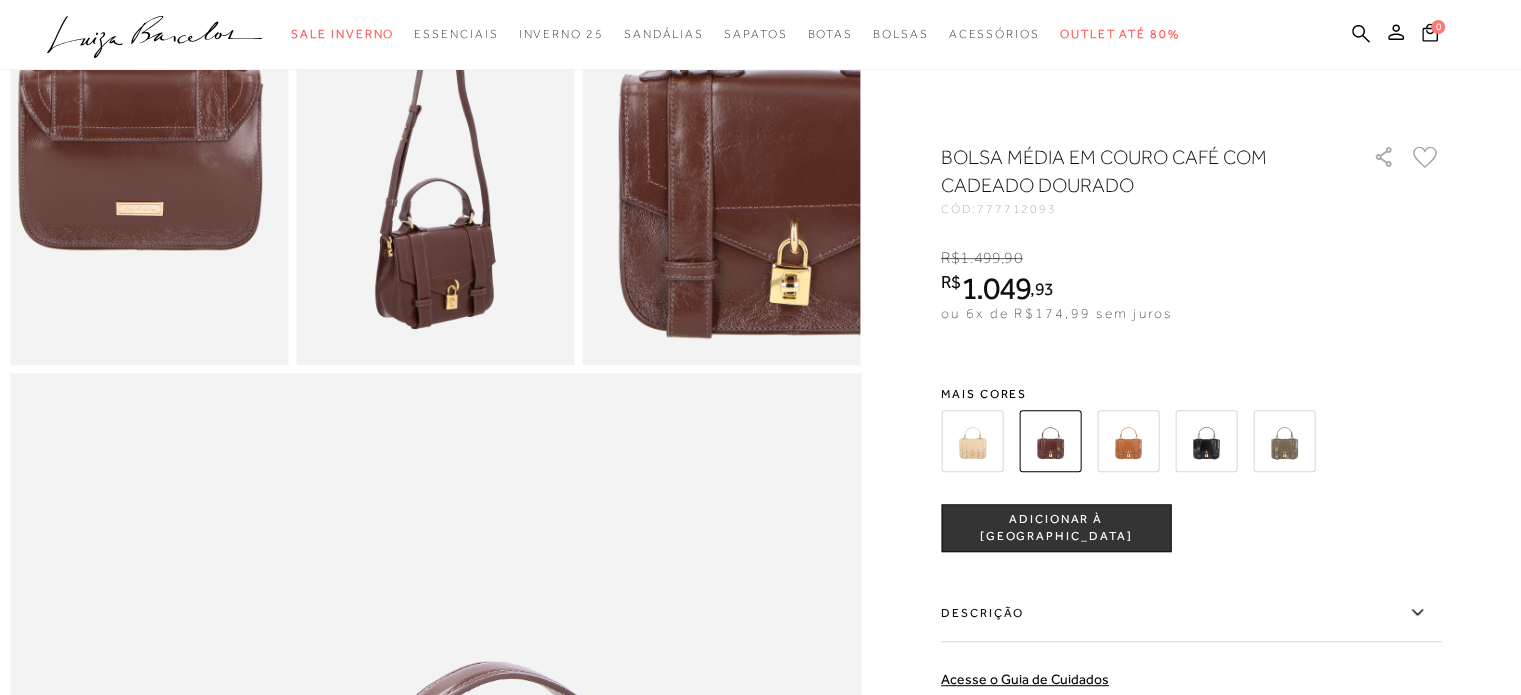 click at bounding box center (143, 84) 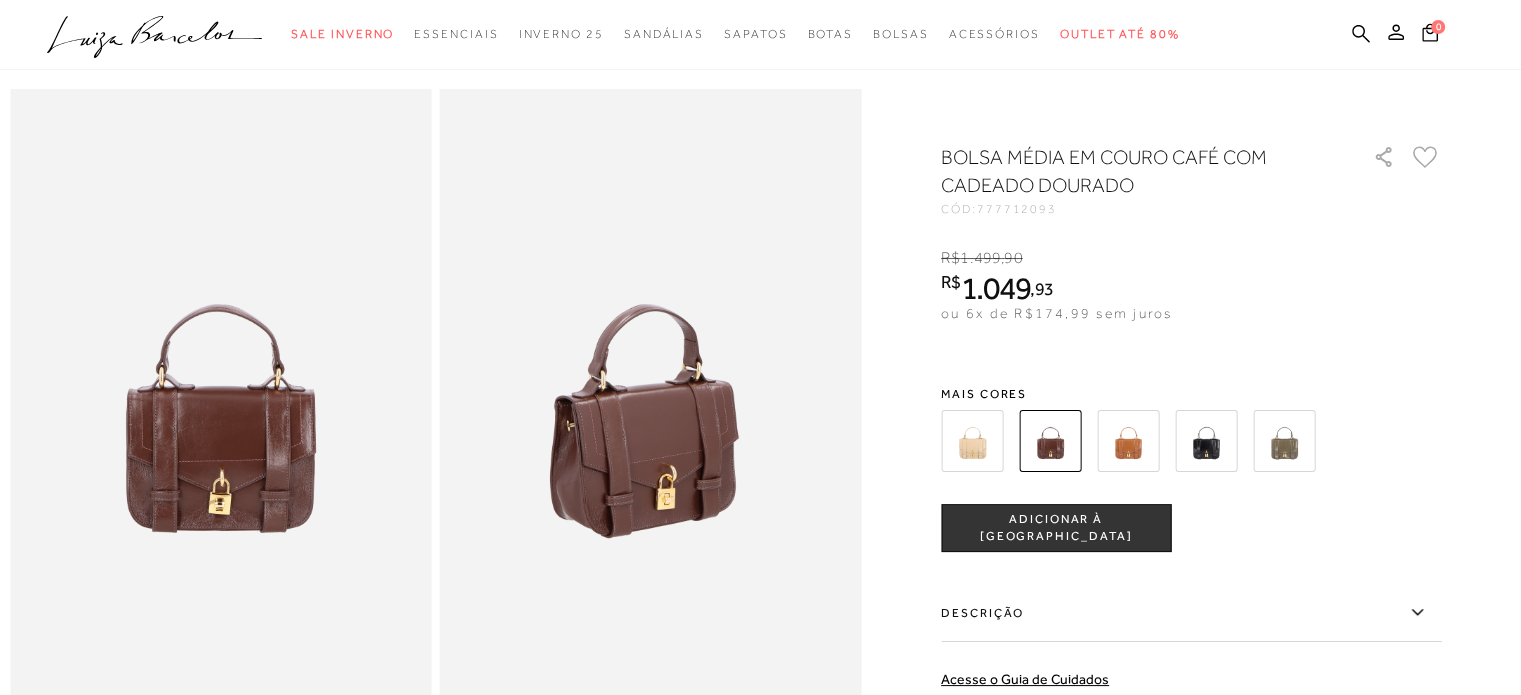 scroll, scrollTop: 9, scrollLeft: 0, axis: vertical 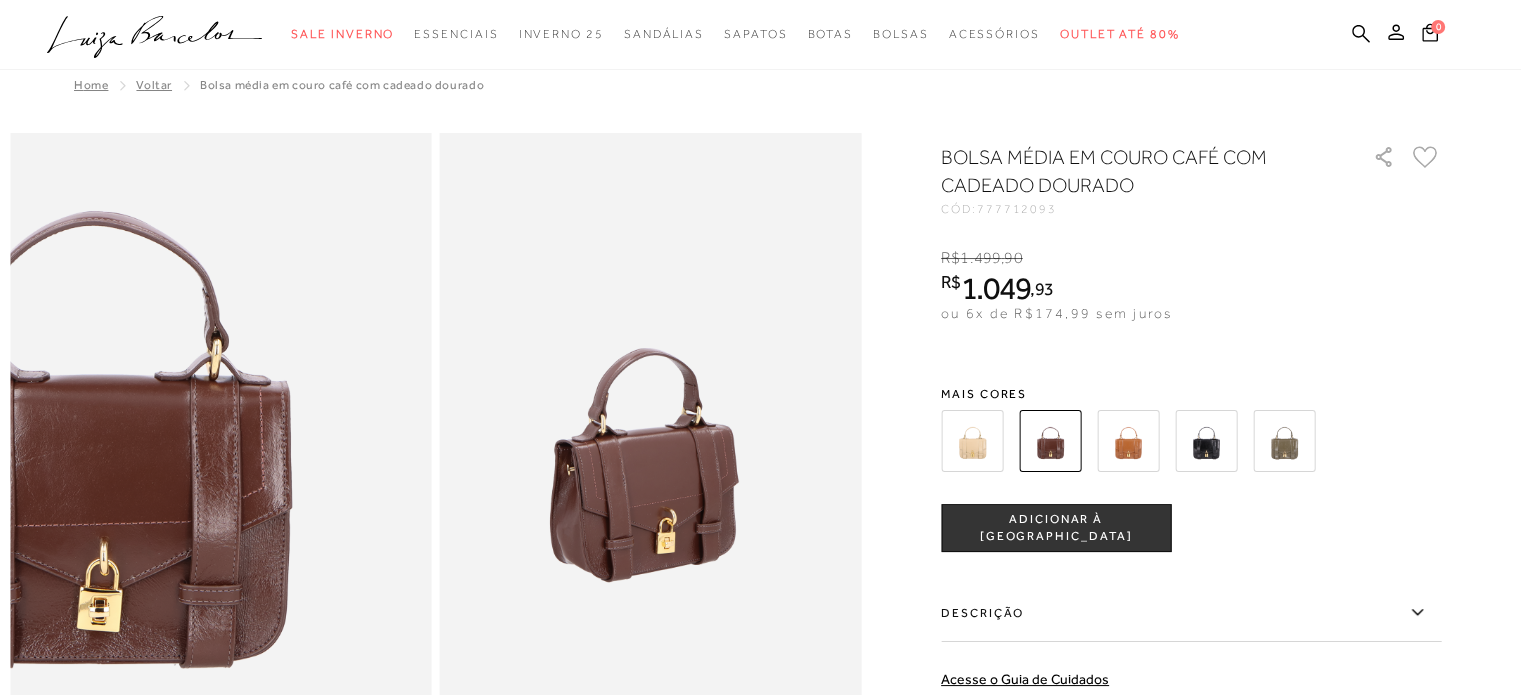click at bounding box center [100, 413] 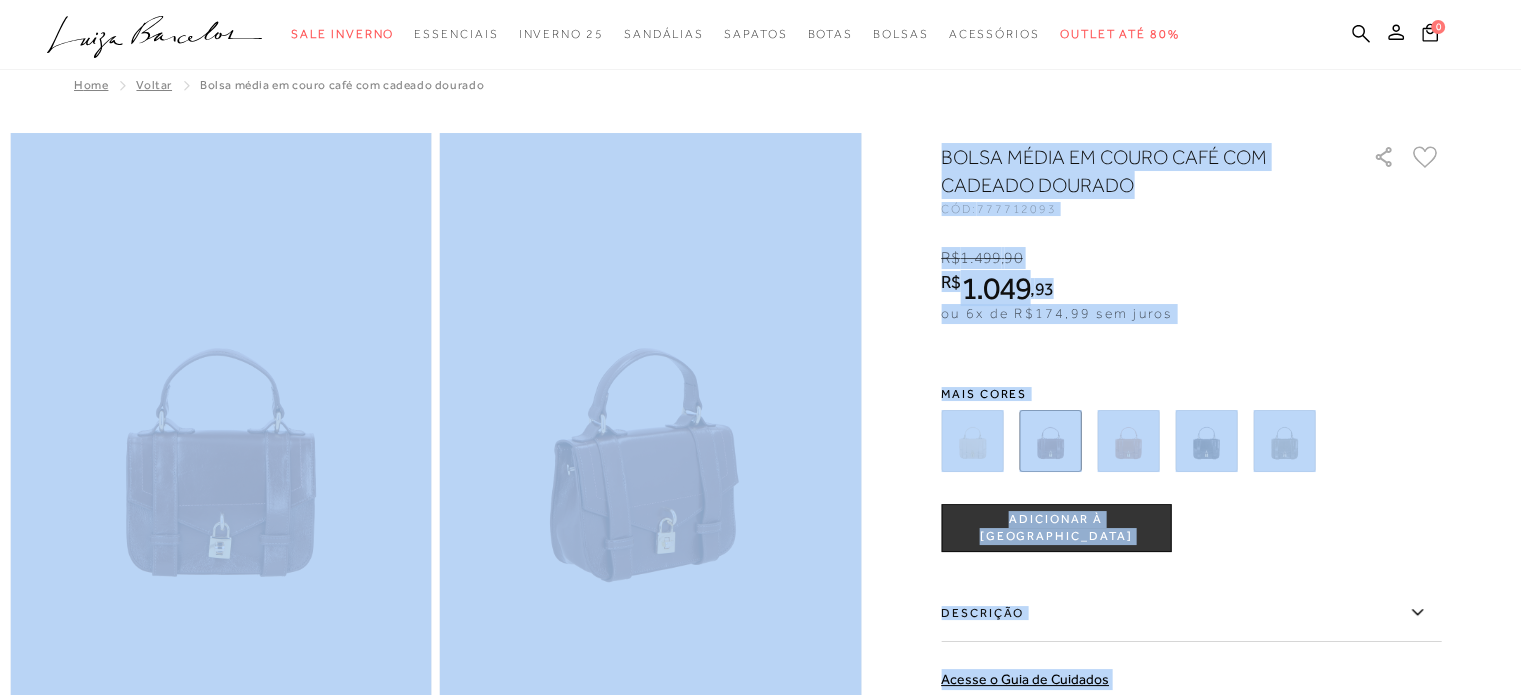 drag, startPoint x: 1517, startPoint y: 99, endPoint x: 1535, endPoint y: 95, distance: 18.439089 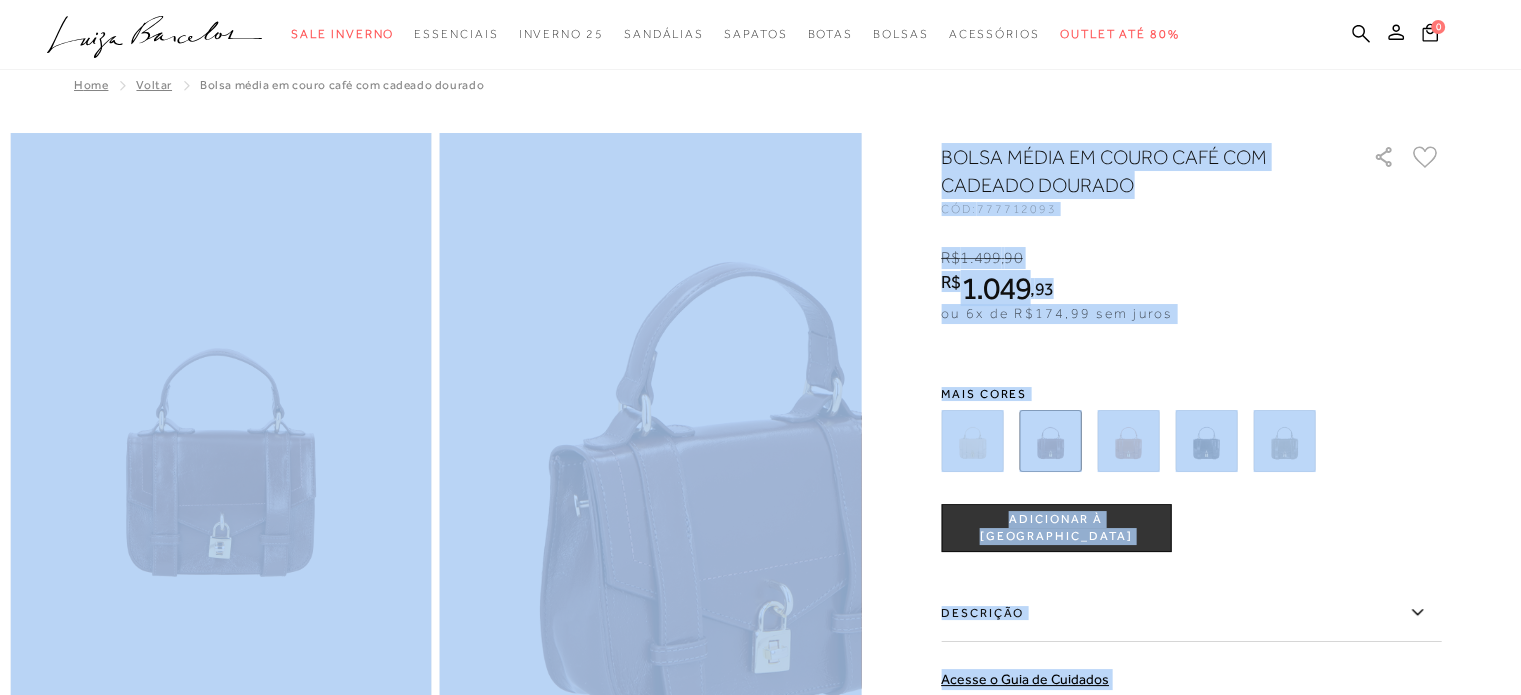click at bounding box center (740, 464) 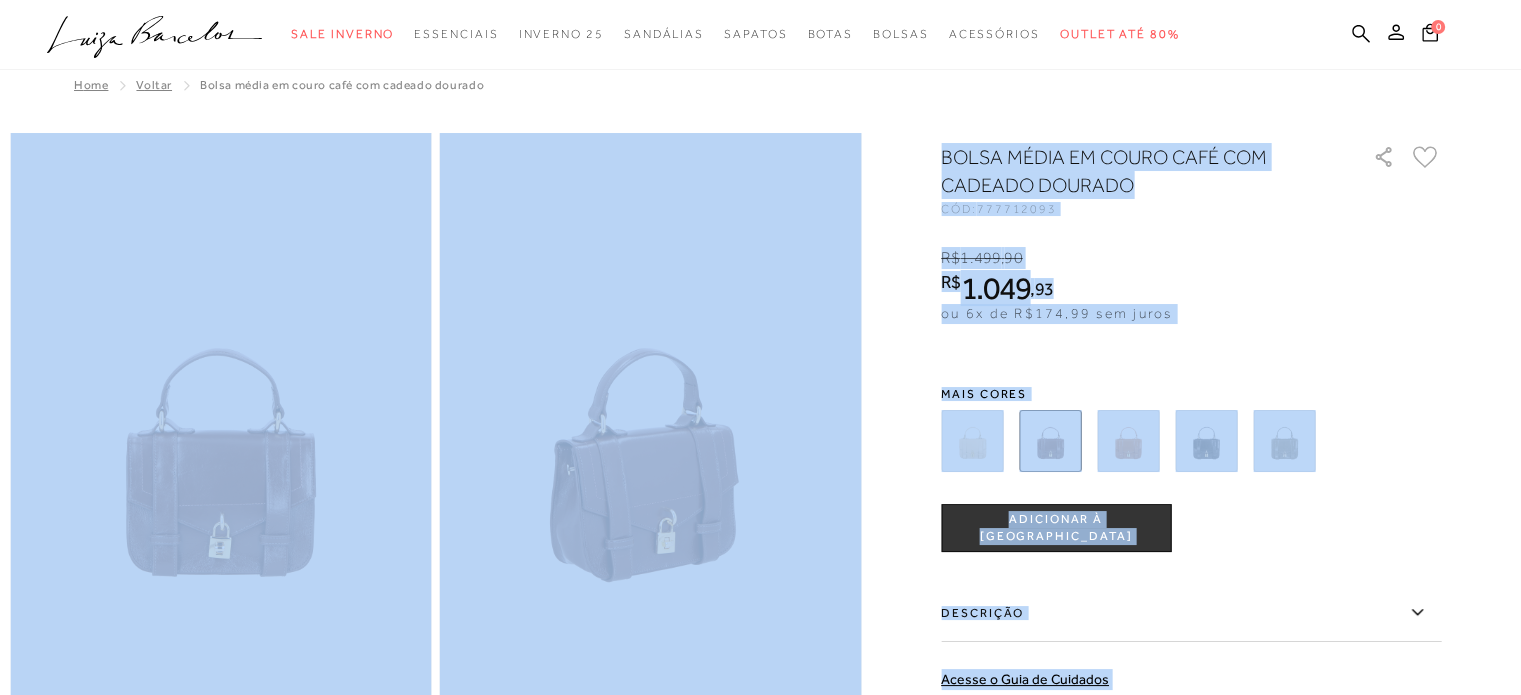 click at bounding box center [221, 449] 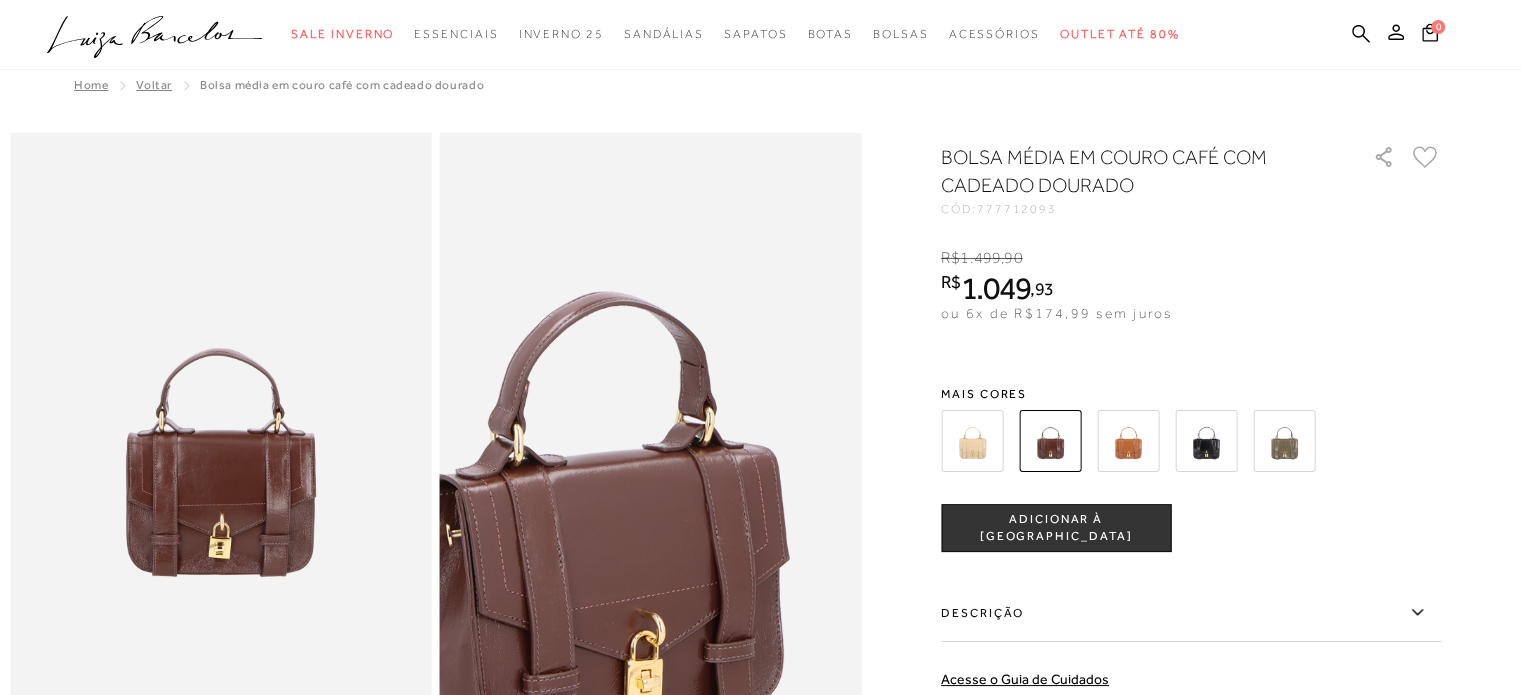 click at bounding box center (612, 493) 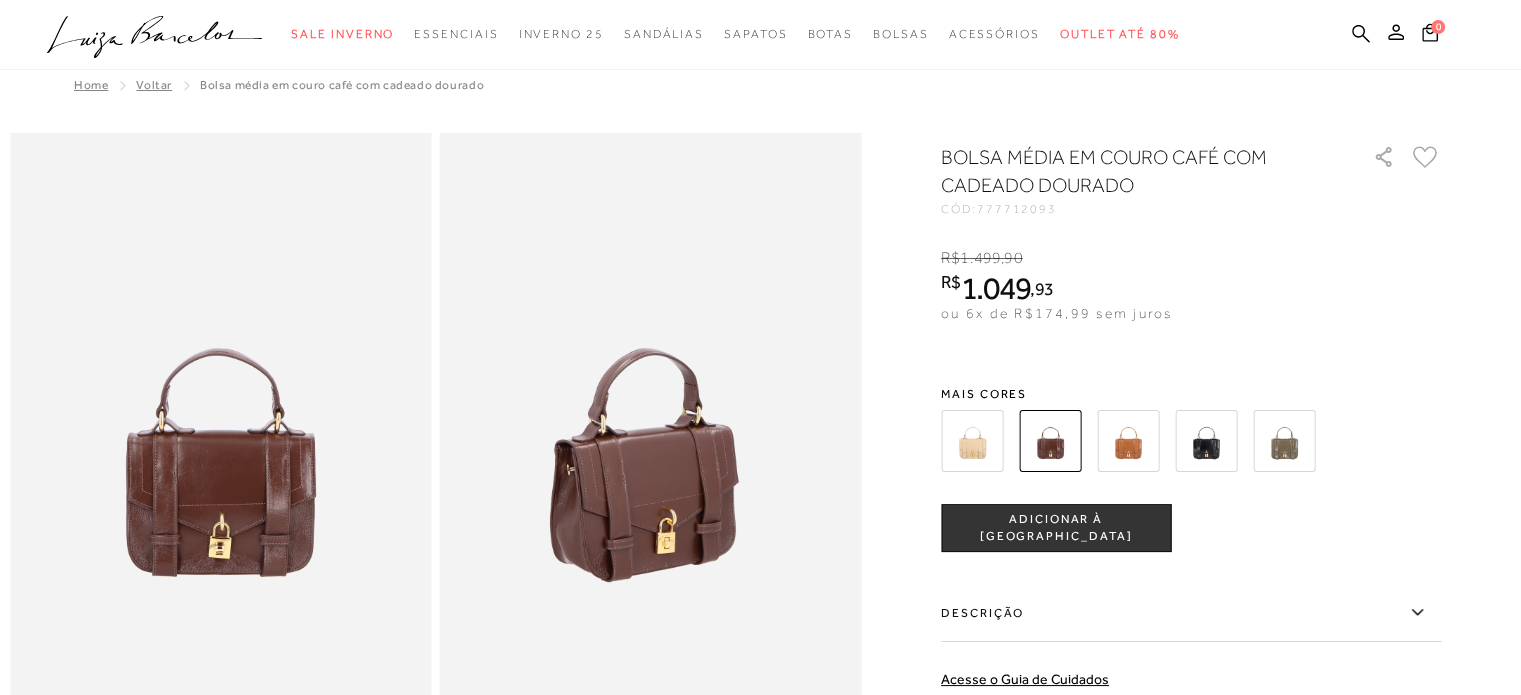 scroll, scrollTop: 98, scrollLeft: 0, axis: vertical 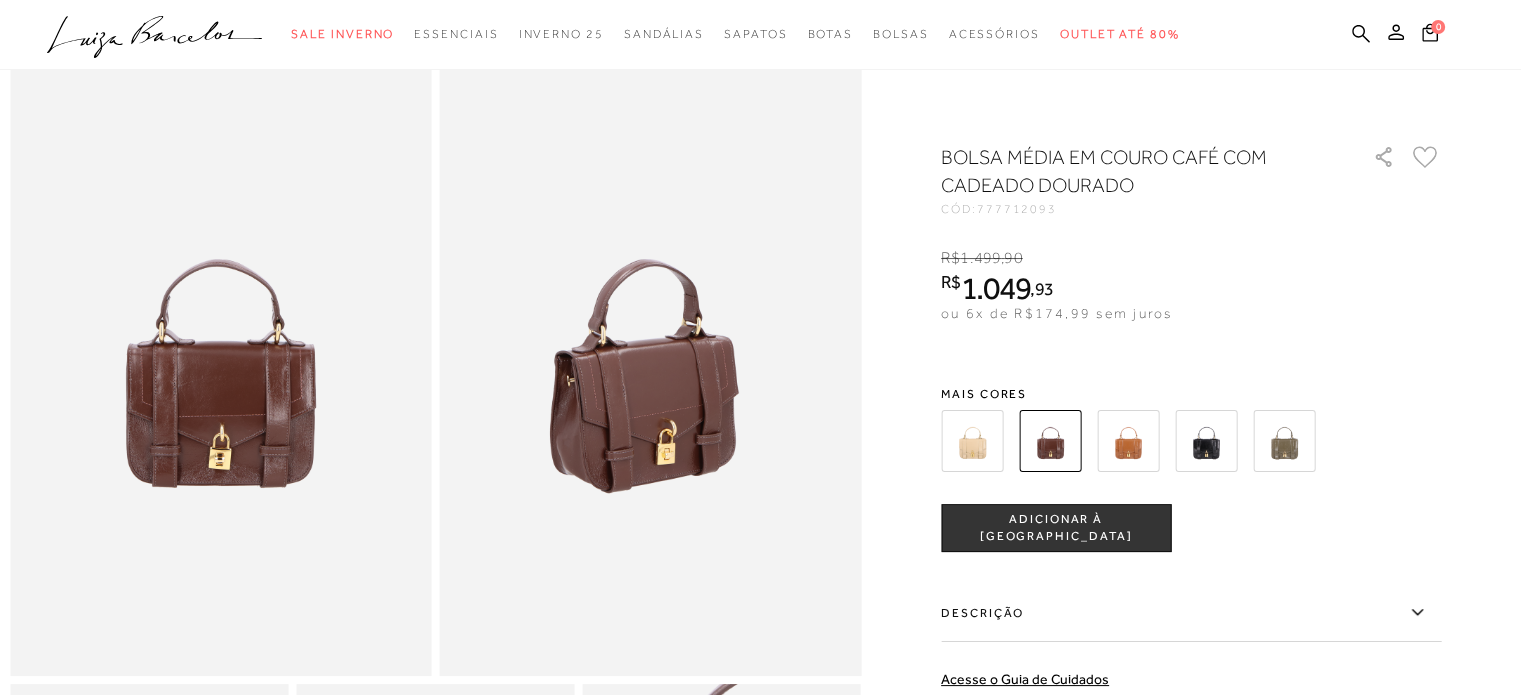 click at bounding box center [972, 441] 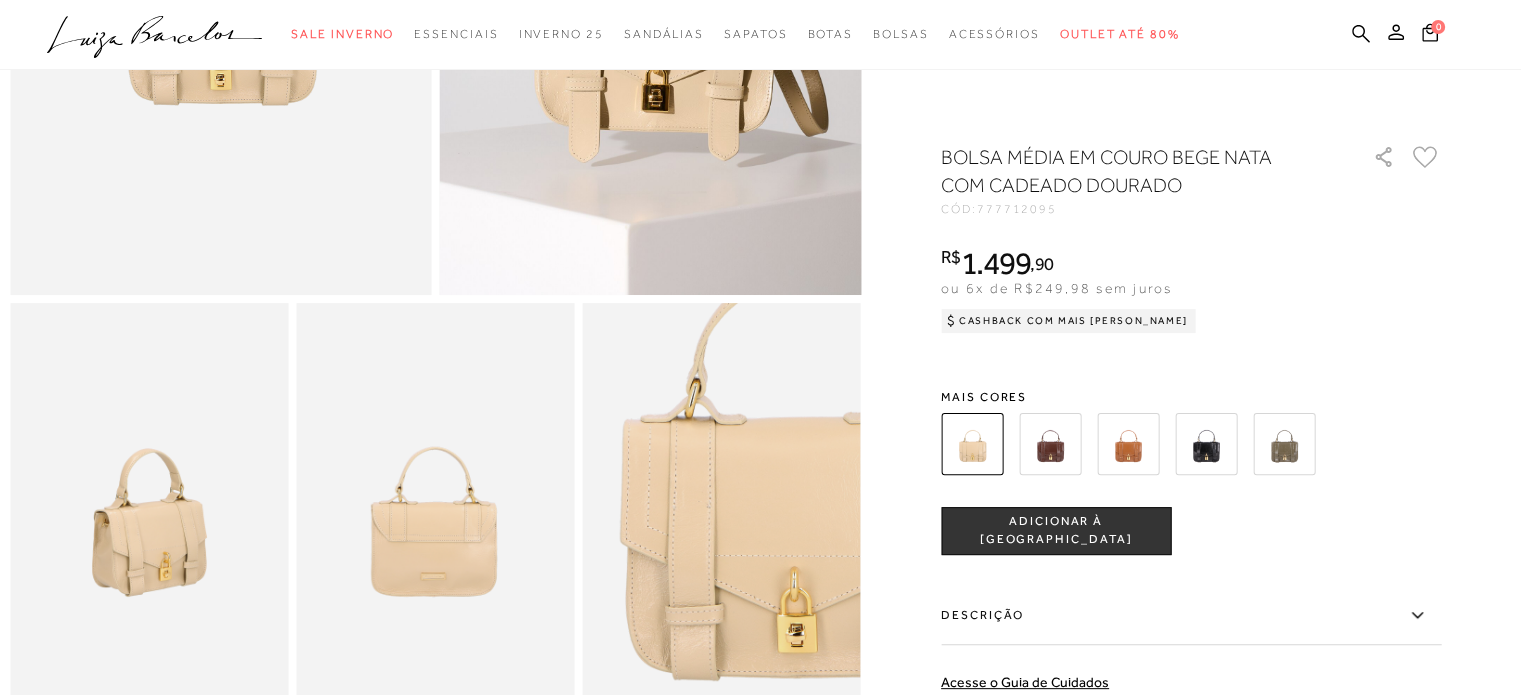 scroll, scrollTop: 484, scrollLeft: 0, axis: vertical 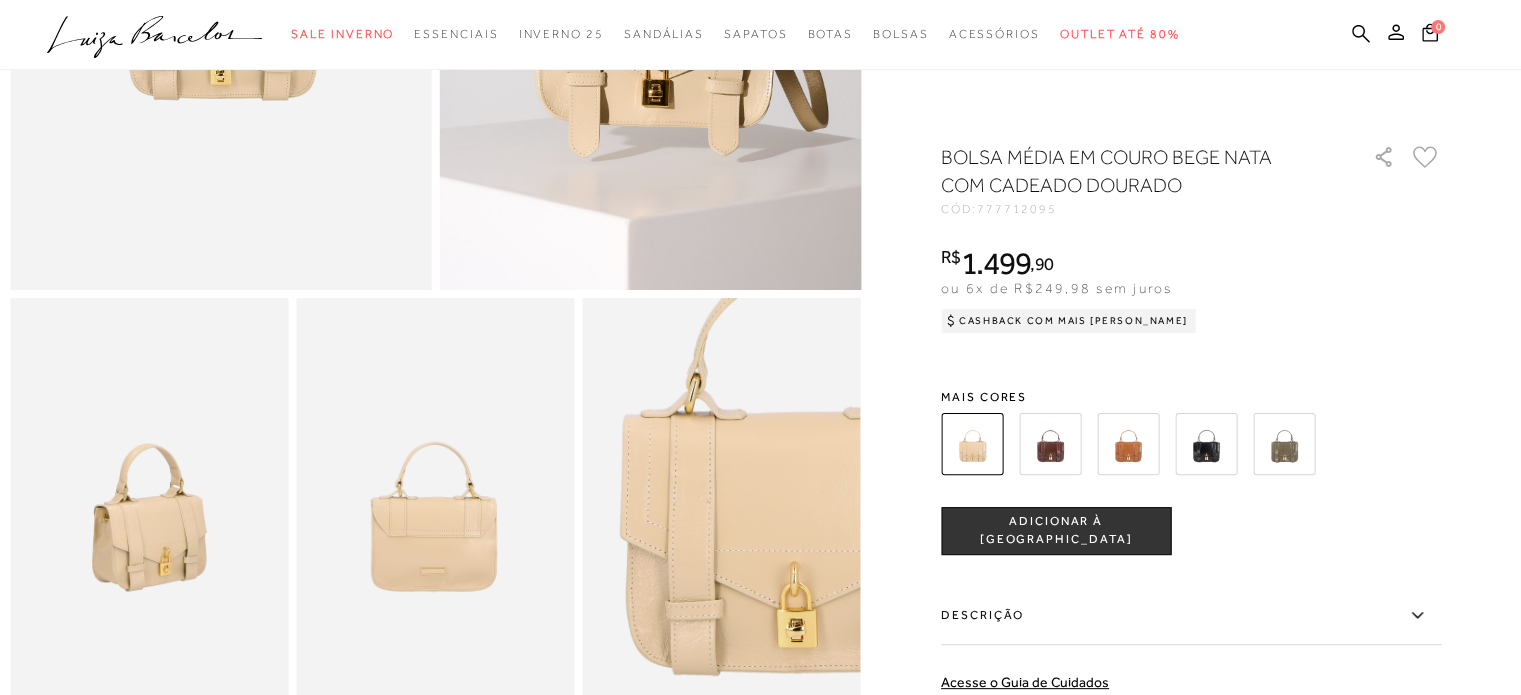 click on "ADICIONAR À [GEOGRAPHIC_DATA]" at bounding box center (1056, 530) 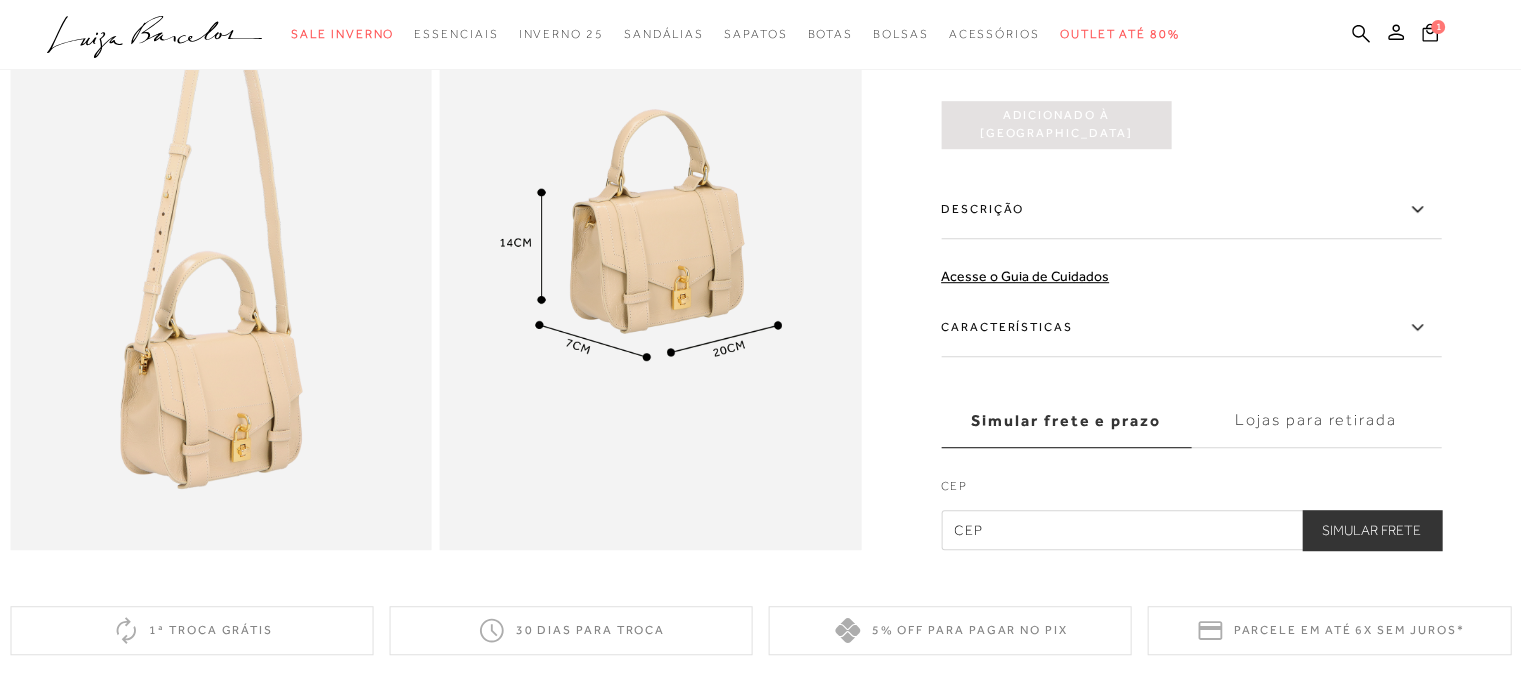 scroll, scrollTop: 1290, scrollLeft: 0, axis: vertical 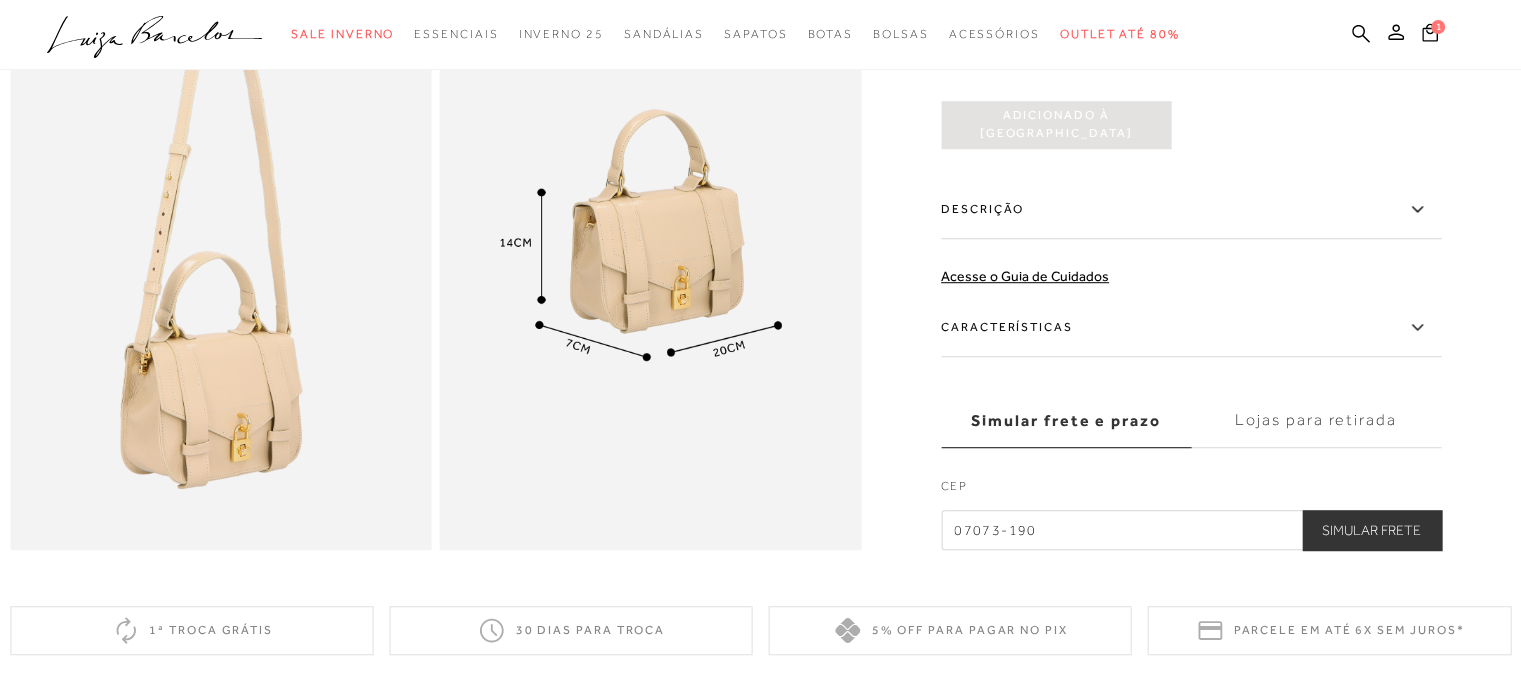 click on "Simular Frete" at bounding box center [1371, 530] 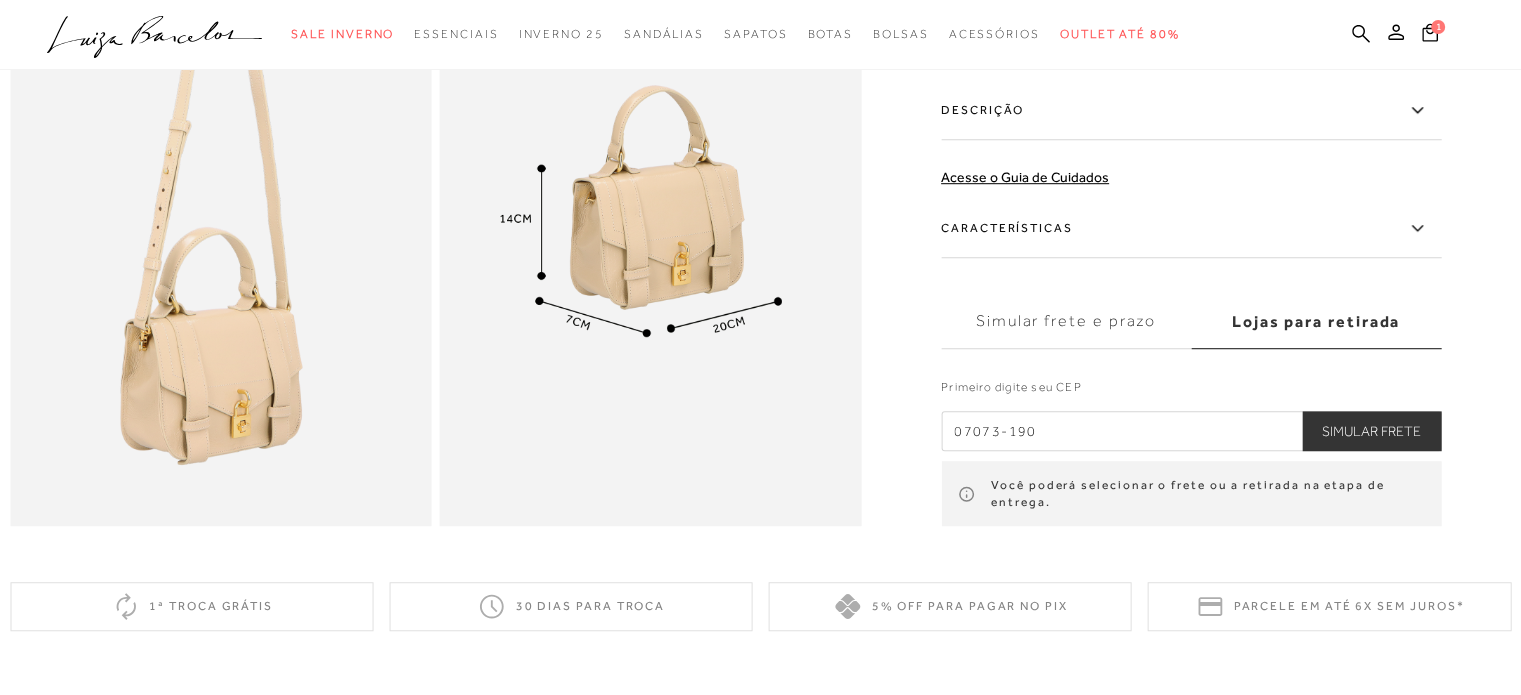 scroll, scrollTop: 1305, scrollLeft: 0, axis: vertical 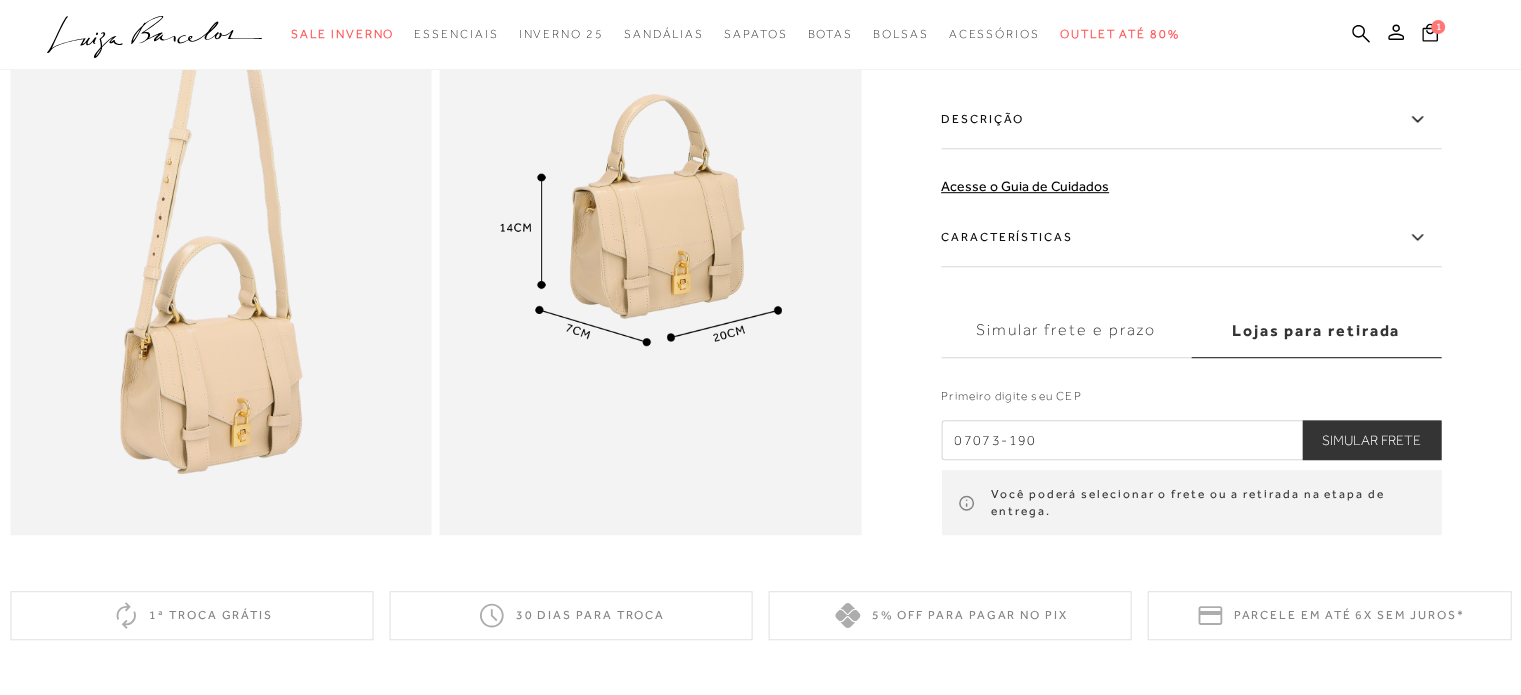 click on "Lojas para retirada" at bounding box center (1316, 330) 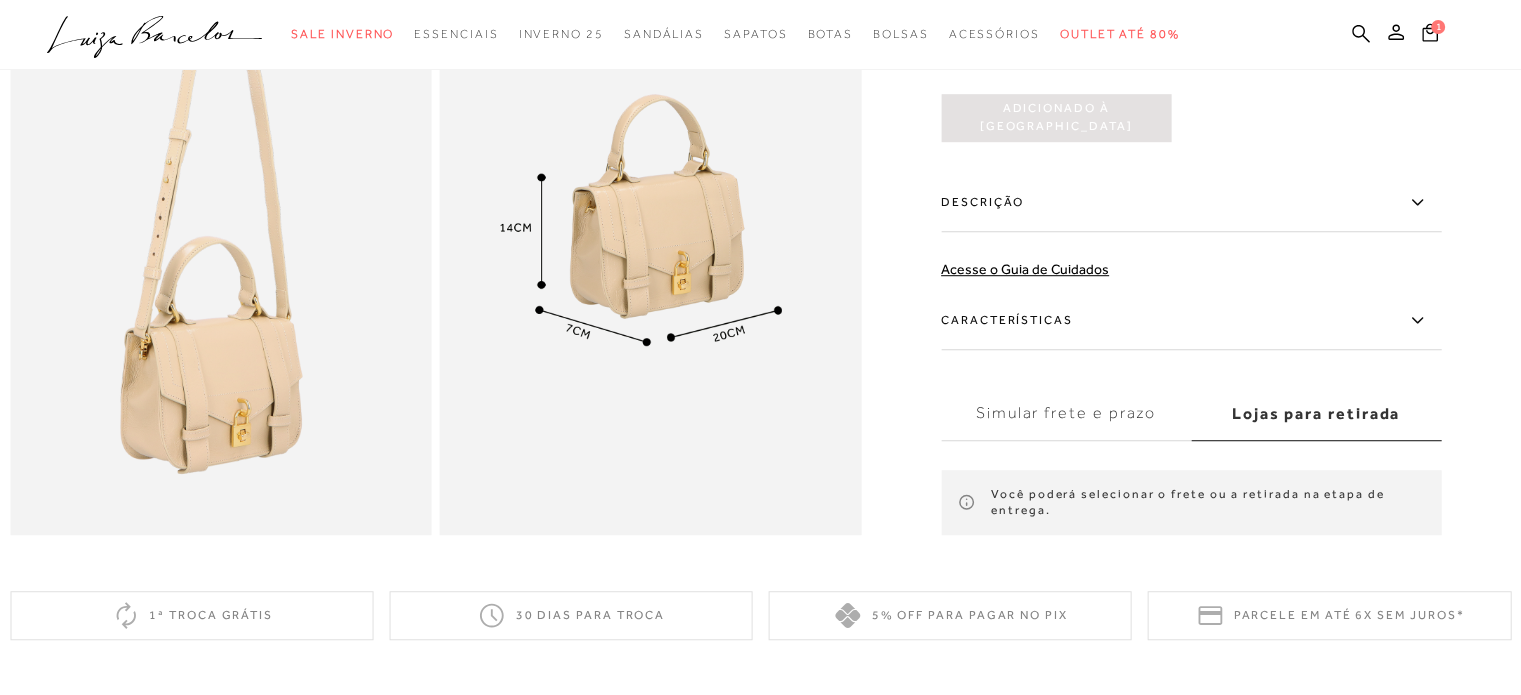 click on "Lojas para retirada" at bounding box center (1316, 413) 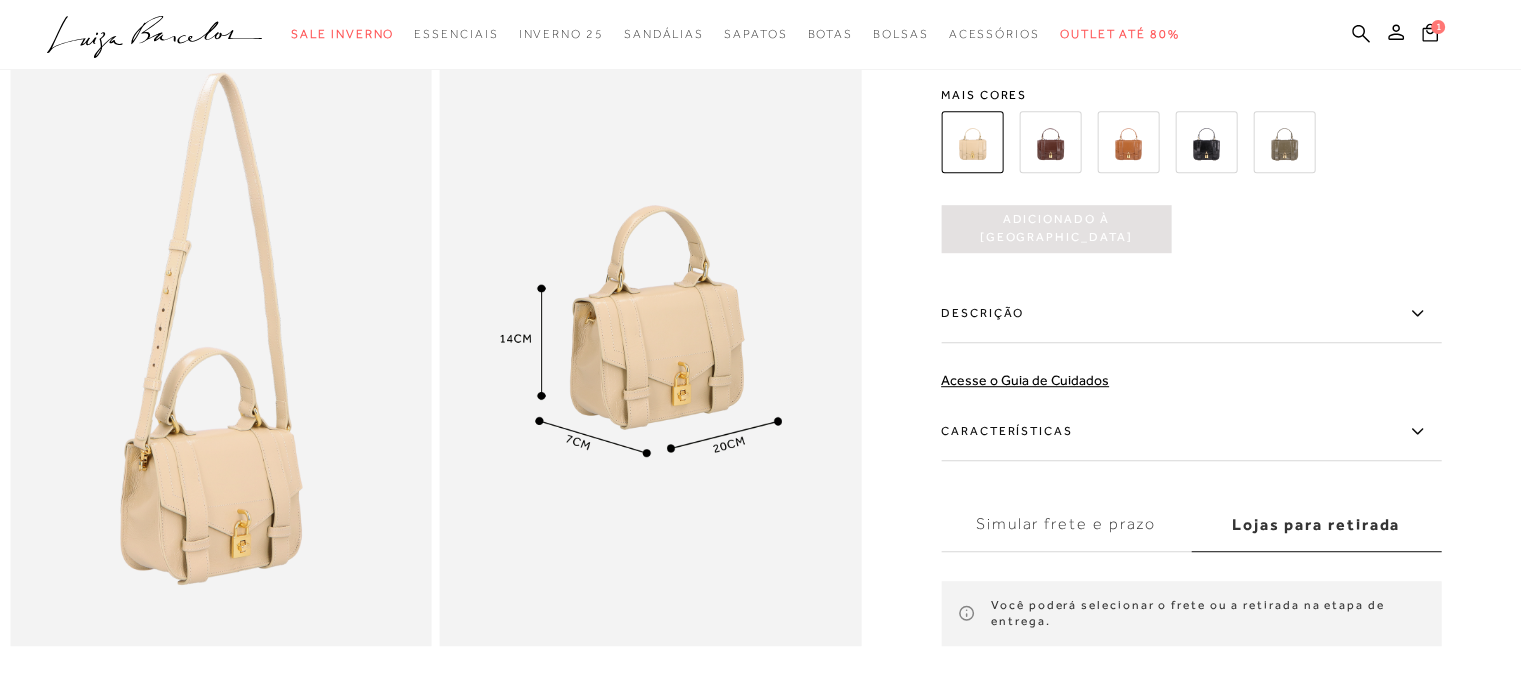 scroll, scrollTop: 1184, scrollLeft: 0, axis: vertical 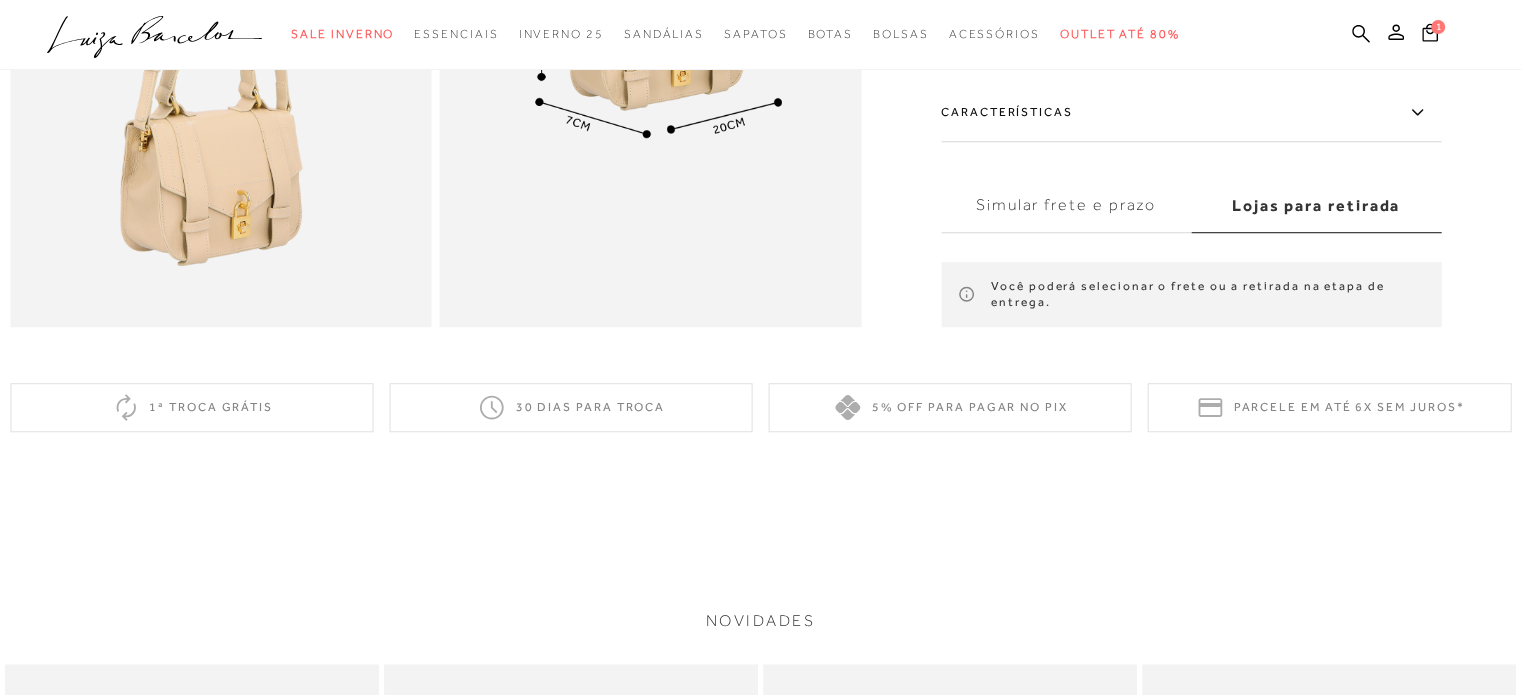 click on "Simular frete e prazo" at bounding box center (1066, 205) 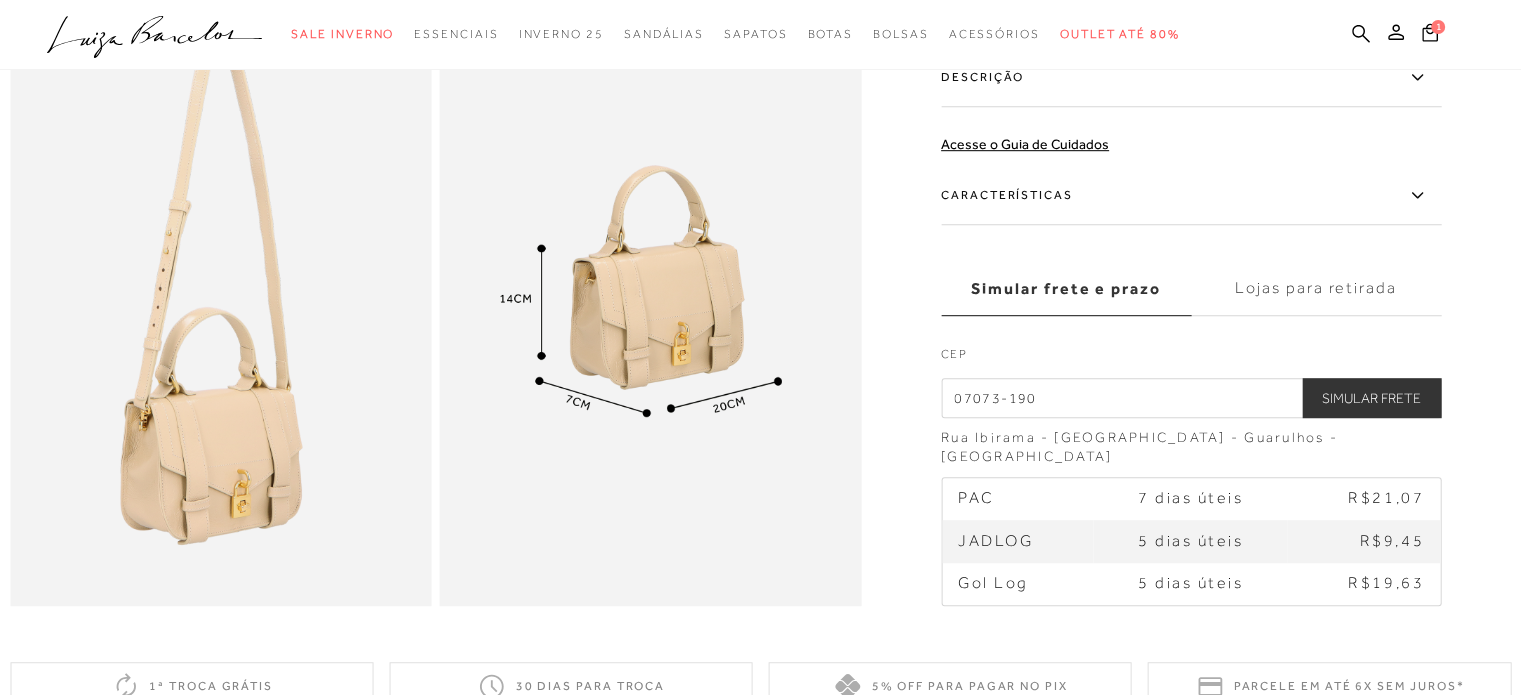 scroll, scrollTop: 1205, scrollLeft: 0, axis: vertical 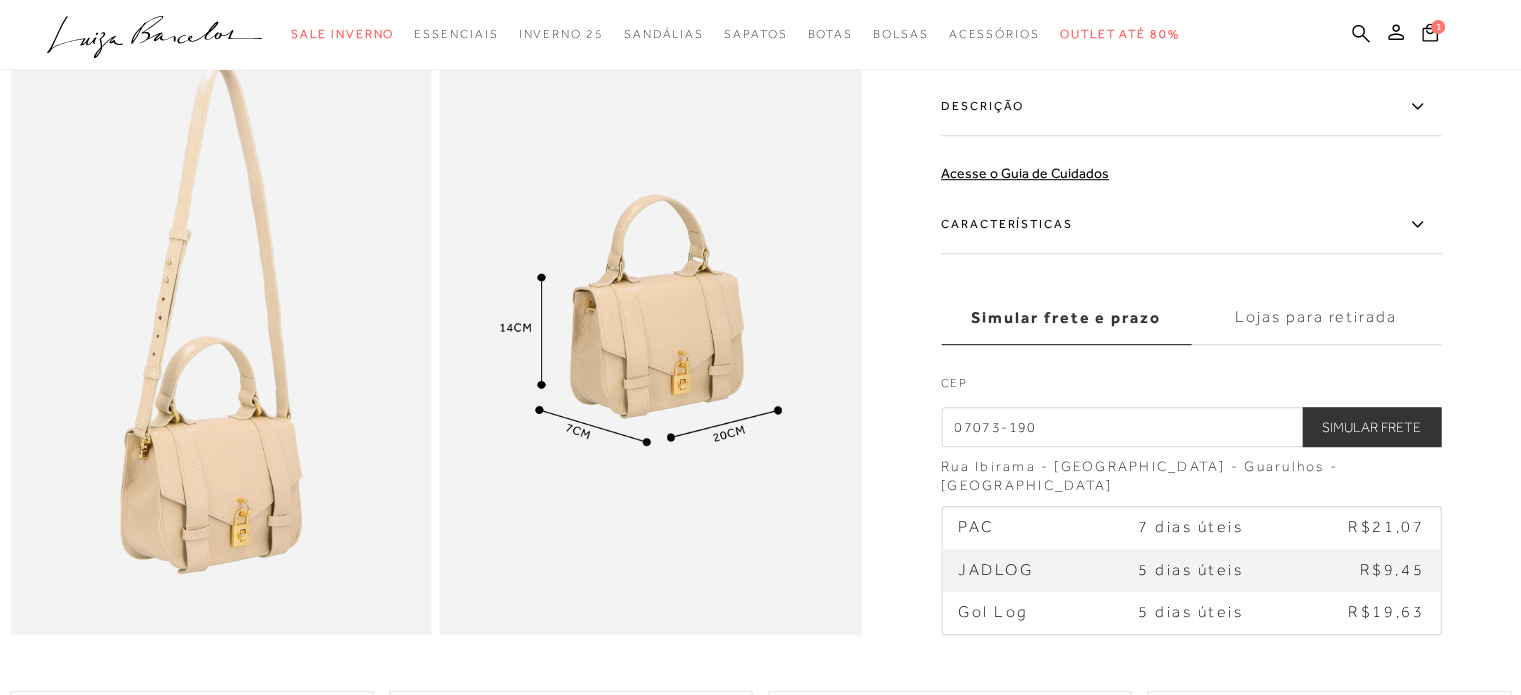click on "Lojas para retirada" at bounding box center (1316, 317) 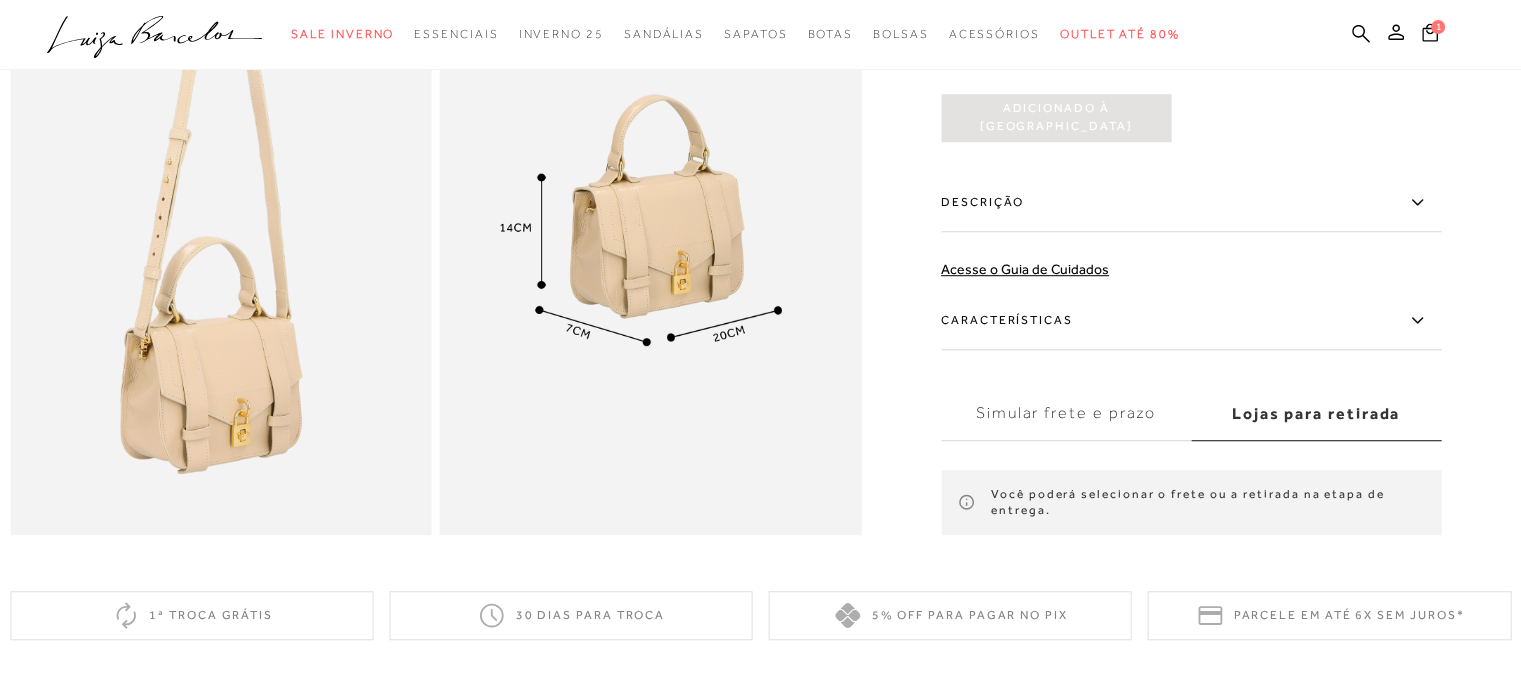 scroll, scrollTop: 1310, scrollLeft: 0, axis: vertical 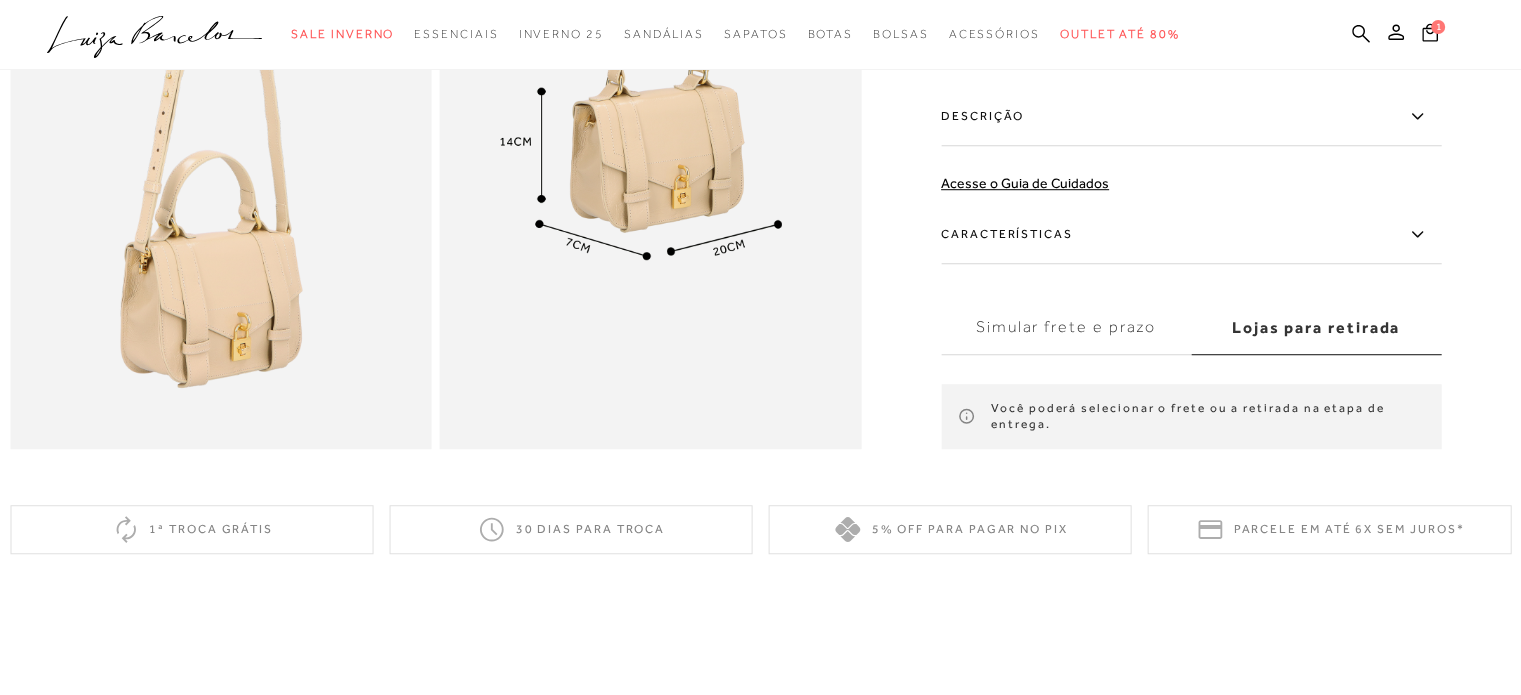click on "Lojas para retirada" at bounding box center (1316, 327) 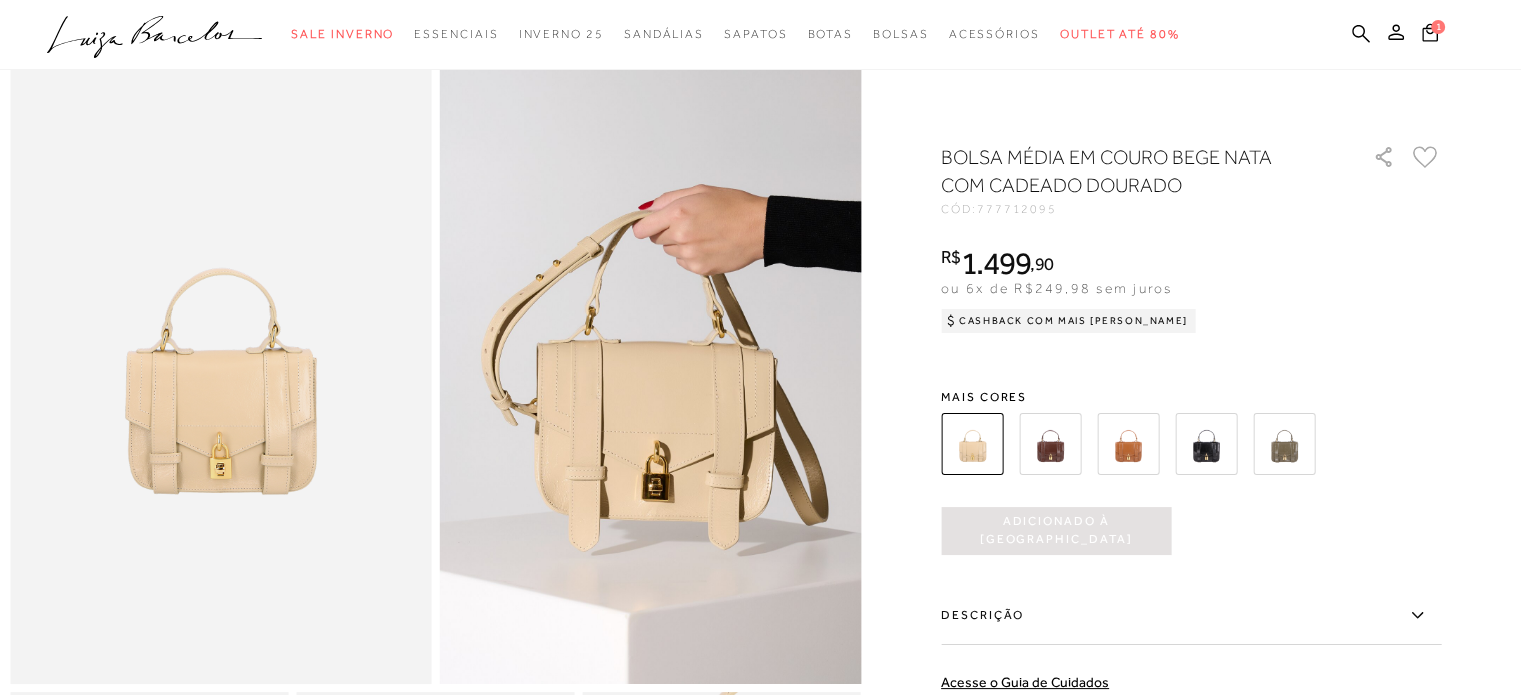 scroll, scrollTop: 0, scrollLeft: 0, axis: both 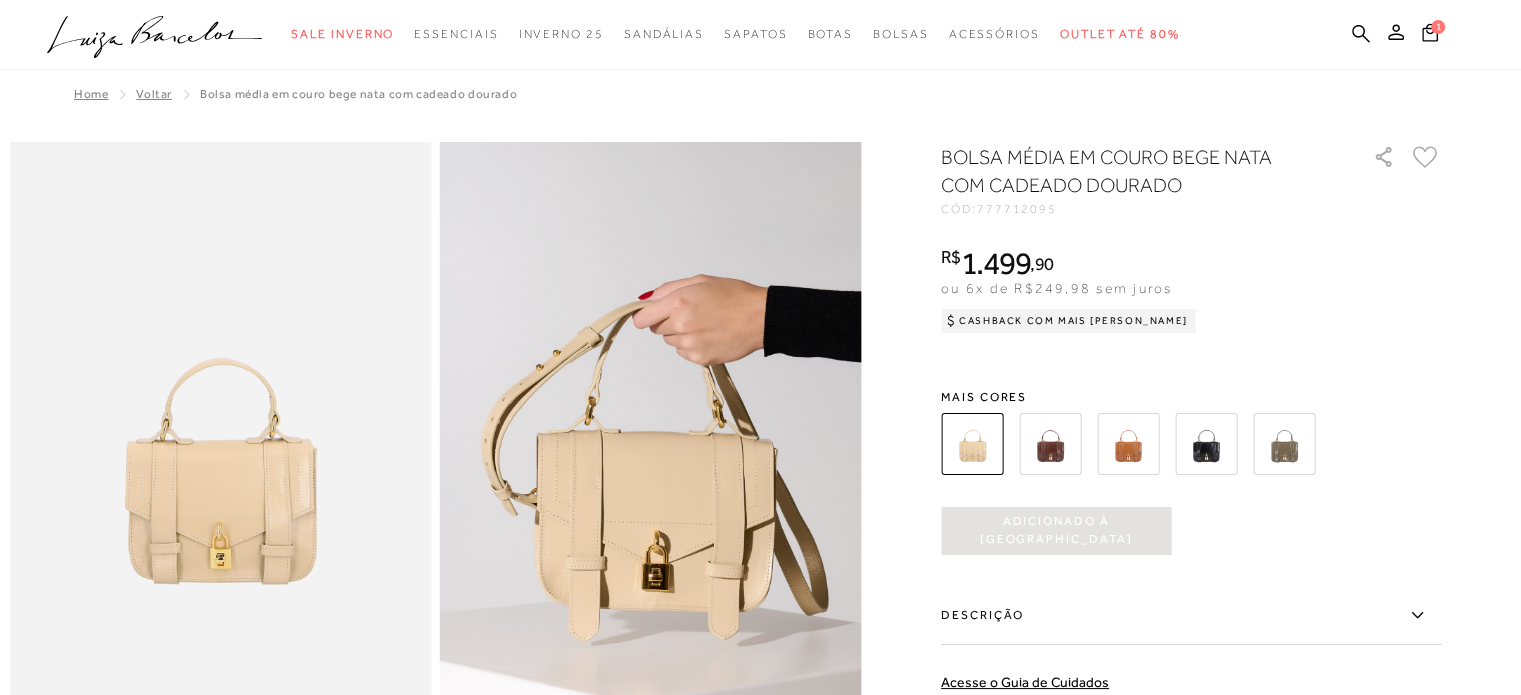click at bounding box center (1050, 444) 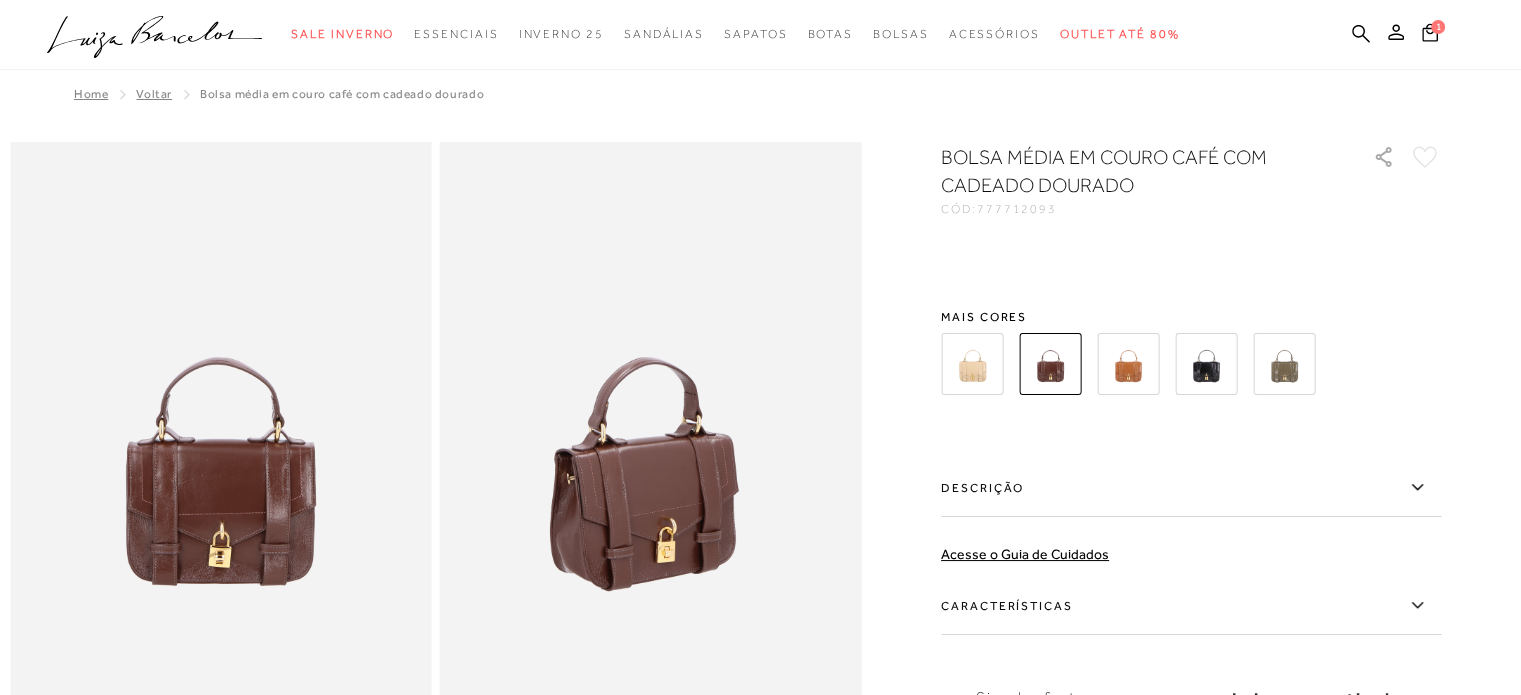 click at bounding box center [1050, 364] 